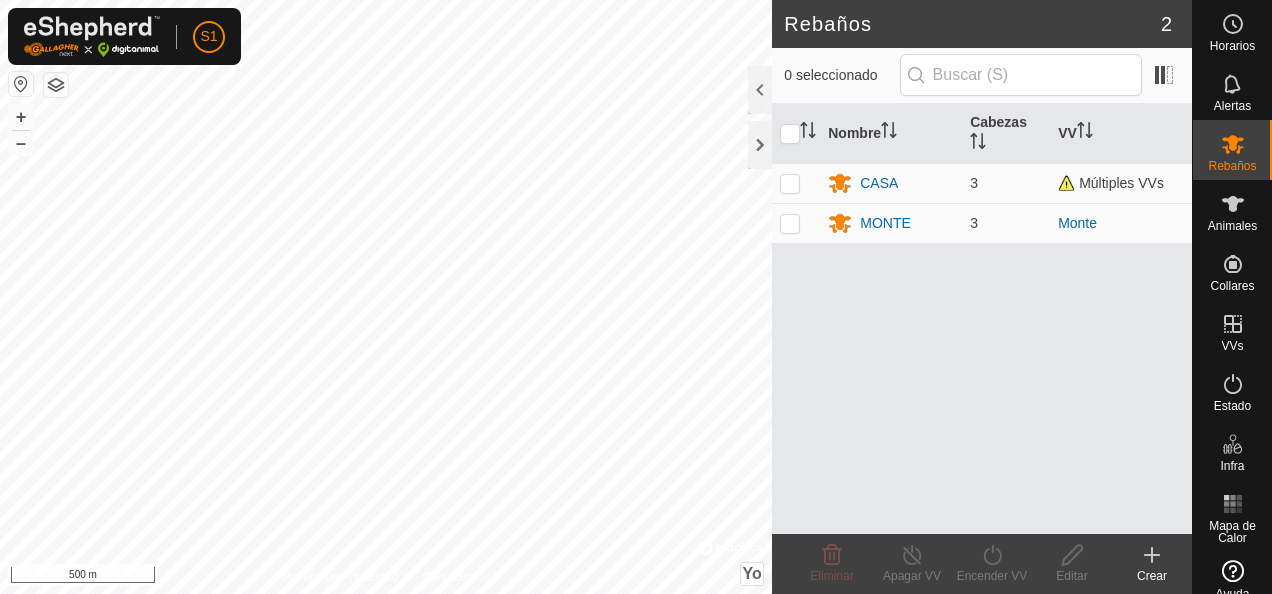 scroll, scrollTop: 0, scrollLeft: 0, axis: both 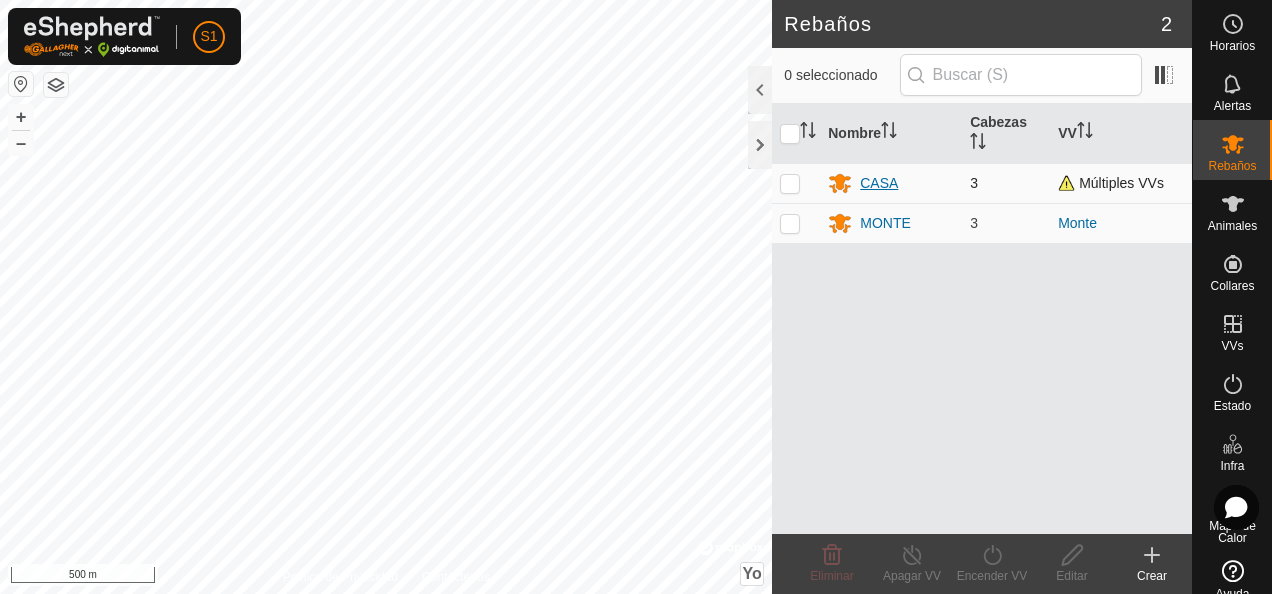 click on "CASA" at bounding box center (891, 183) 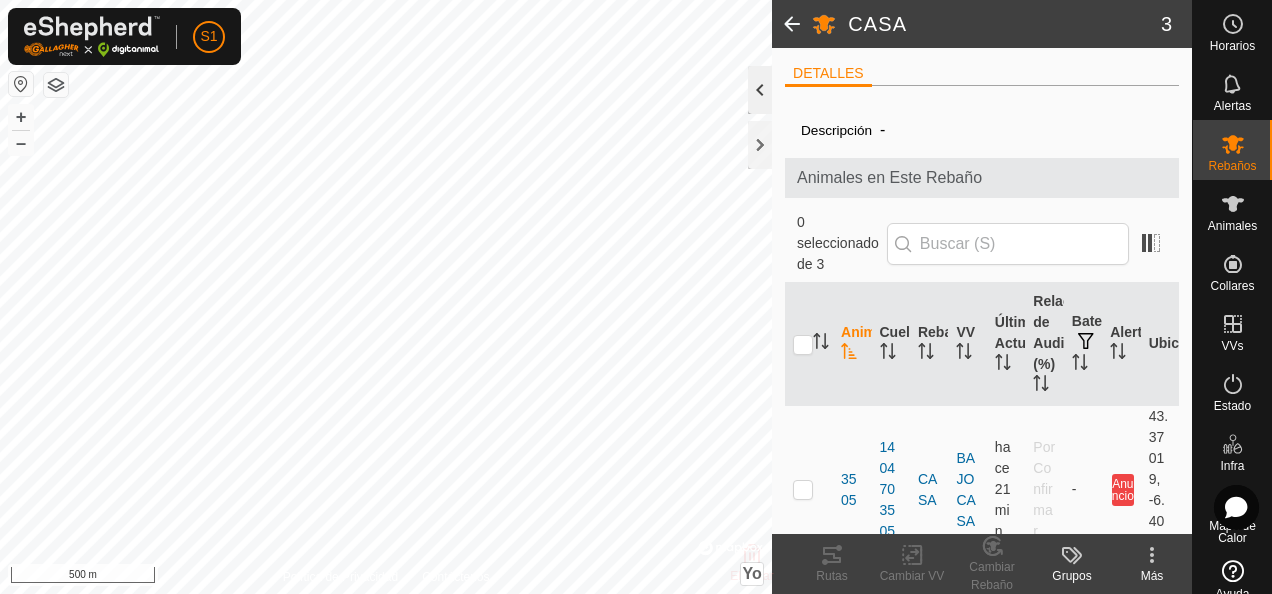 click 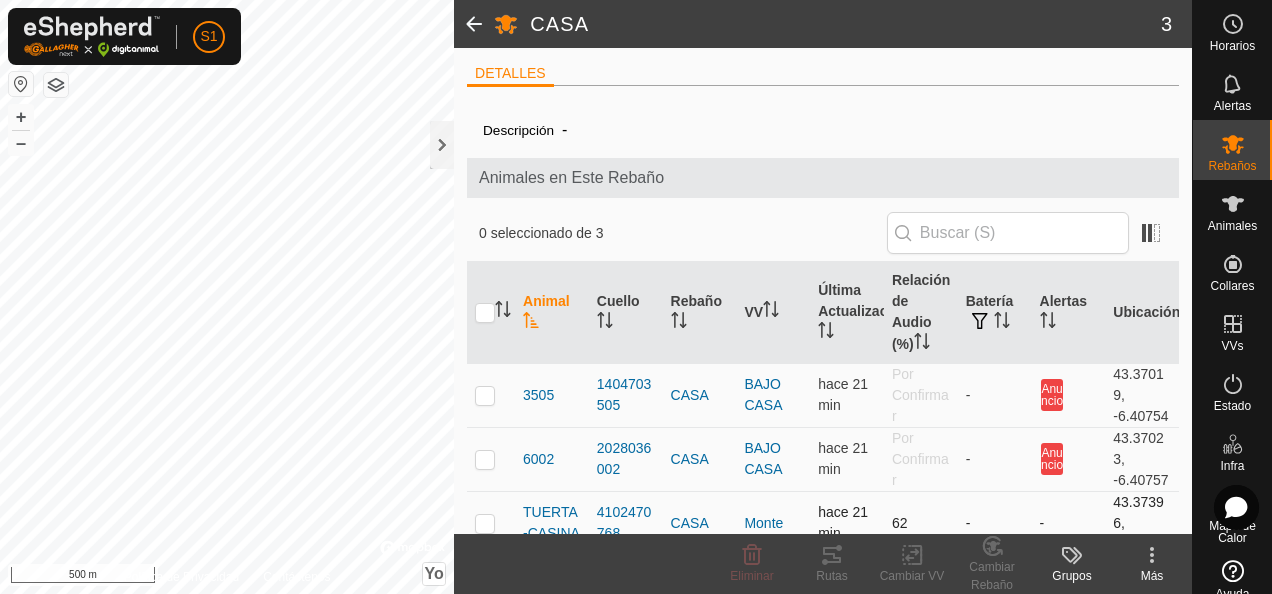 click at bounding box center (485, 523) 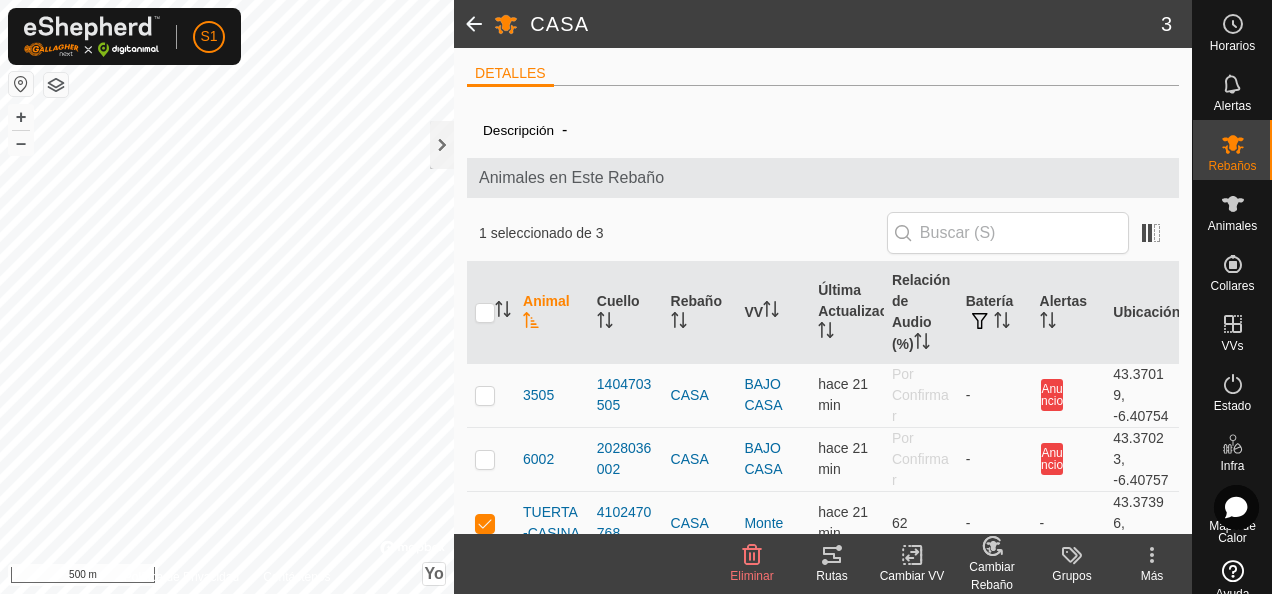 click 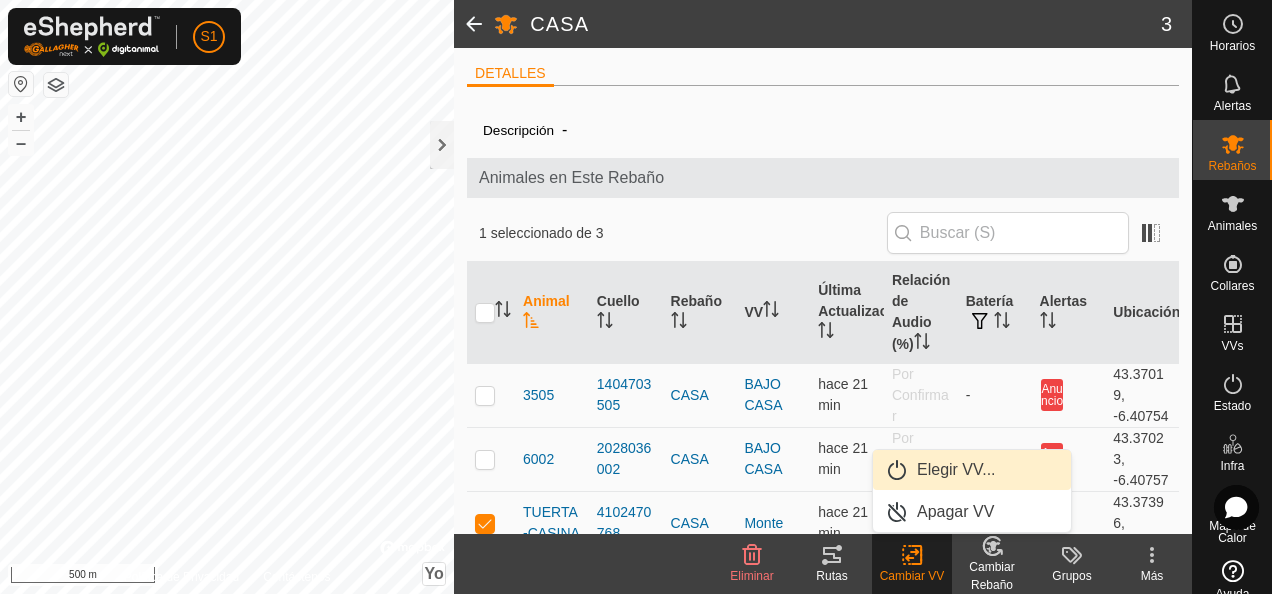 click on "Elegir VV..." at bounding box center (972, 470) 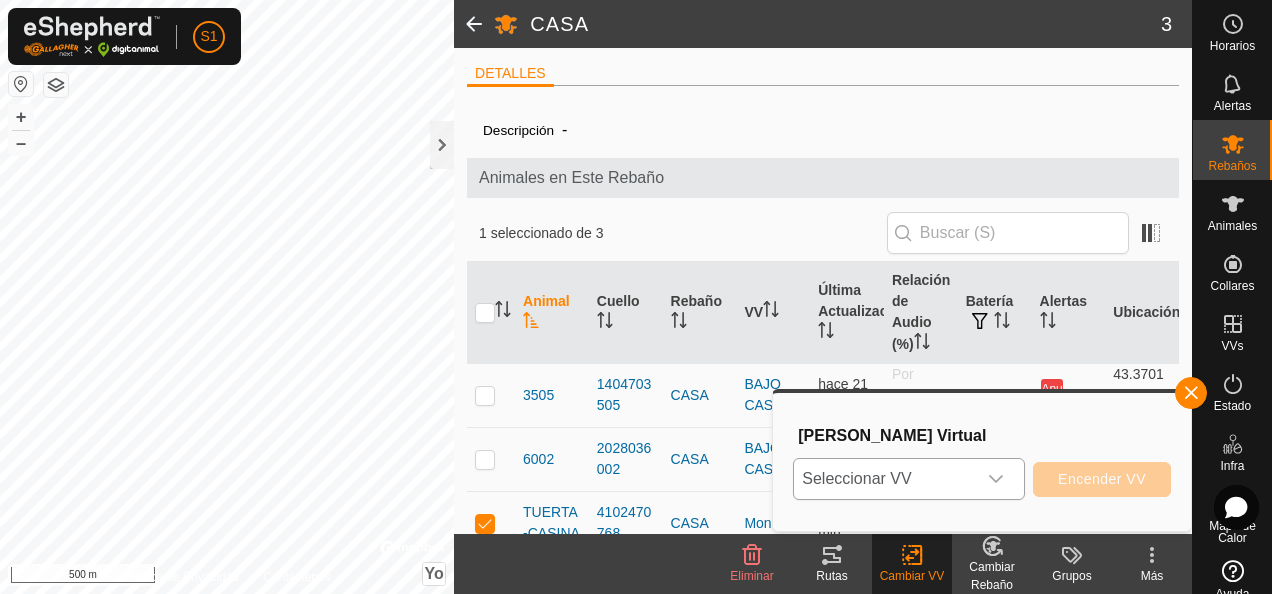 click on "Seleccionar VV" at bounding box center (885, 479) 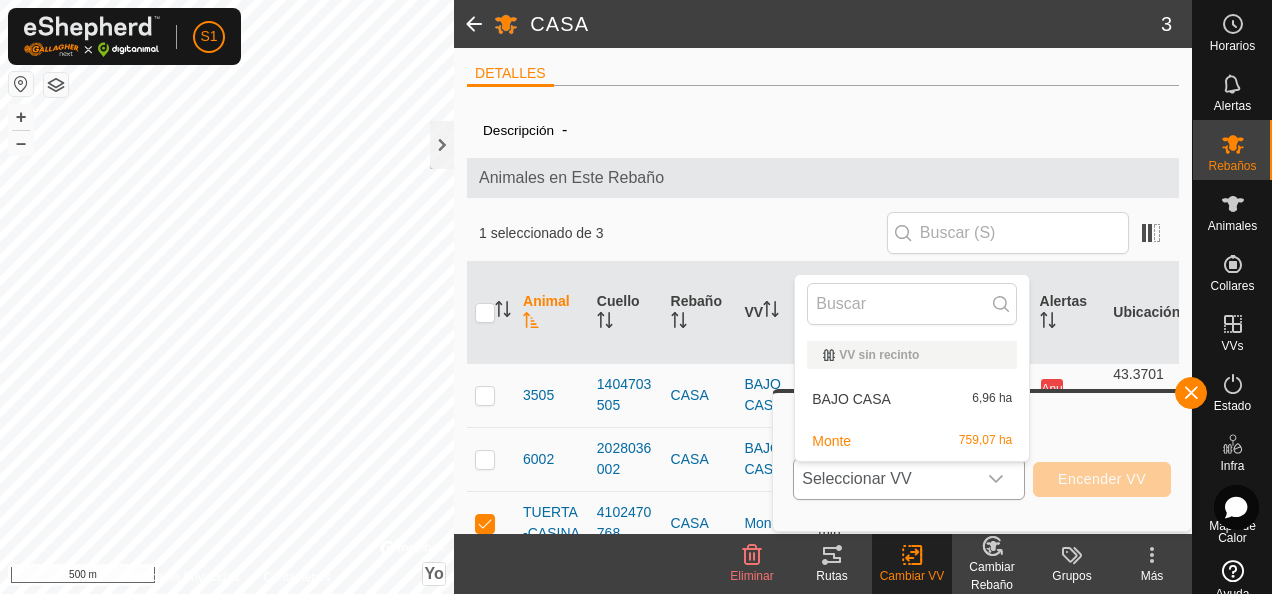 click on "Monte  759,07 ha" at bounding box center (912, 441) 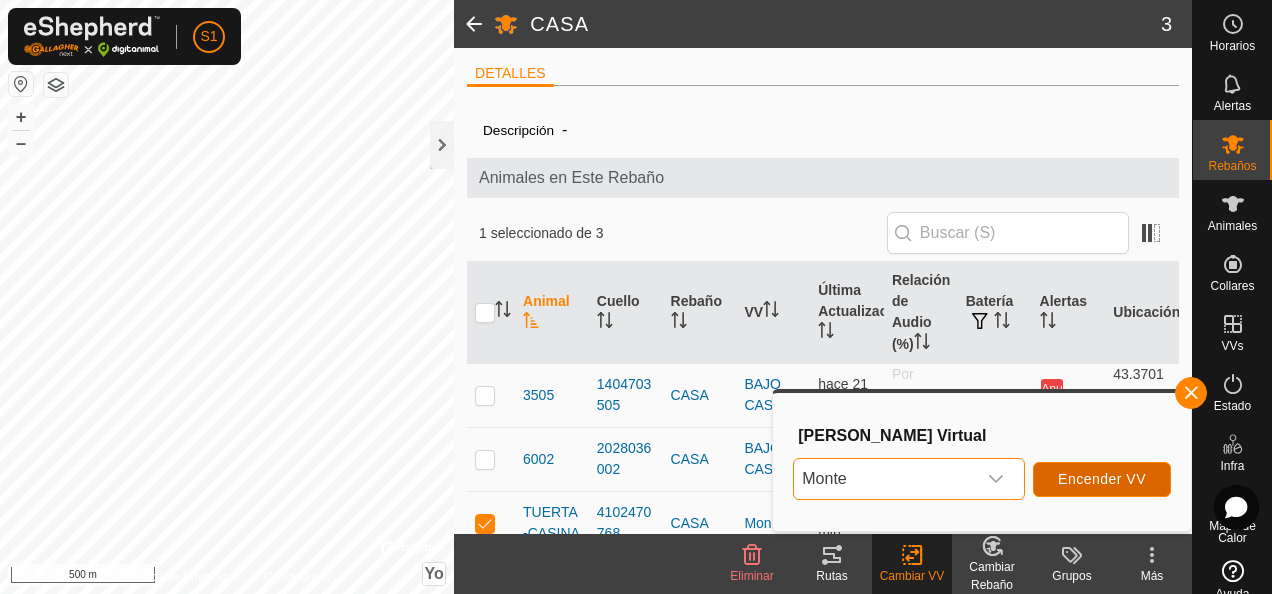 click on "Encender VV" at bounding box center (1102, 479) 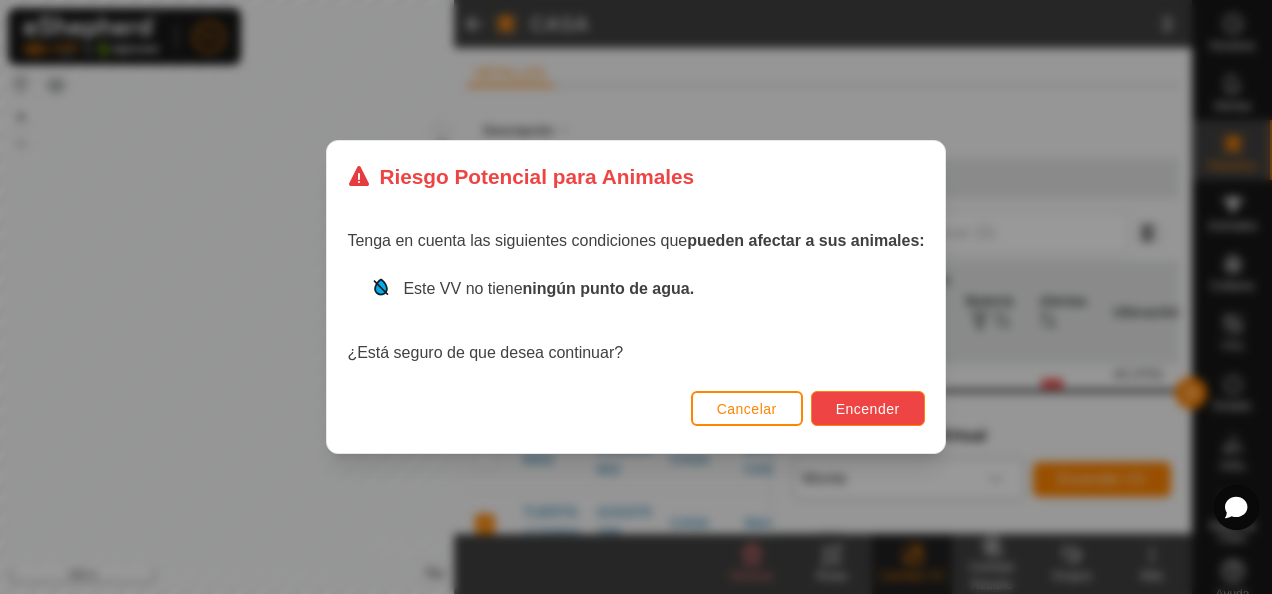 click on "Encender" at bounding box center [868, 409] 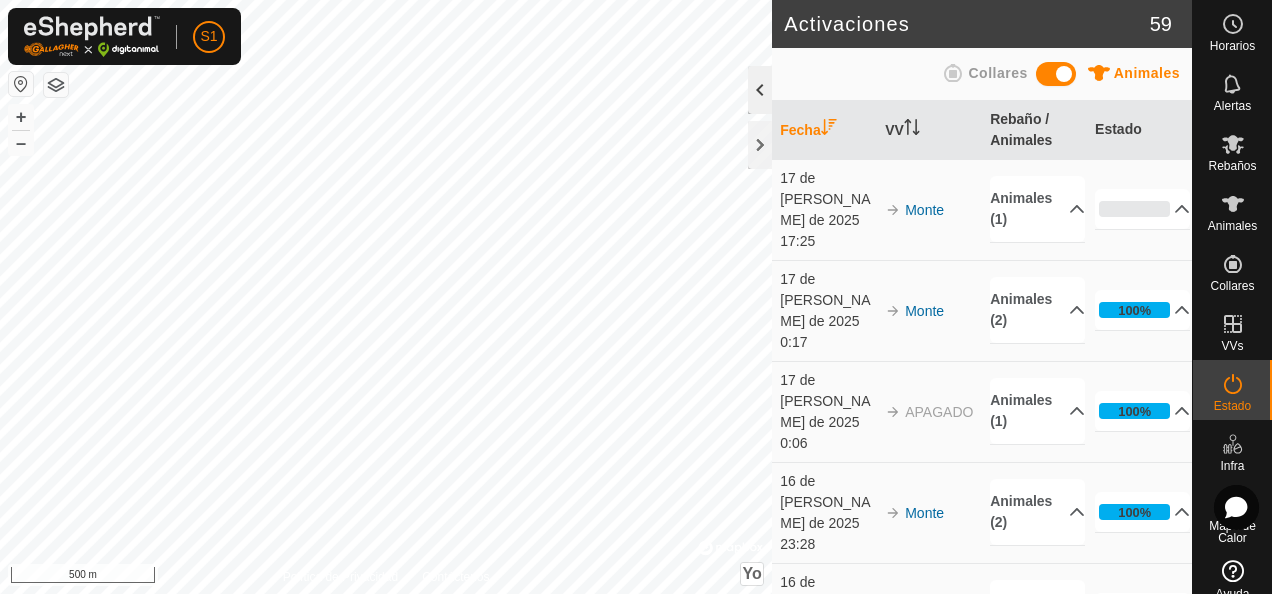 click 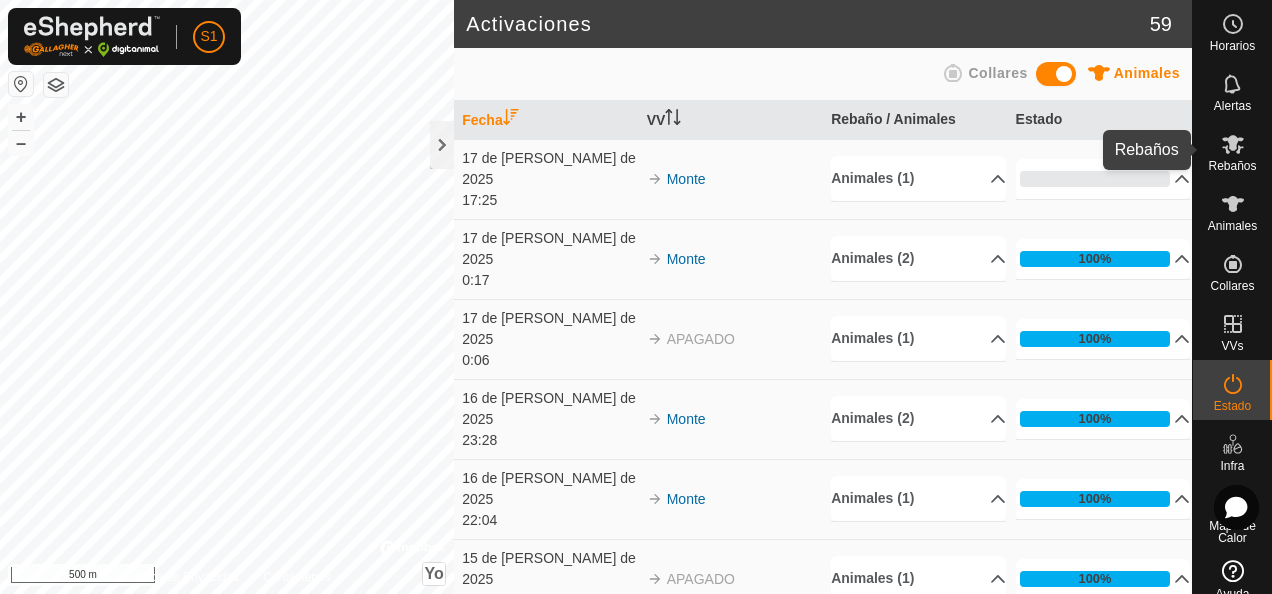 click 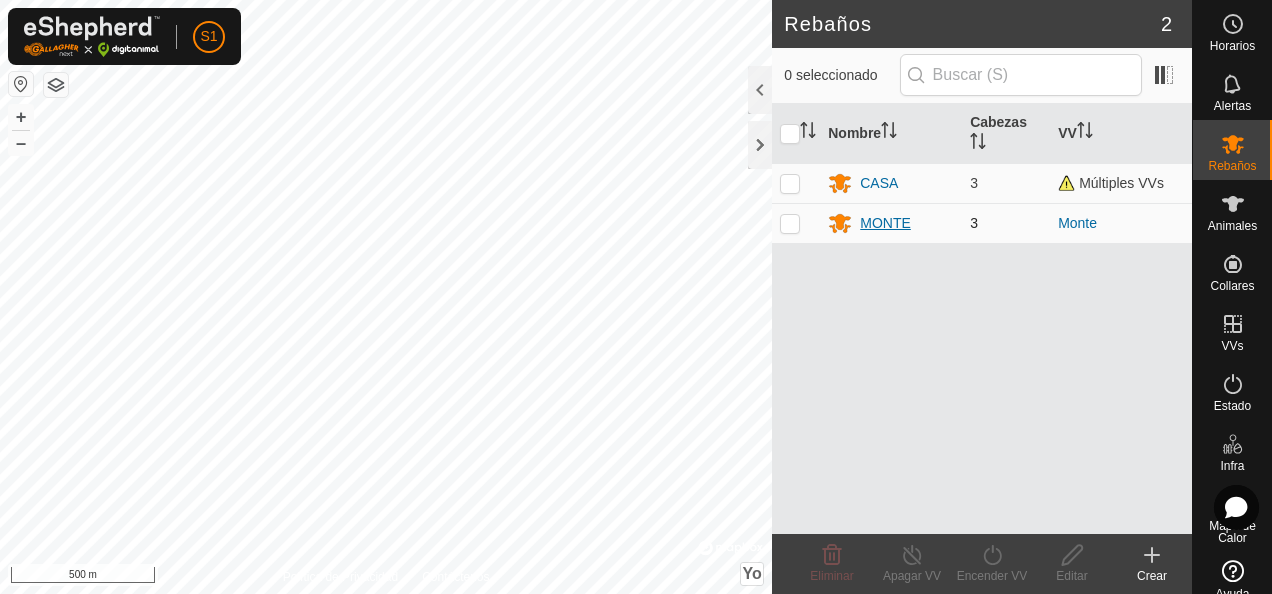 click on "MONTE" at bounding box center (885, 223) 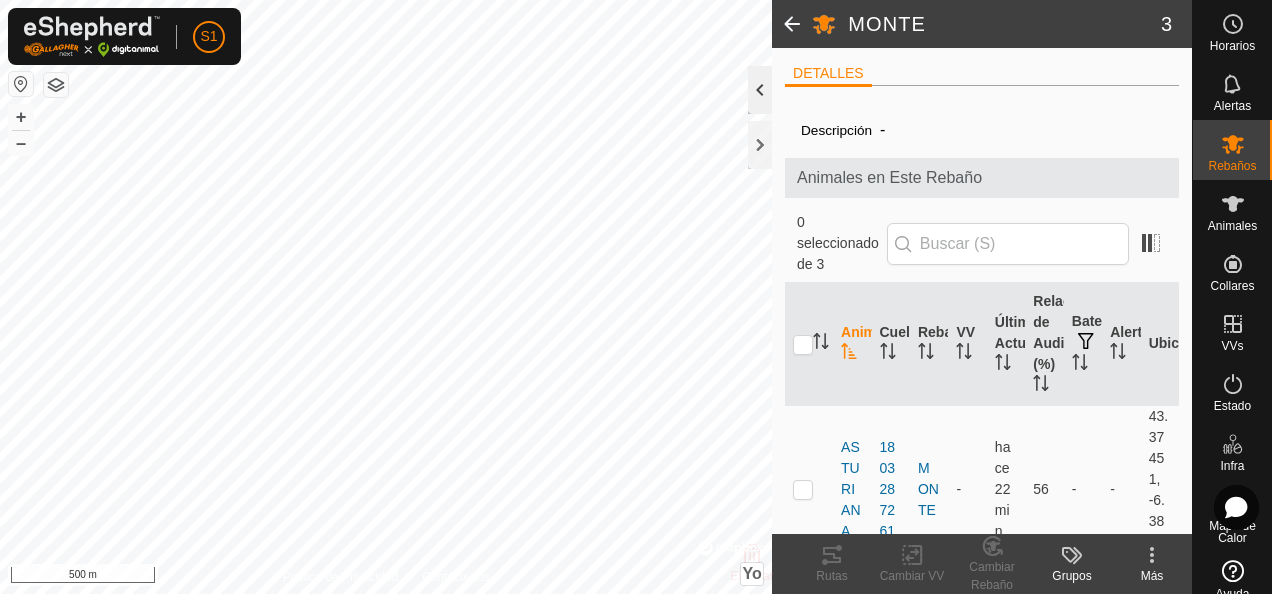 click 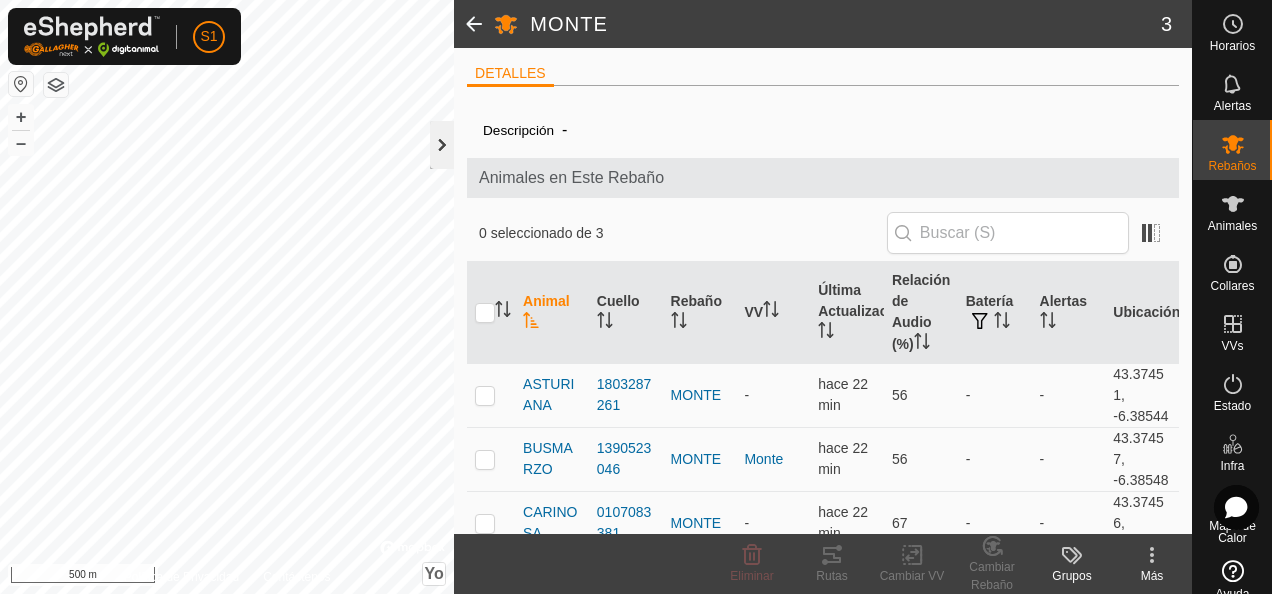 click 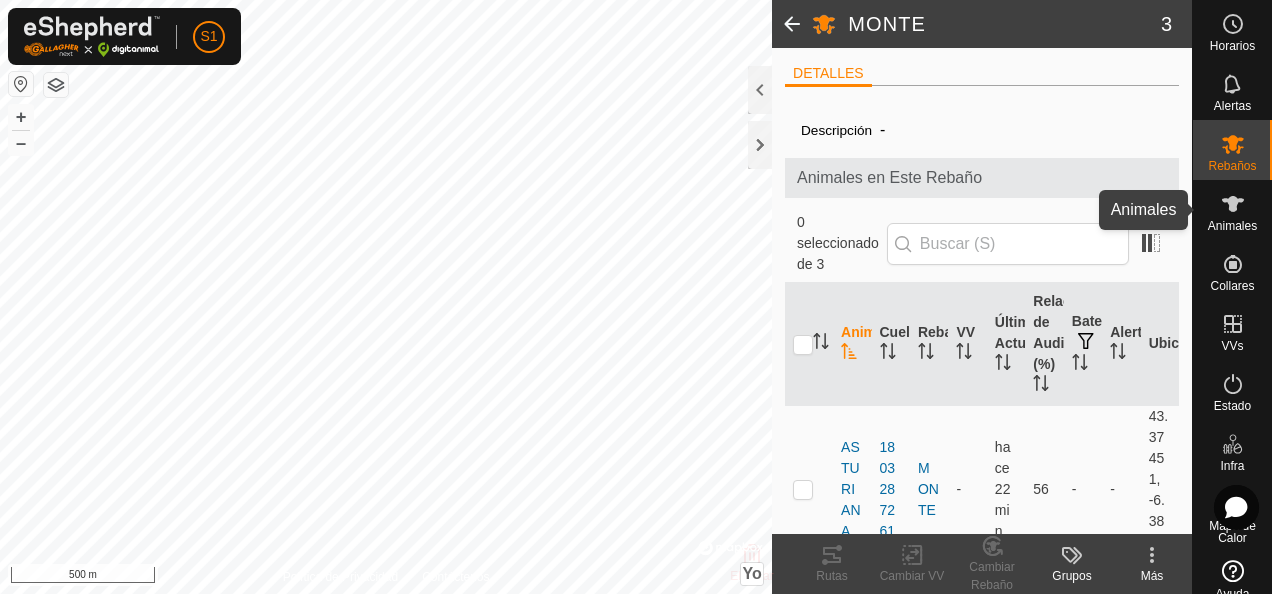 click 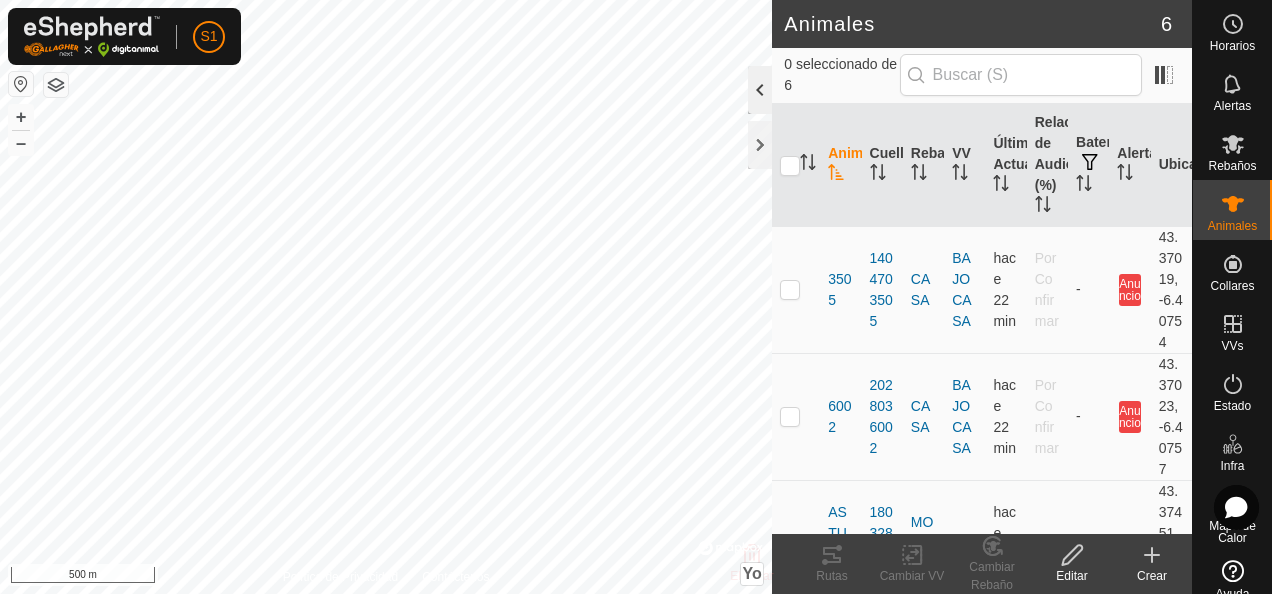 click 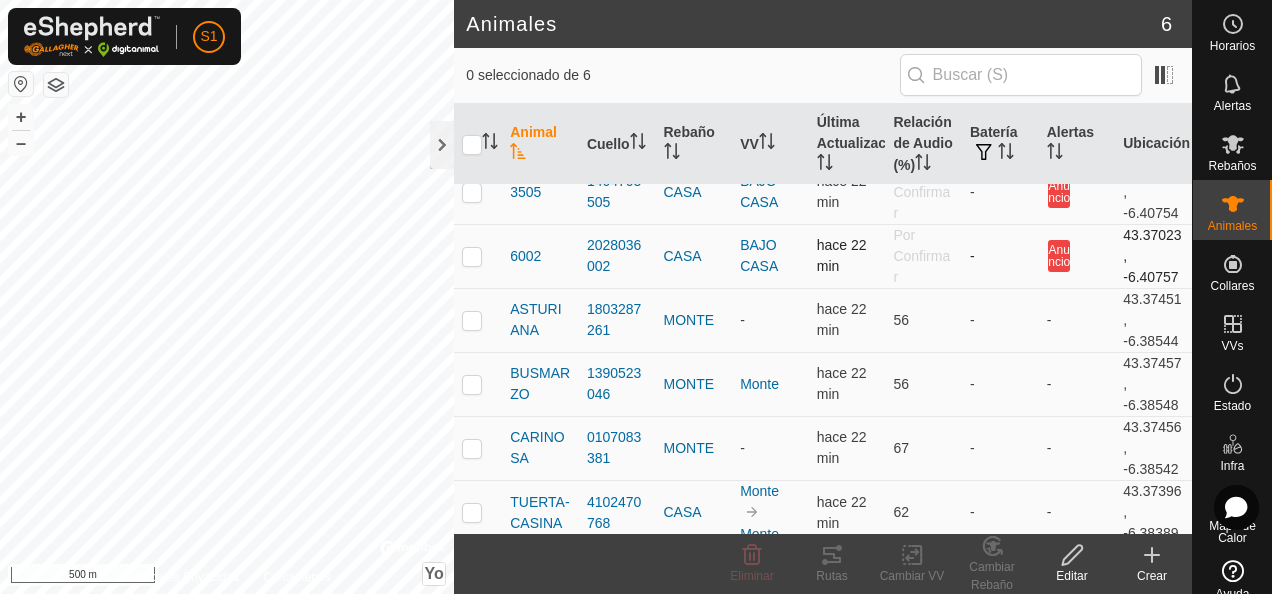 scroll, scrollTop: 32, scrollLeft: 0, axis: vertical 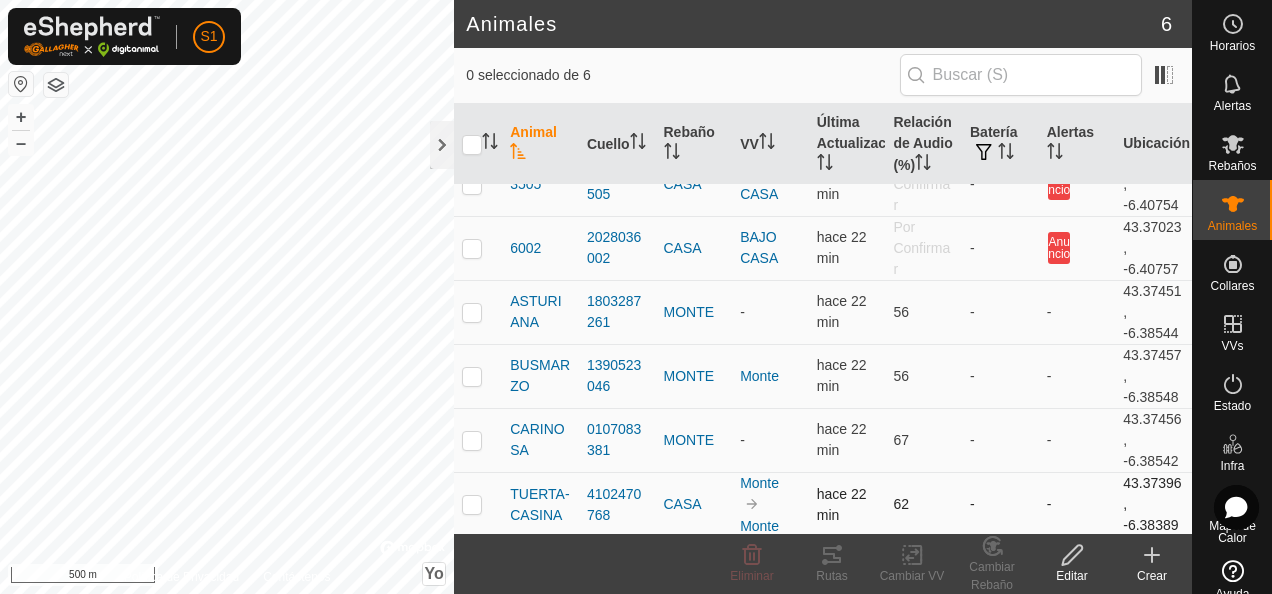 click at bounding box center [472, 504] 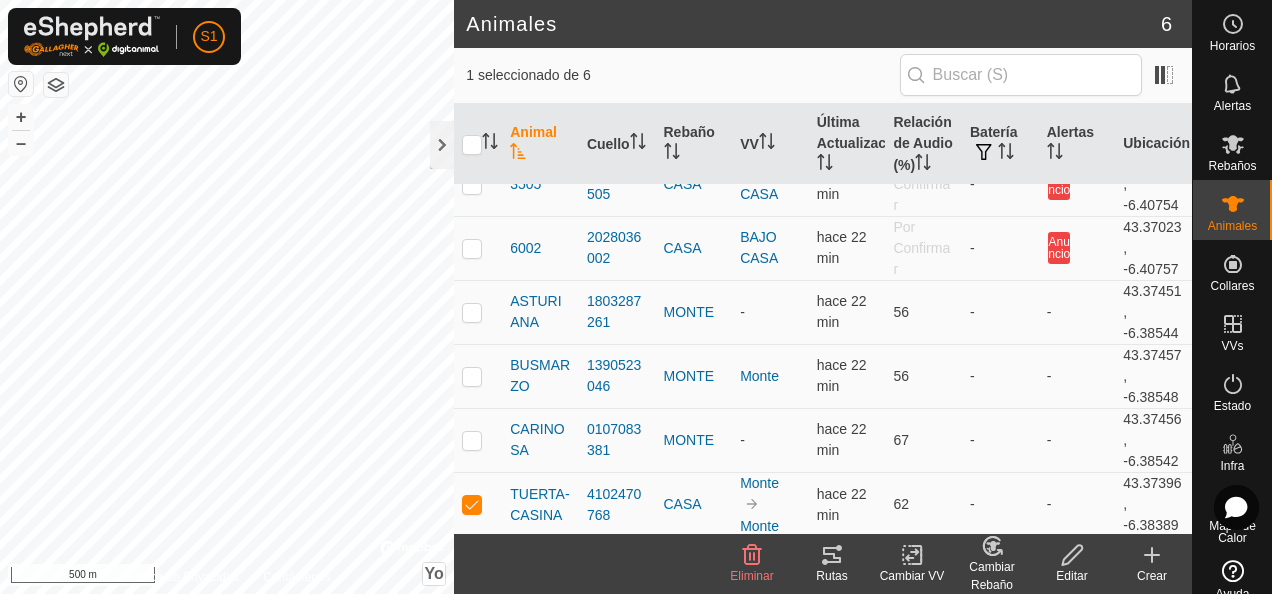 click 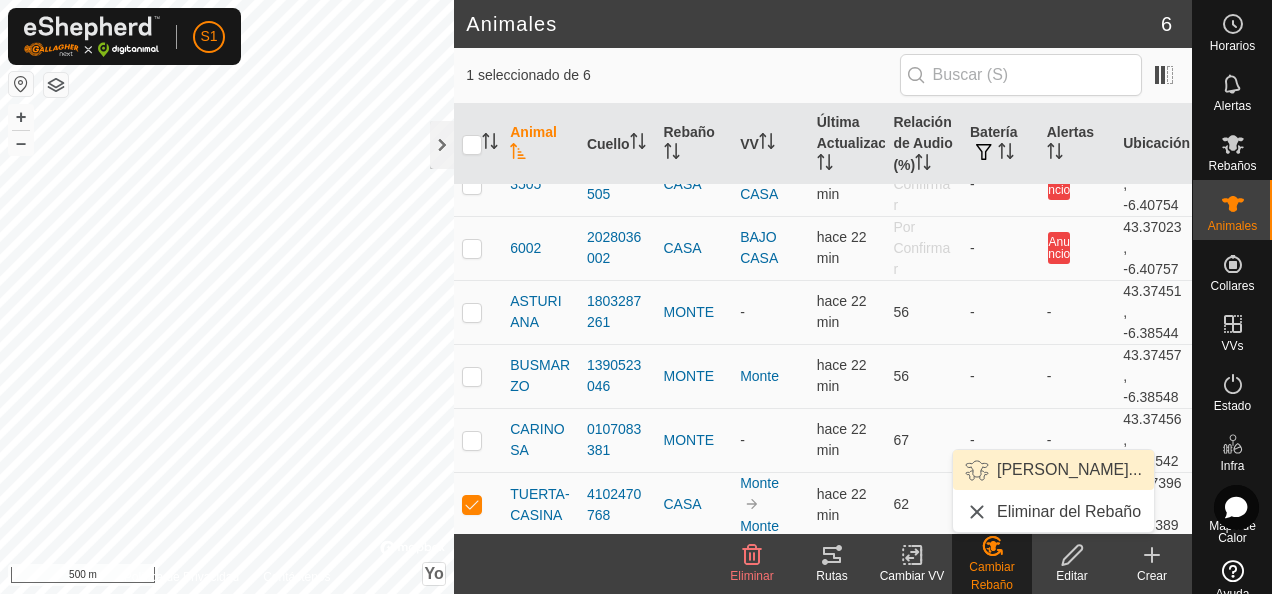 click on "Elegir Rebaño..." at bounding box center (1053, 470) 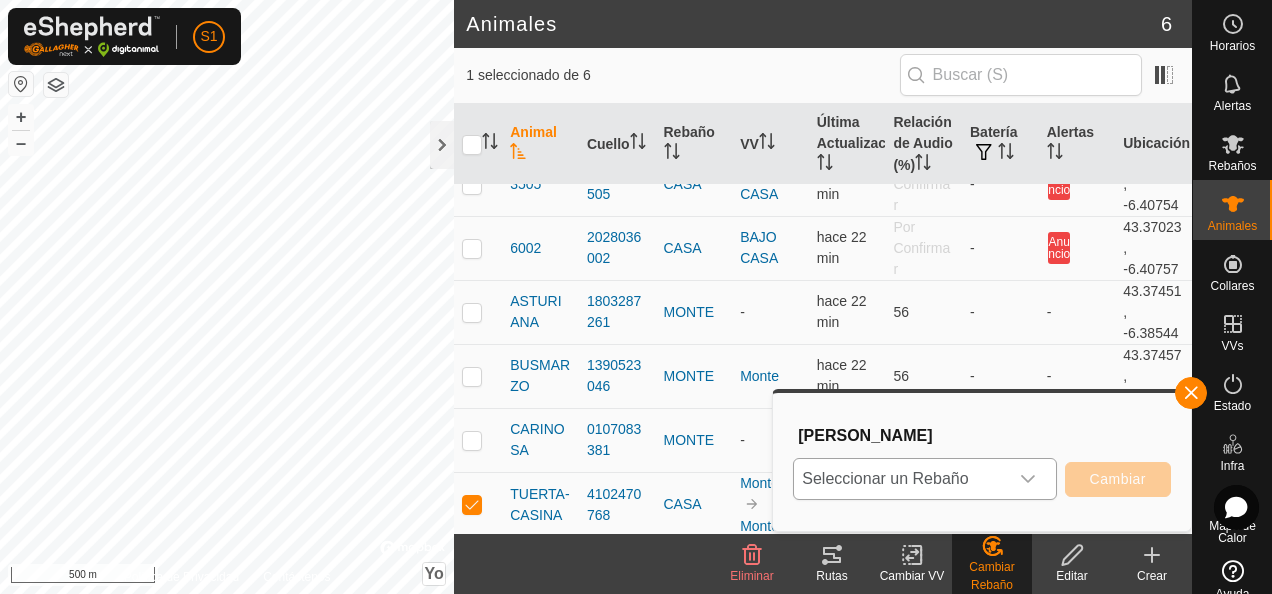 click on "Seleccionar un Rebaño" at bounding box center (885, 478) 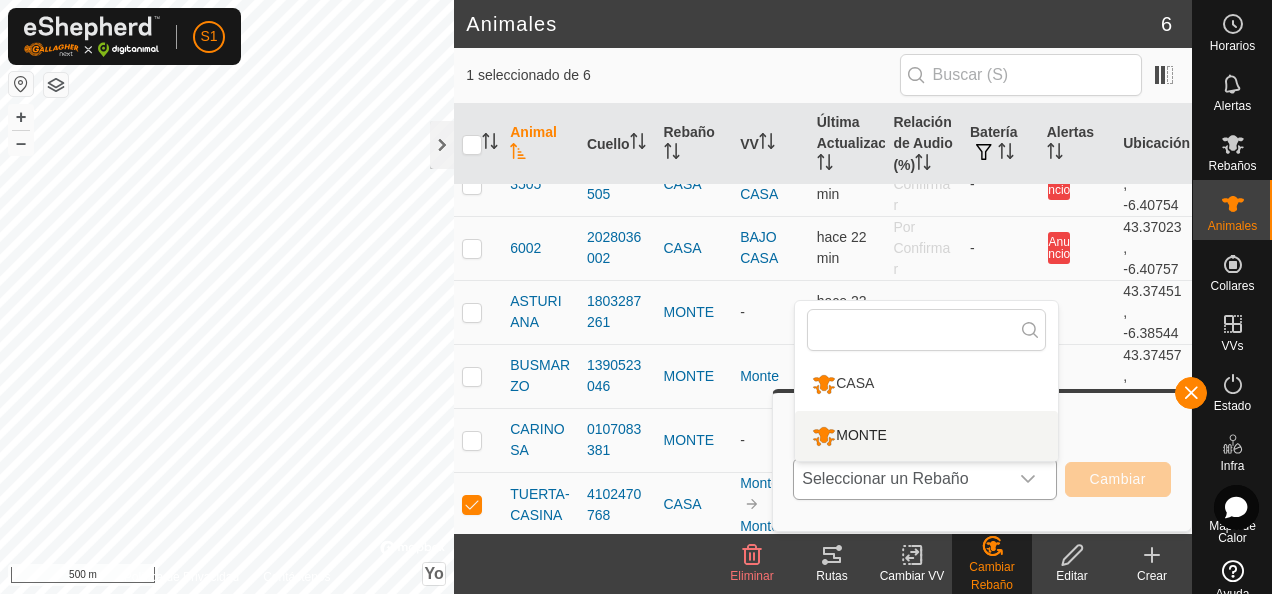 click on "MONTE" at bounding box center (926, 436) 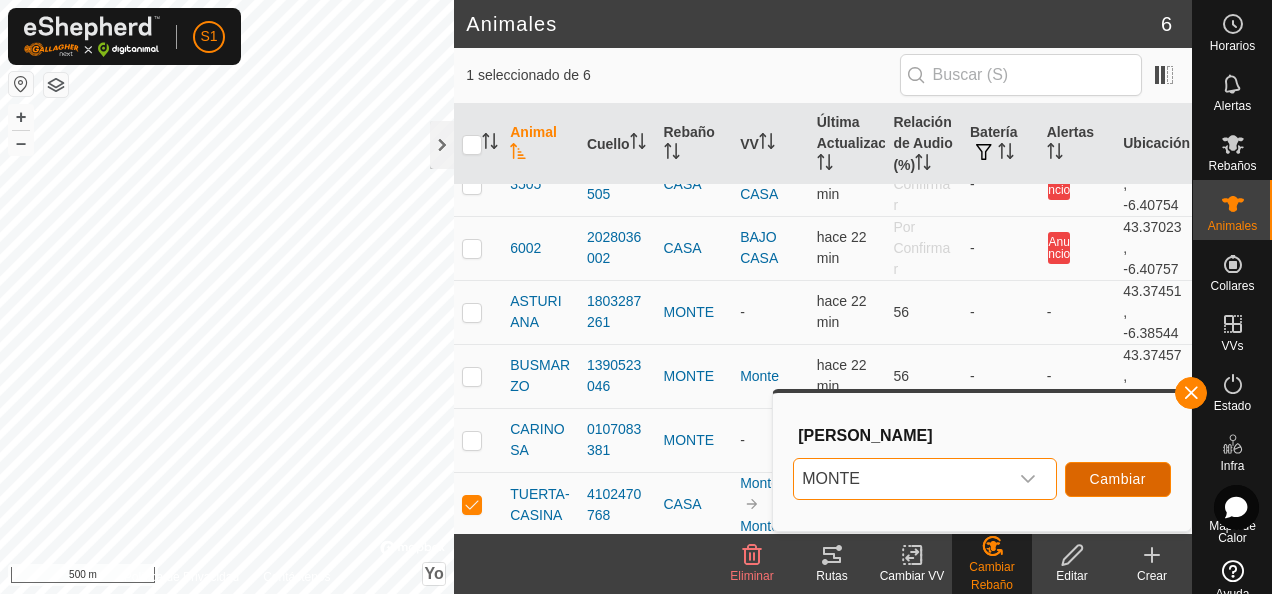 click on "Cambiar" at bounding box center [1118, 479] 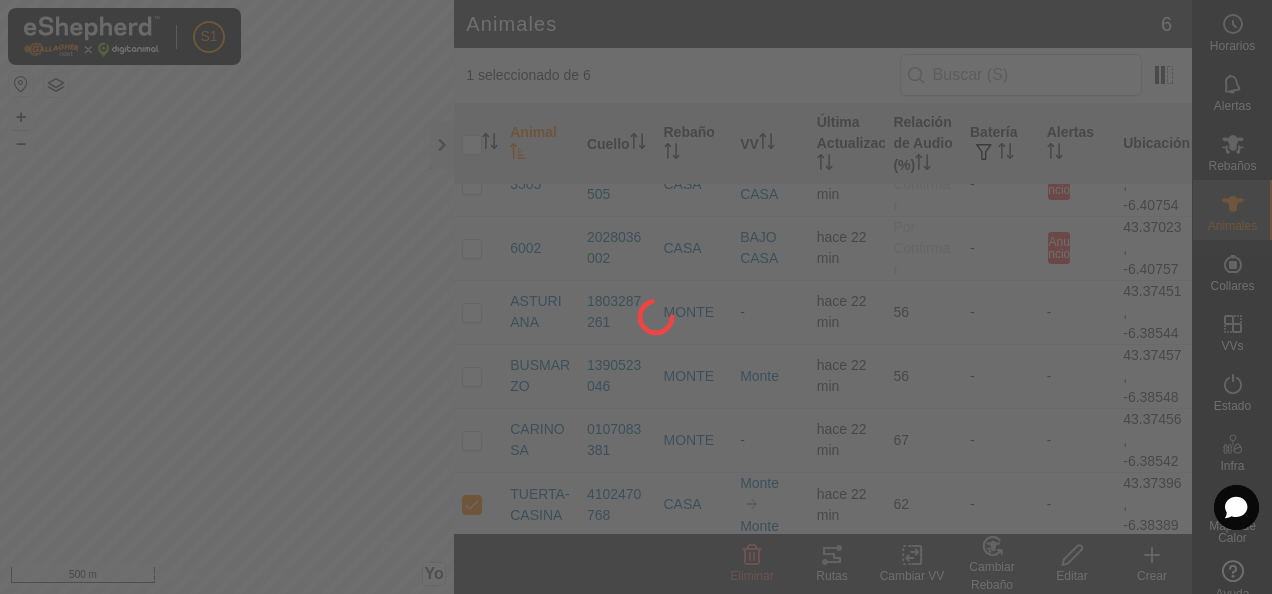 checkbox on "false" 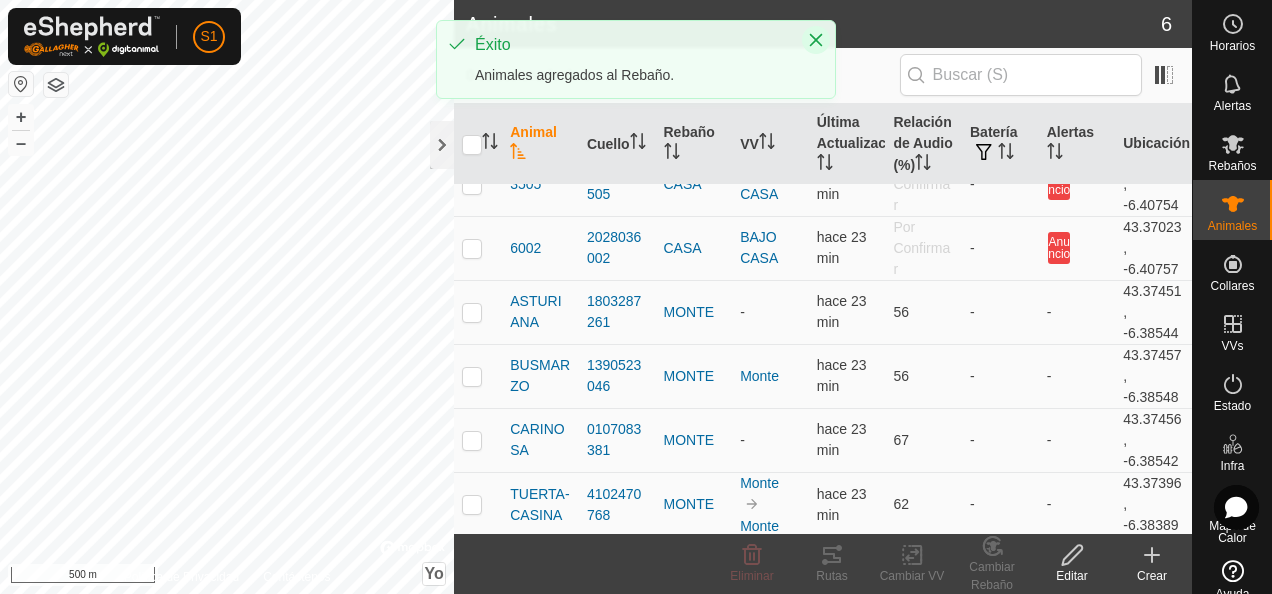 click 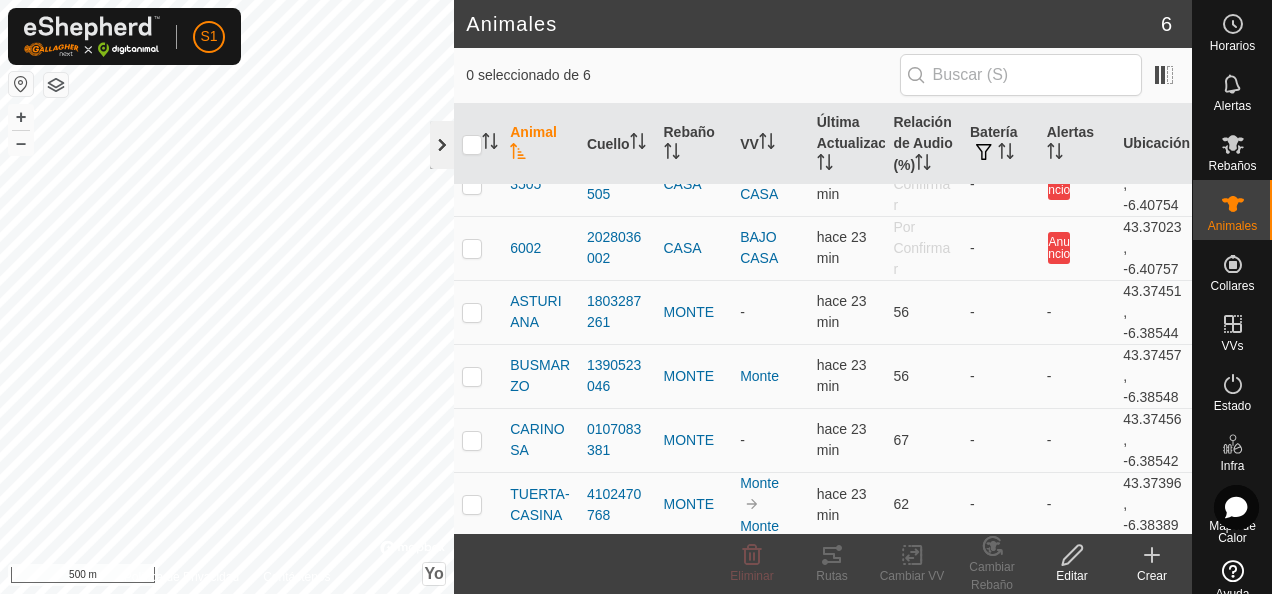 click 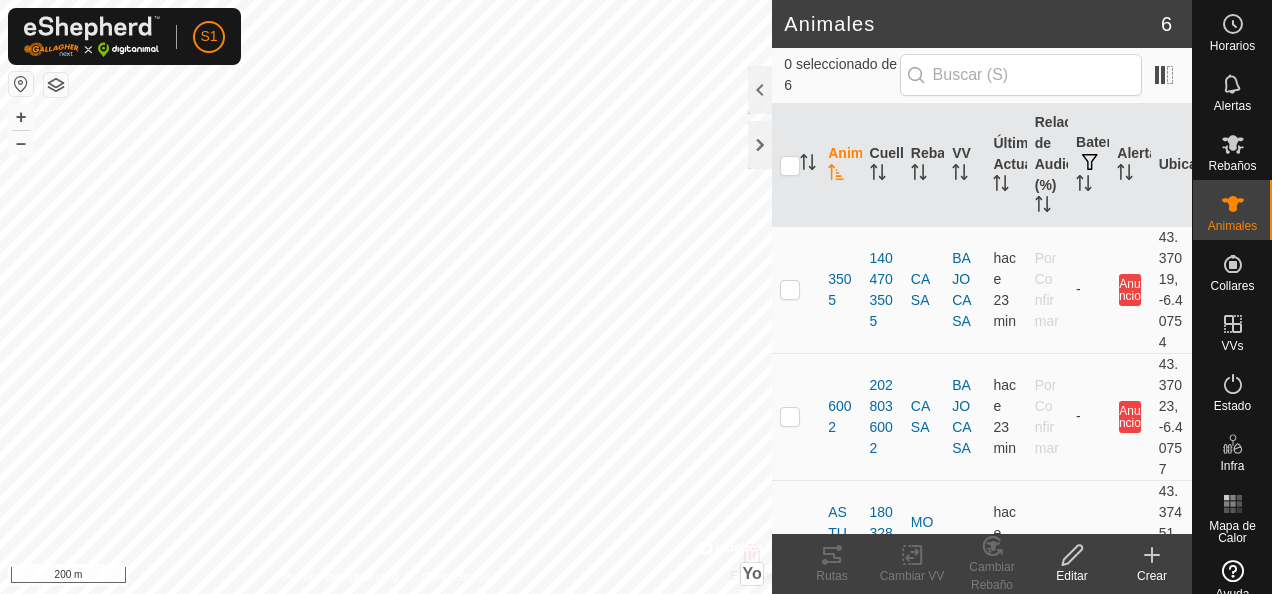 scroll, scrollTop: 0, scrollLeft: 0, axis: both 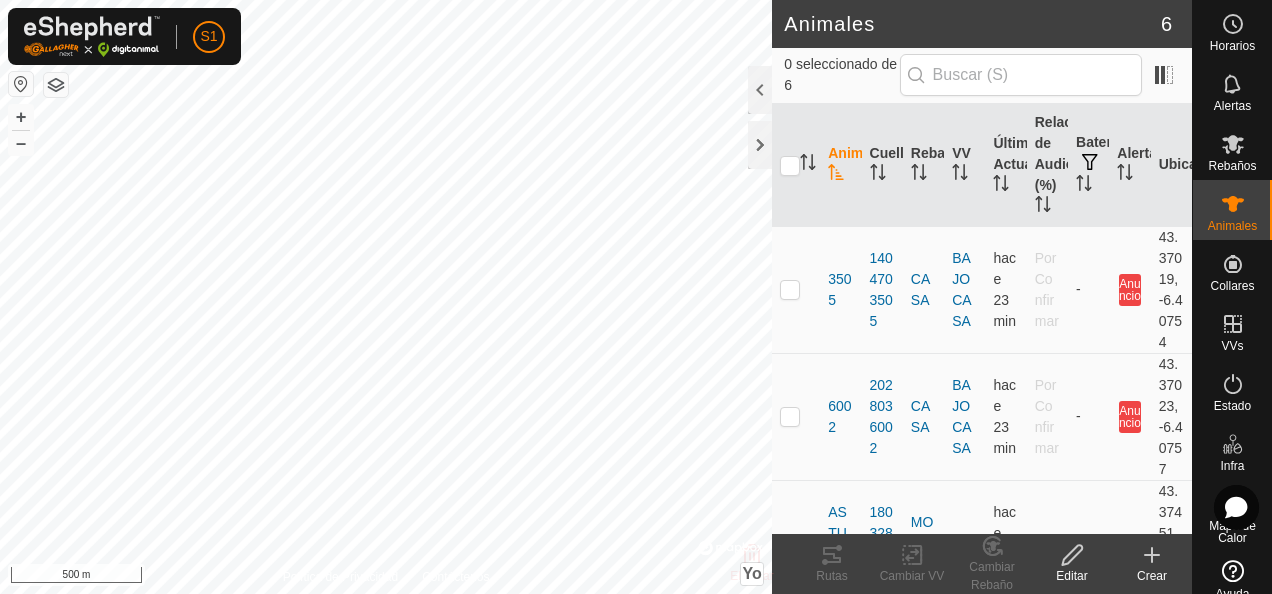 click on "S1 Horarios Alertas Rebaños Animales Collares VVs Estado Infra Mapa de Calor Ayuda Animales 6  0 seleccionado de 6   Animal   Cuello   Rebaño   VV   Última Actualización   Relación de Audio (%)   Batería   Alertas   Ubicación   3505   1404703505   CASA  BAJO CASA  hace 23 min  Por Confirmar  -  Anuncio   43.37019, -6.40754   6002   2028036002   CASA  BAJO CASA  hace 23 min  Por Confirmar  -  Anuncio   43.37023, -6.40757   ASTURIANA   1803287261   MONTE  -  hace 23 min  56  -  -   43.37451, -6.38544   BUSMARZO   1390523046   [PERSON_NAME]  hace 23 min  56  -  -   43.37457, -6.38548   CARINOSA   0107083381   MONTE  -  hace 23 min  67  -  -   43.37456, -6.38542   TUERTA-CASINA   4102470768   [PERSON_NAME]  hace 23 min  62  -  -   43.37396, -6.38389  Eliminar  Rutas   Cambiar VV   Cambiar Rebaño   Editar   Crear  Política de Privacidad Contáctenos + – ⇧ Yo ©  Mapbox , ©  OpenStreetMap ,  Improve this map 500 m" at bounding box center (636, 297) 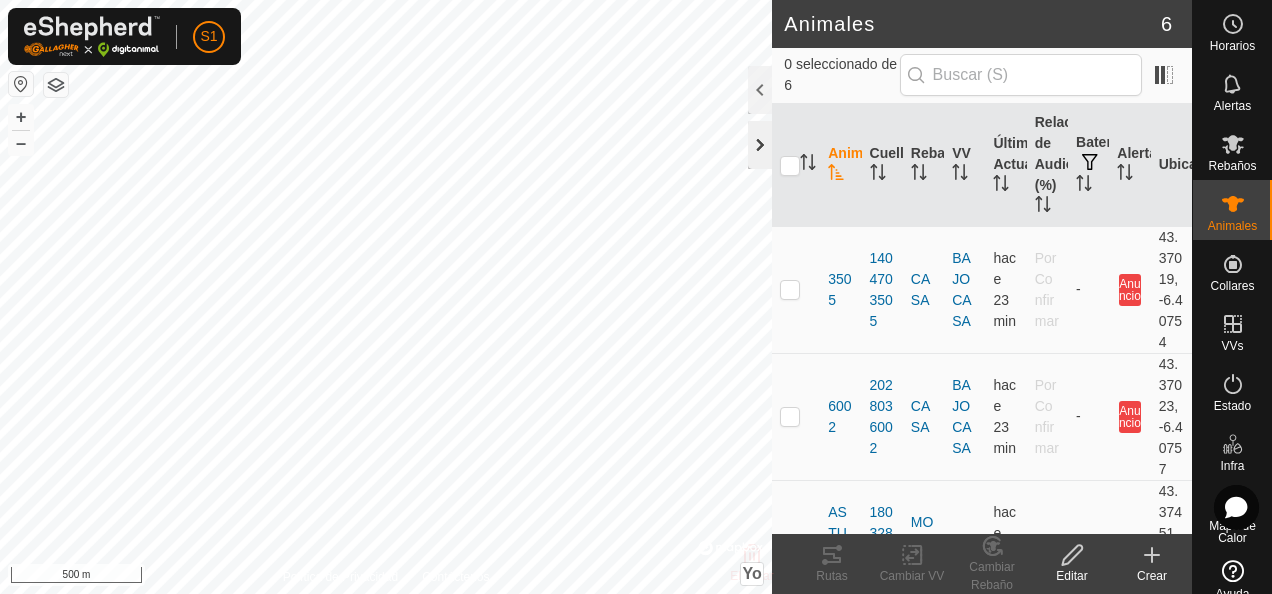 click 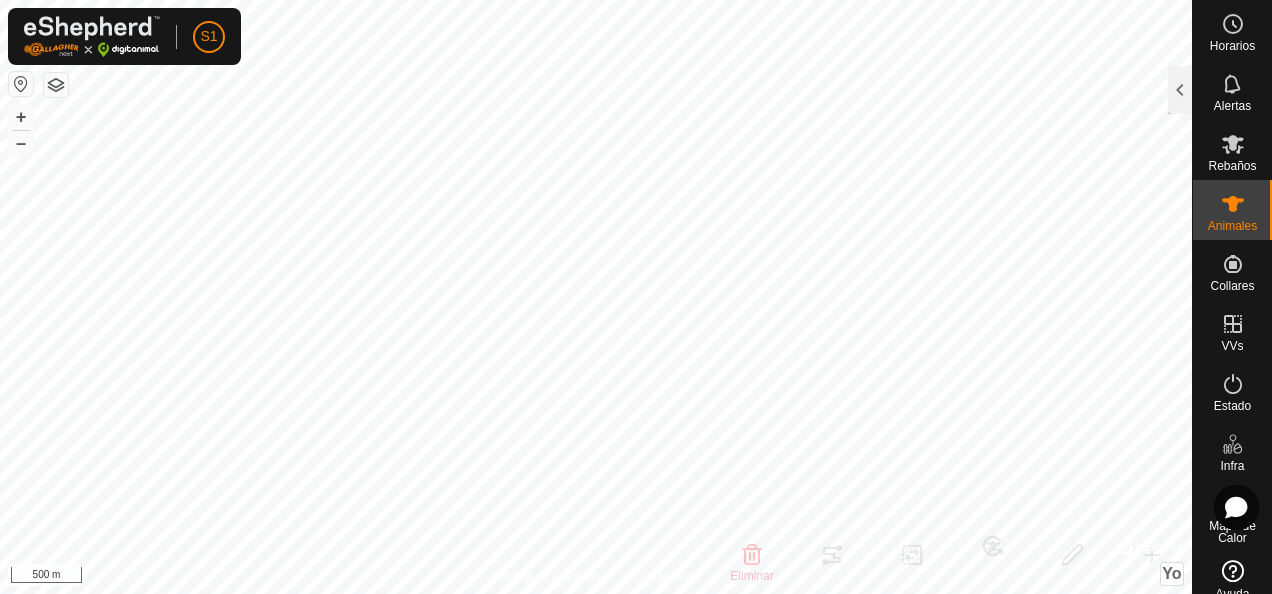 checkbox on "false" 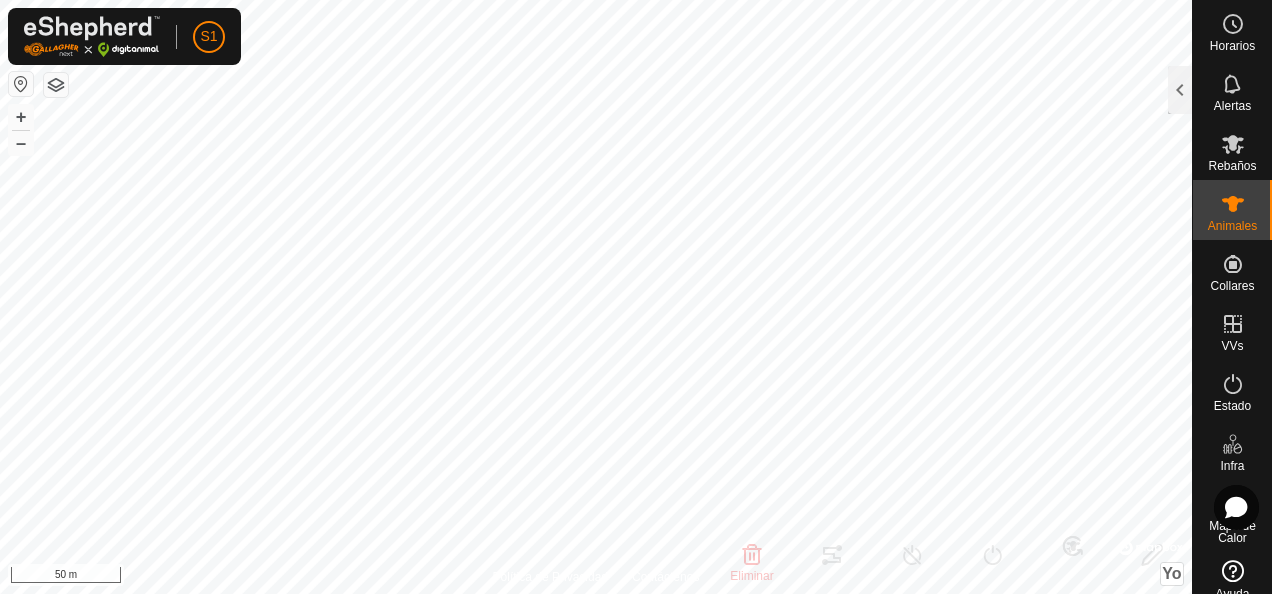 type on "CARINOSA" 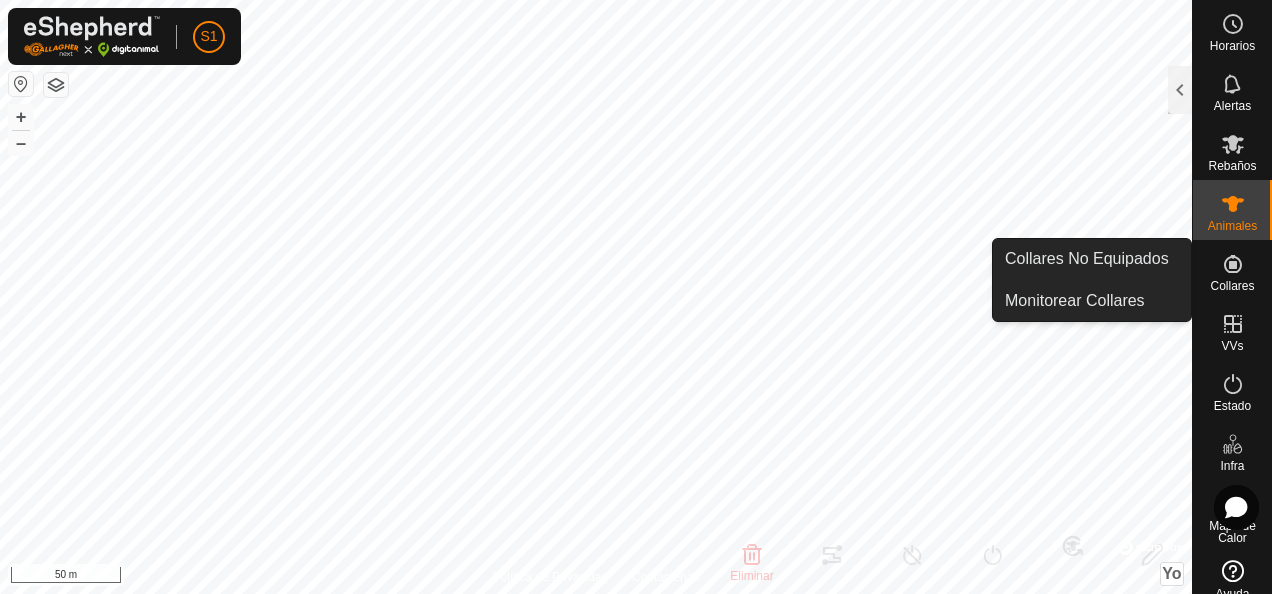 drag, startPoint x: 1213, startPoint y: 246, endPoint x: 1224, endPoint y: 262, distance: 19.416489 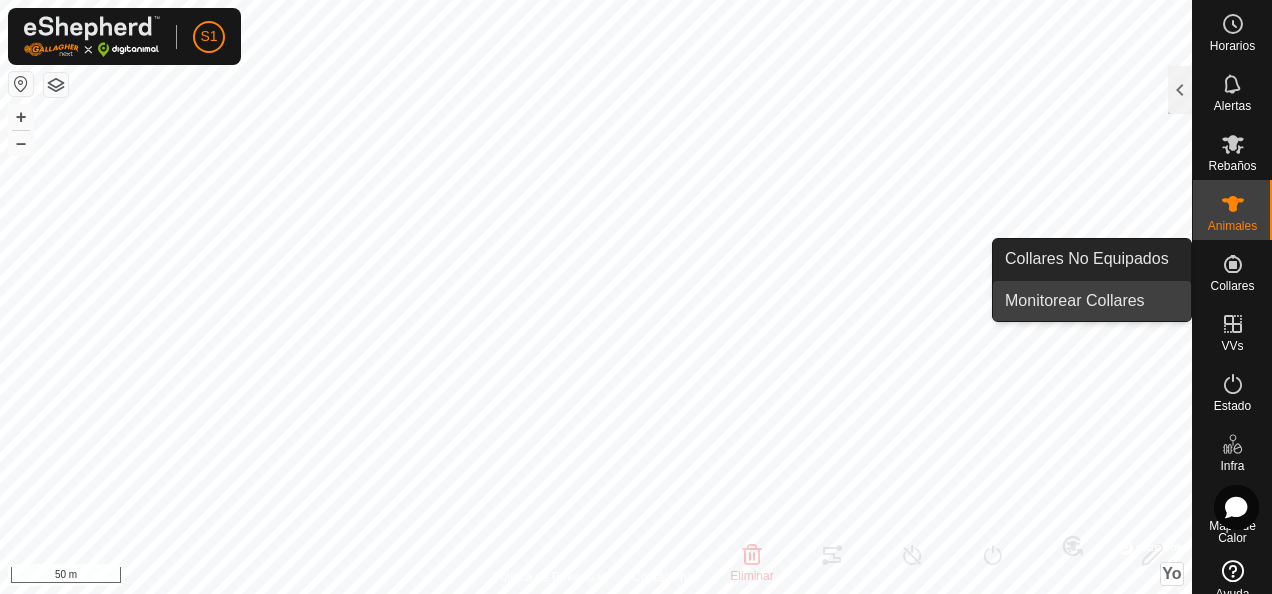 click on "Monitorear Collares" at bounding box center (1092, 301) 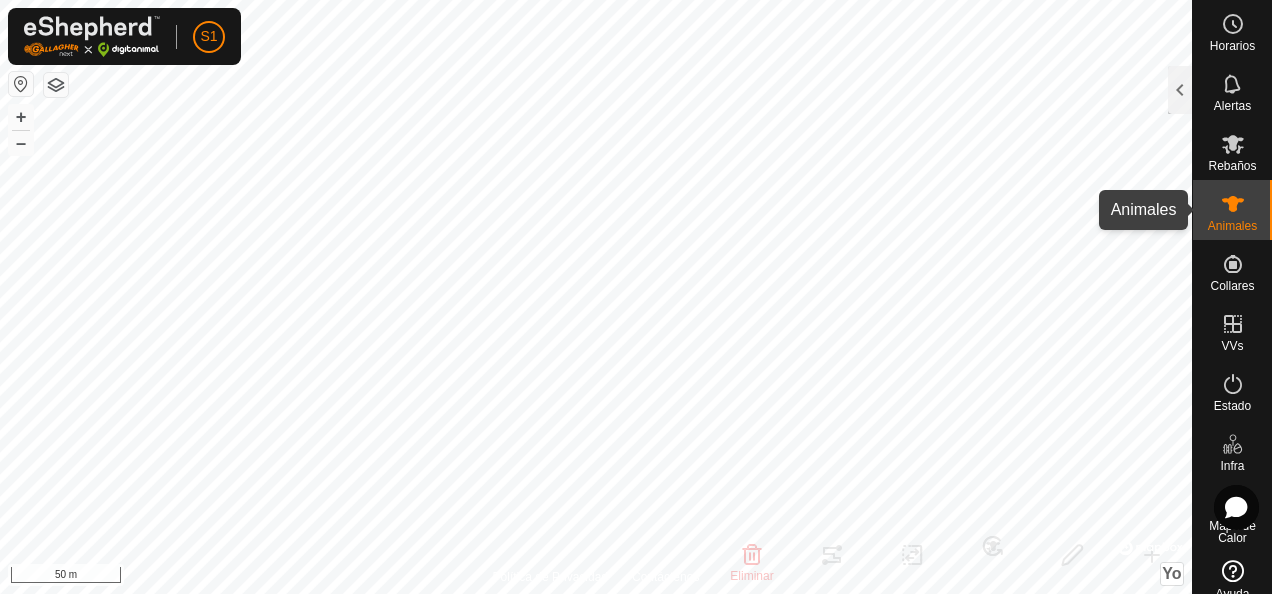 click 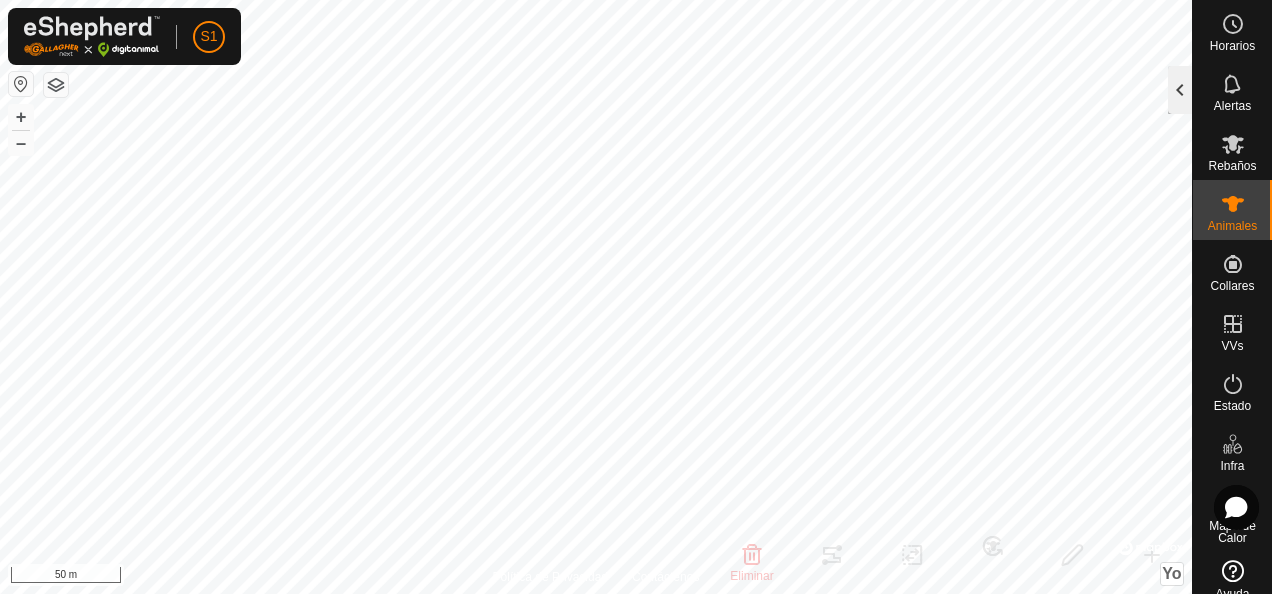 click 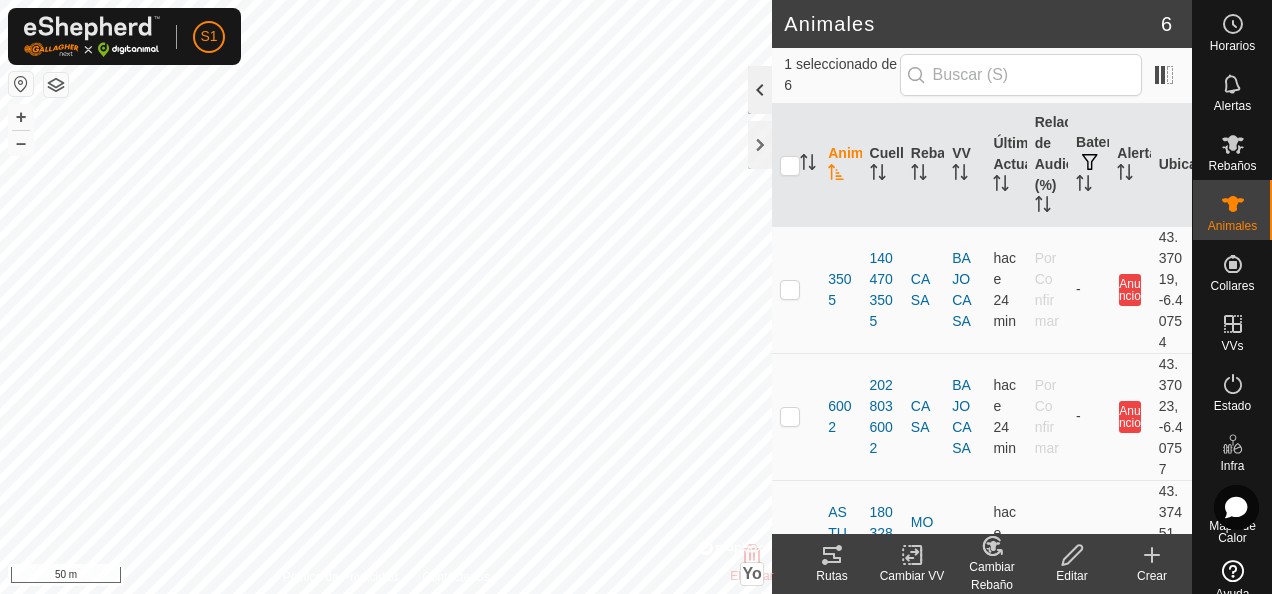 click 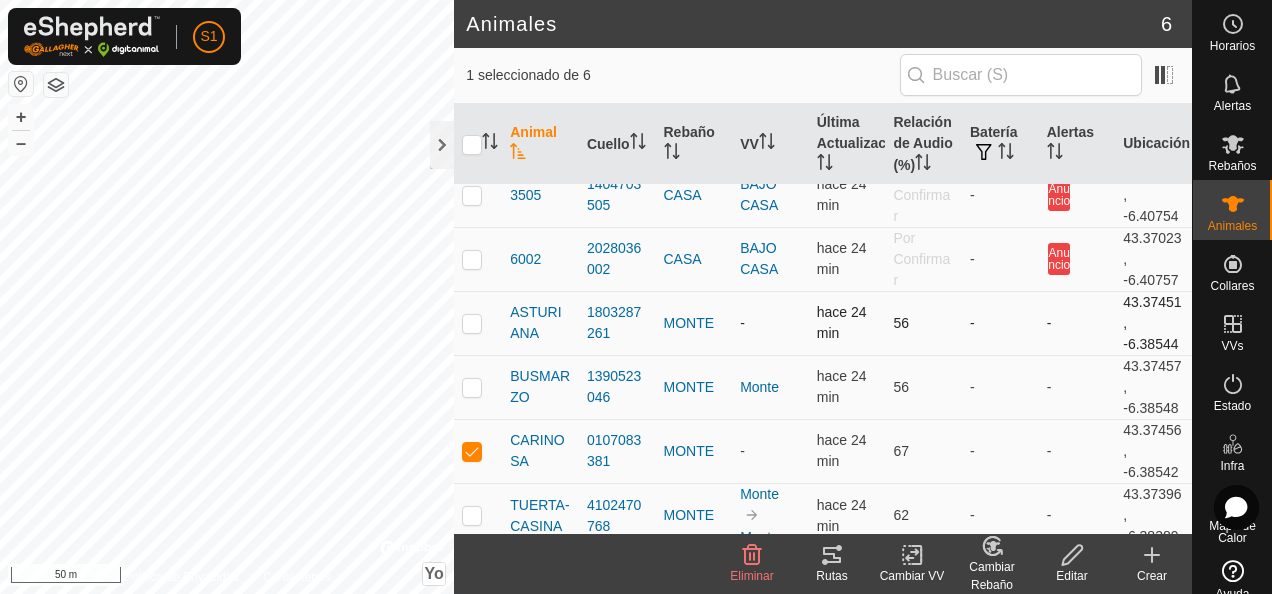 scroll, scrollTop: 32, scrollLeft: 0, axis: vertical 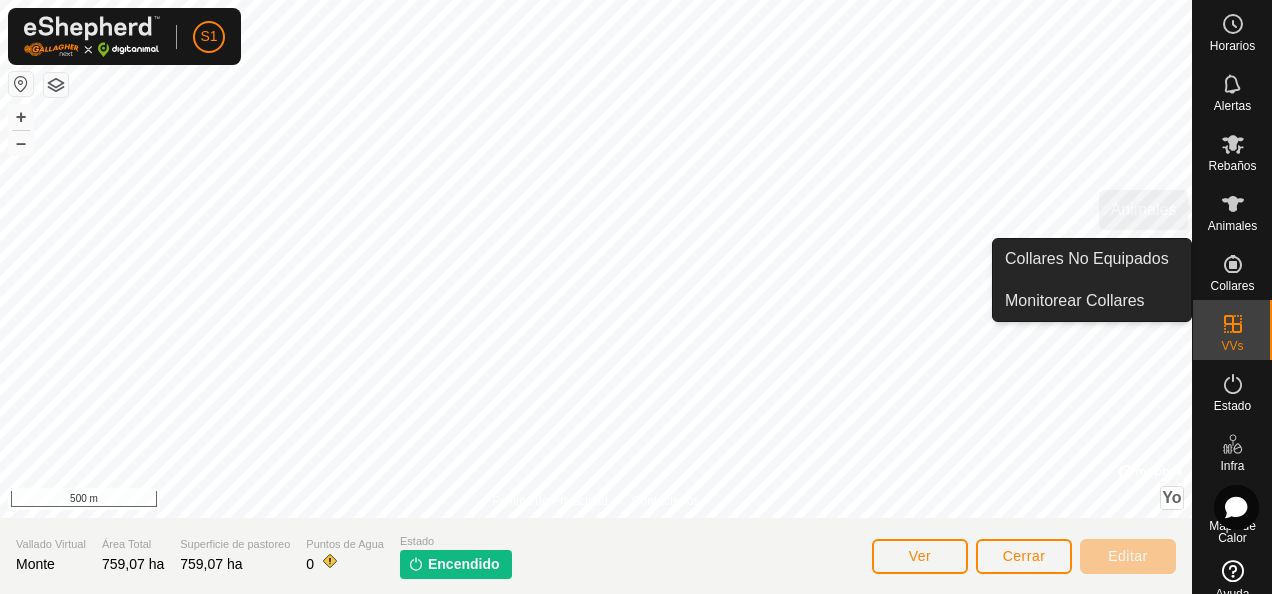 click 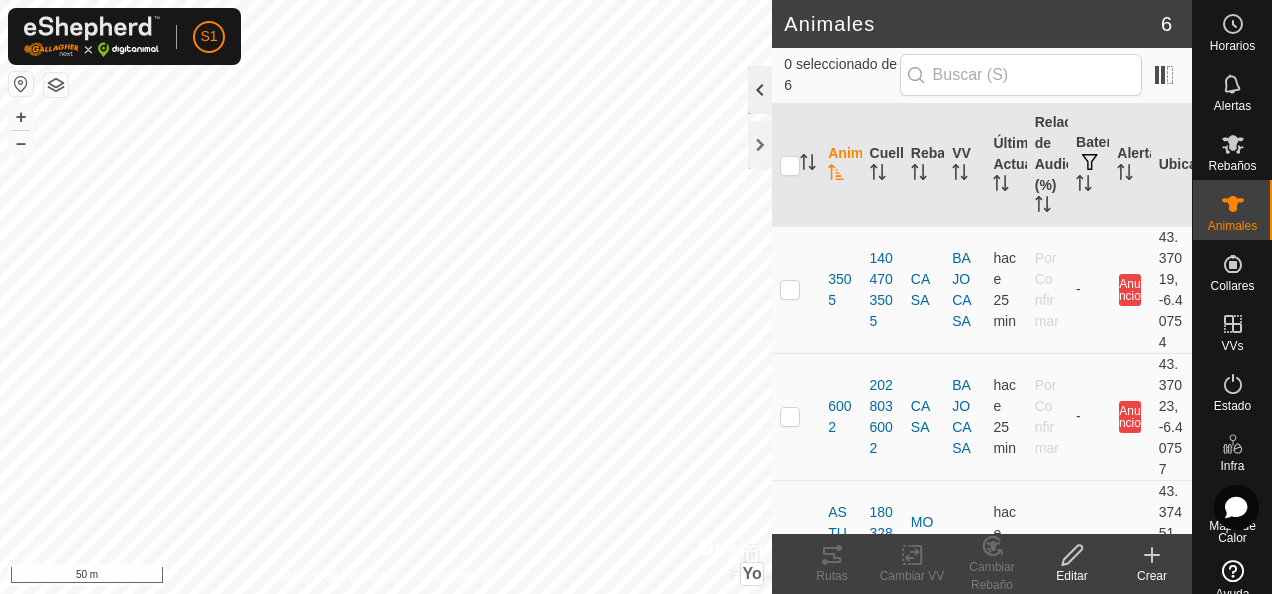 click 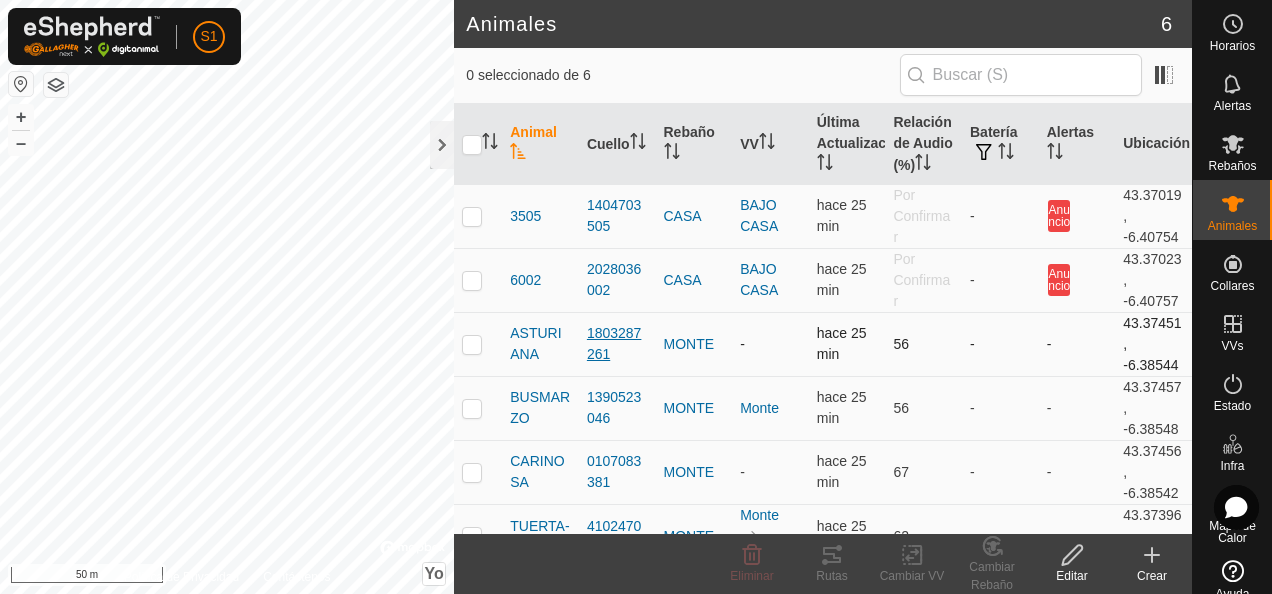 scroll, scrollTop: 32, scrollLeft: 0, axis: vertical 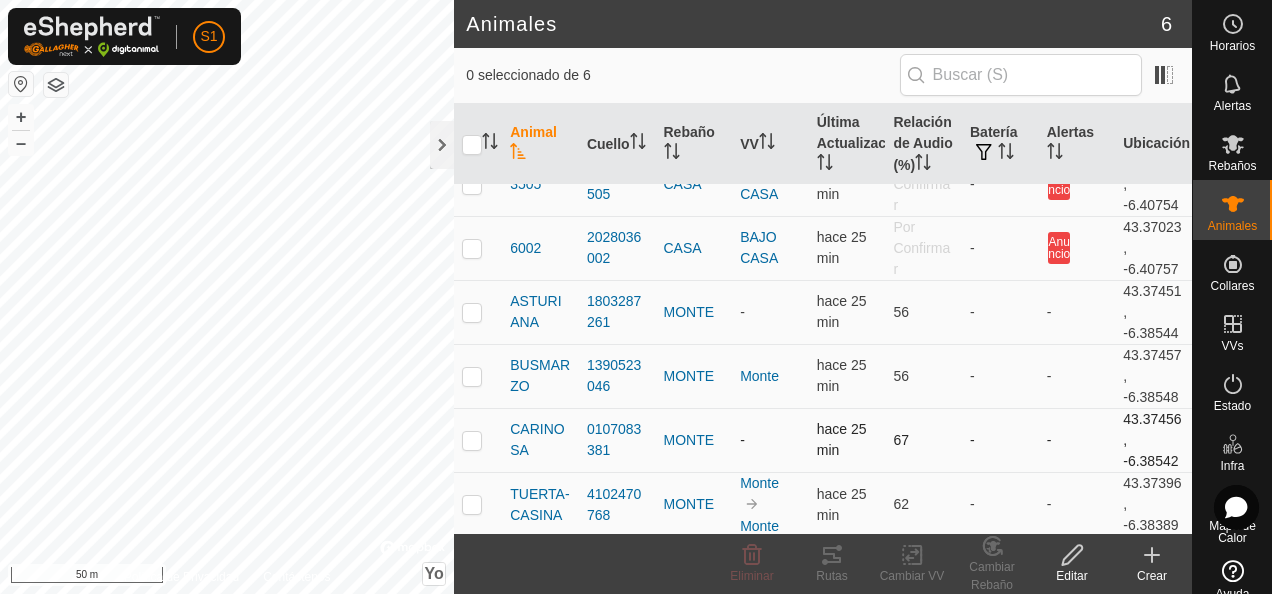 click at bounding box center [472, 440] 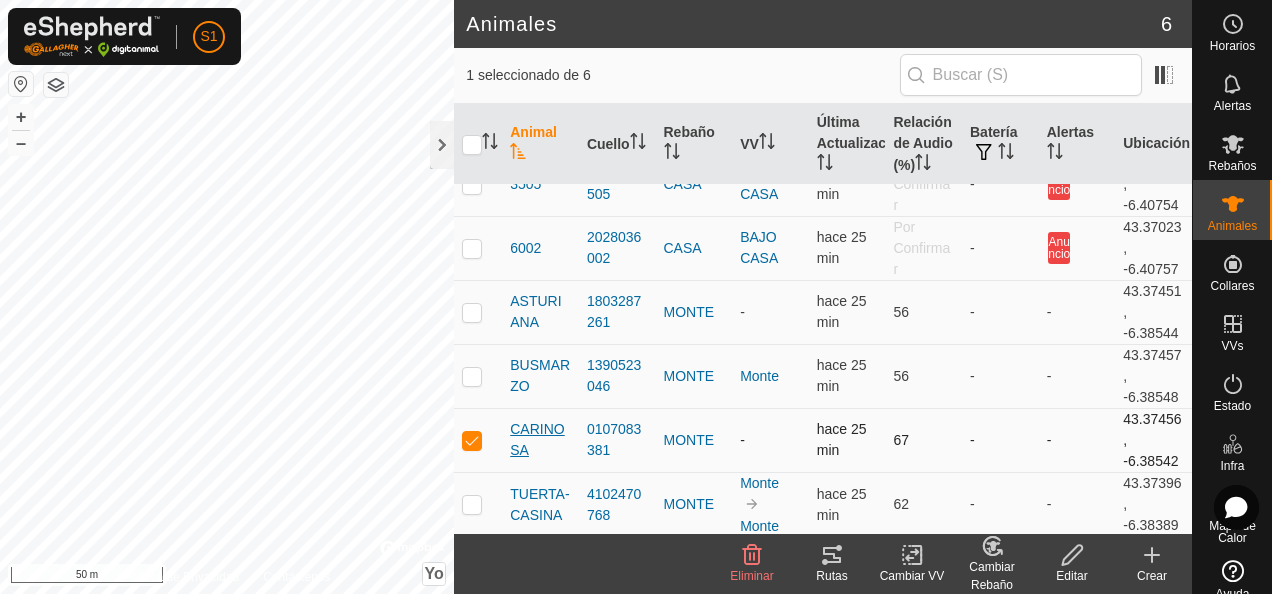 click on "CARINOSA" at bounding box center (540, 440) 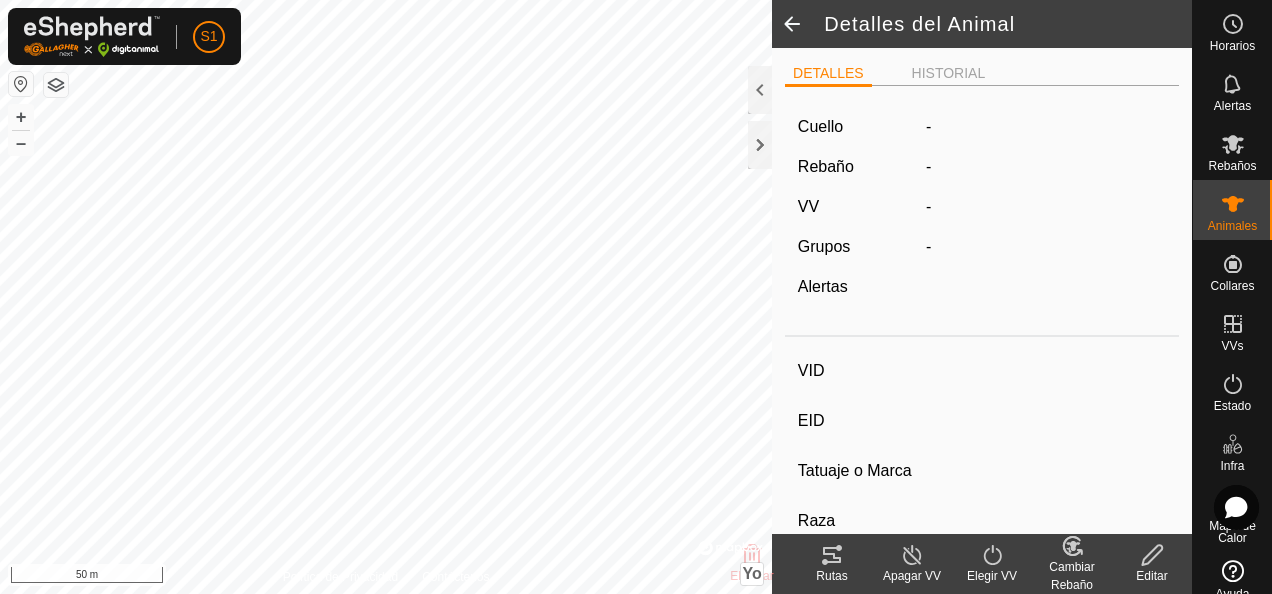 type on "CARINOSA" 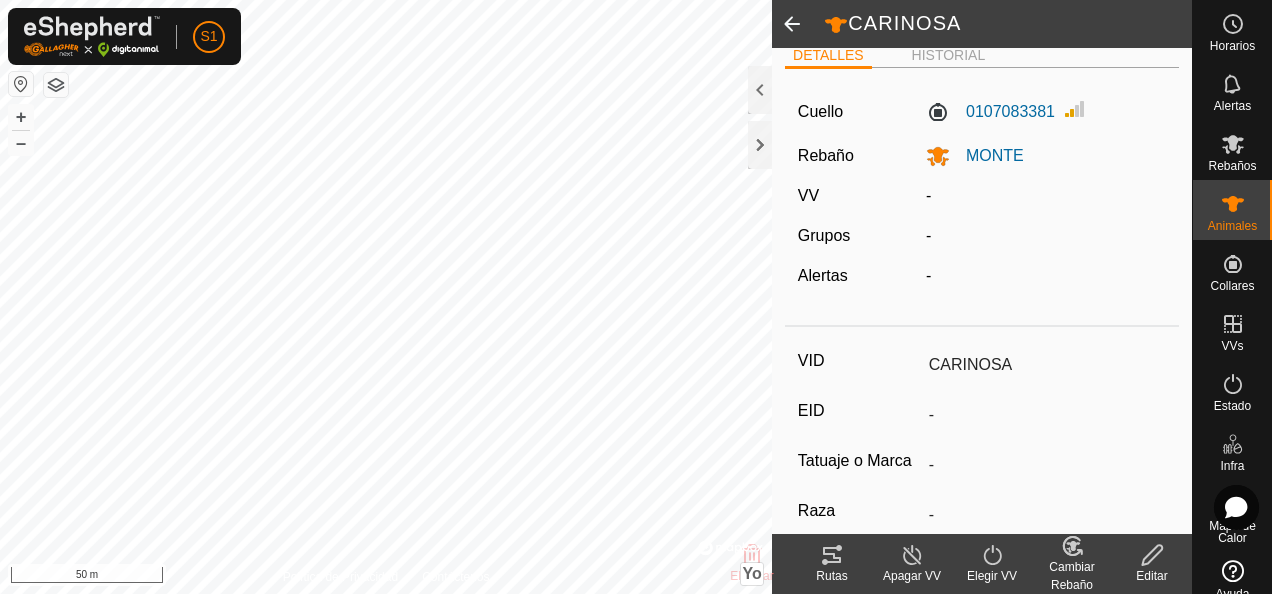 scroll, scrollTop: 0, scrollLeft: 0, axis: both 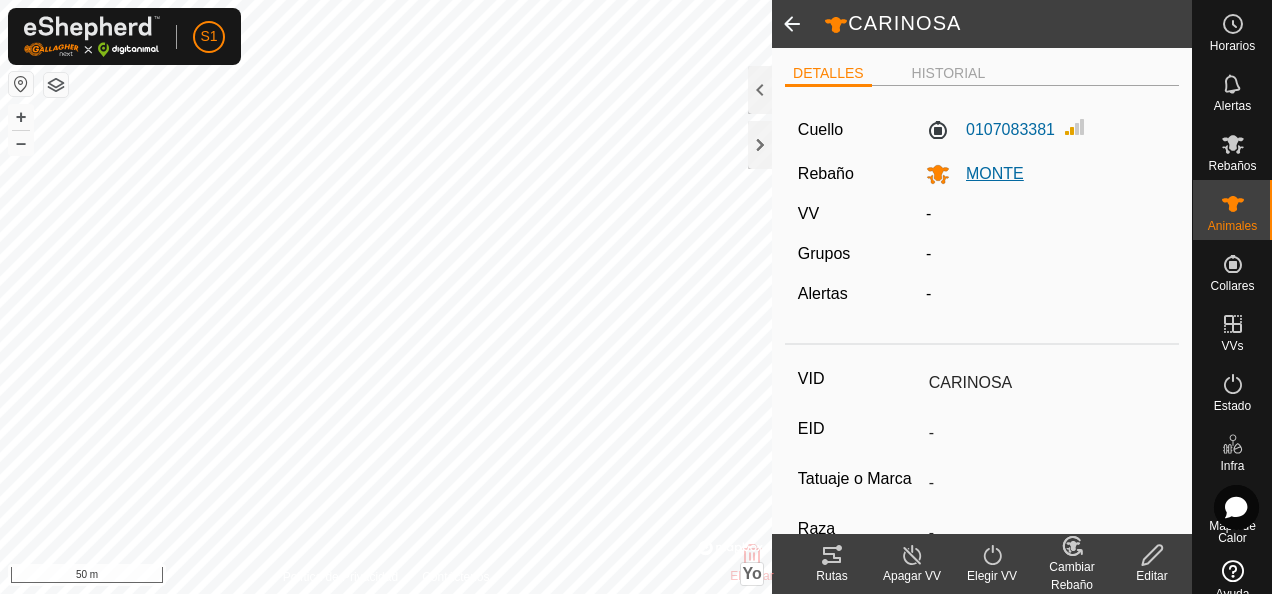 click on "MONTE" 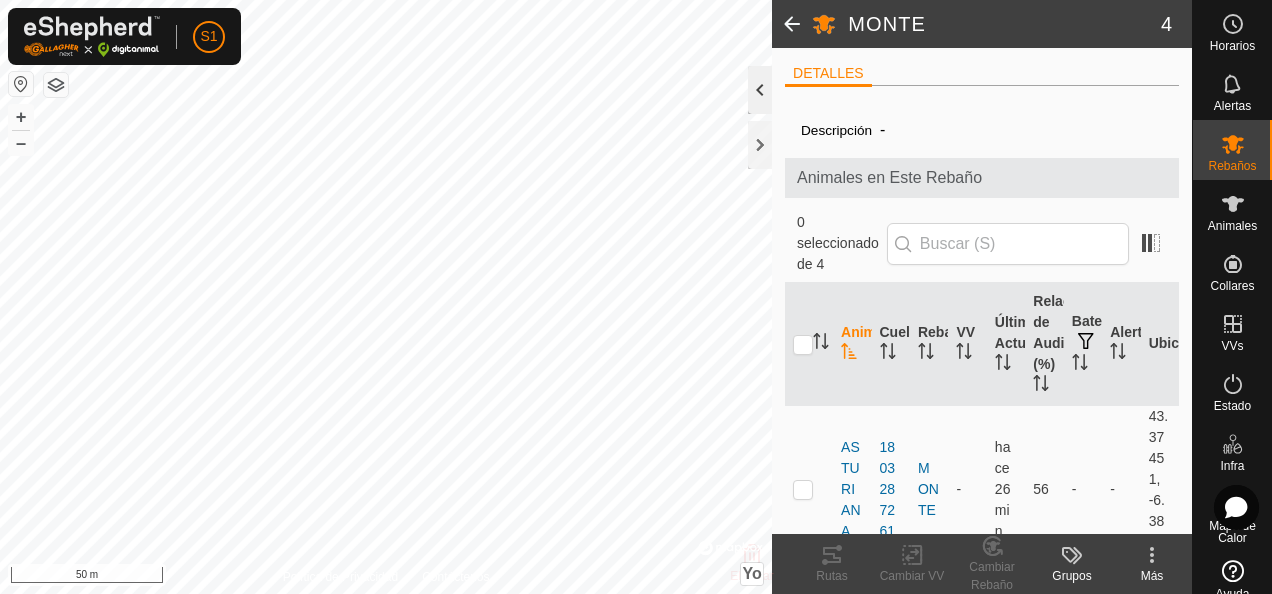 click 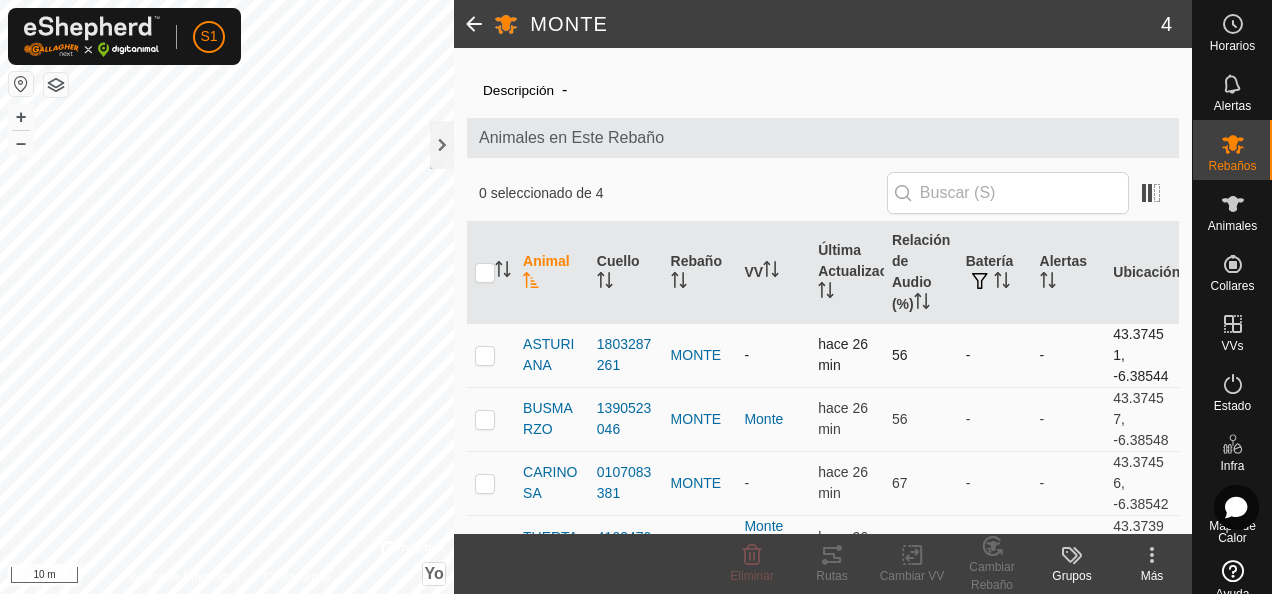 scroll, scrollTop: 62, scrollLeft: 0, axis: vertical 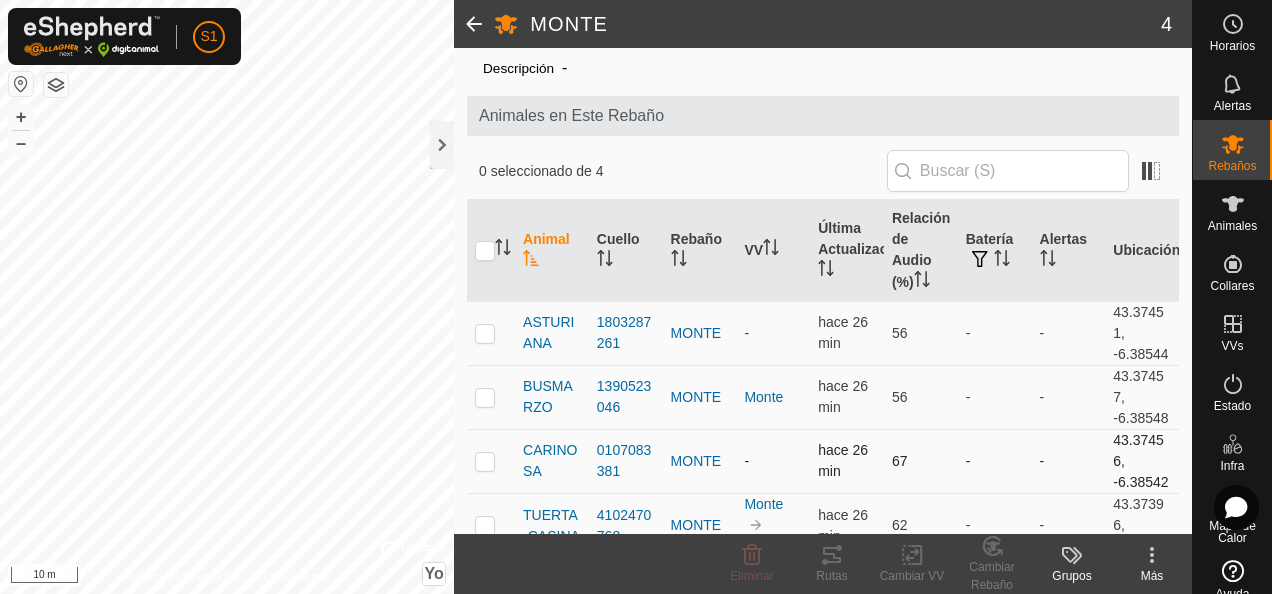 click at bounding box center (485, 461) 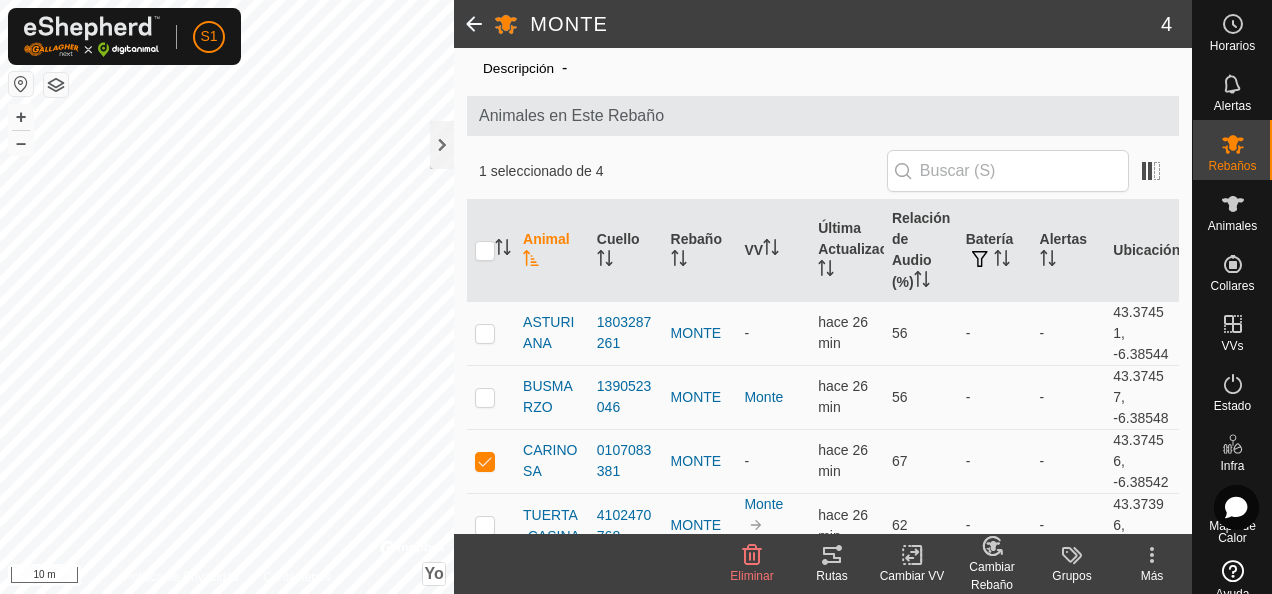 click 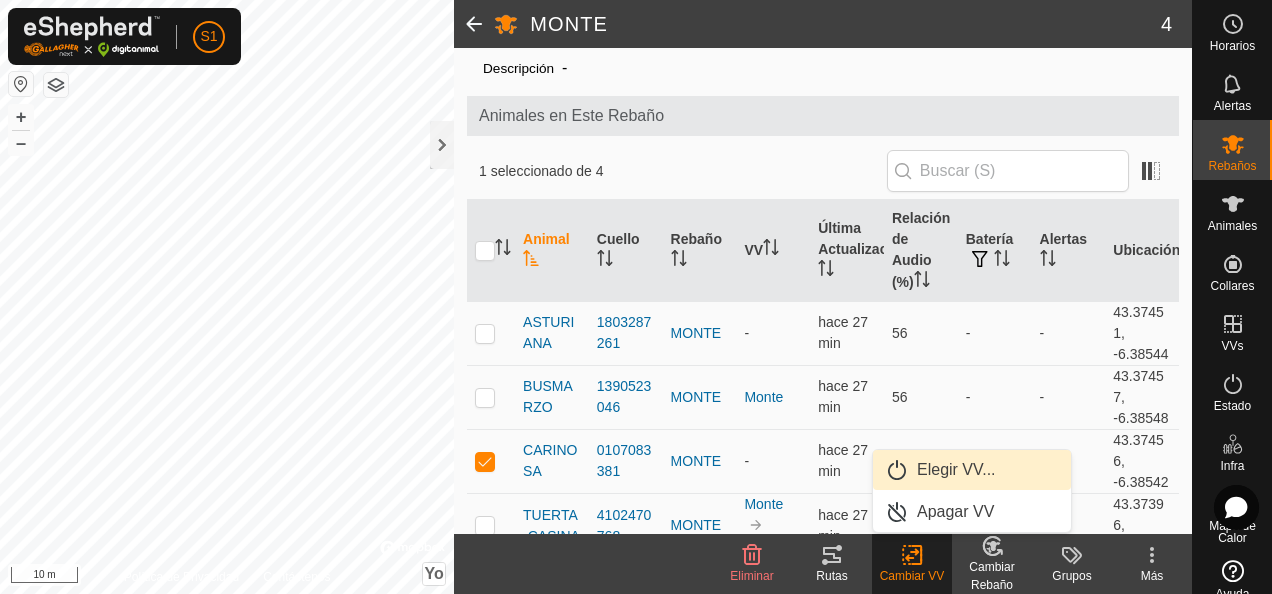 click on "Elegir VV..." at bounding box center (972, 470) 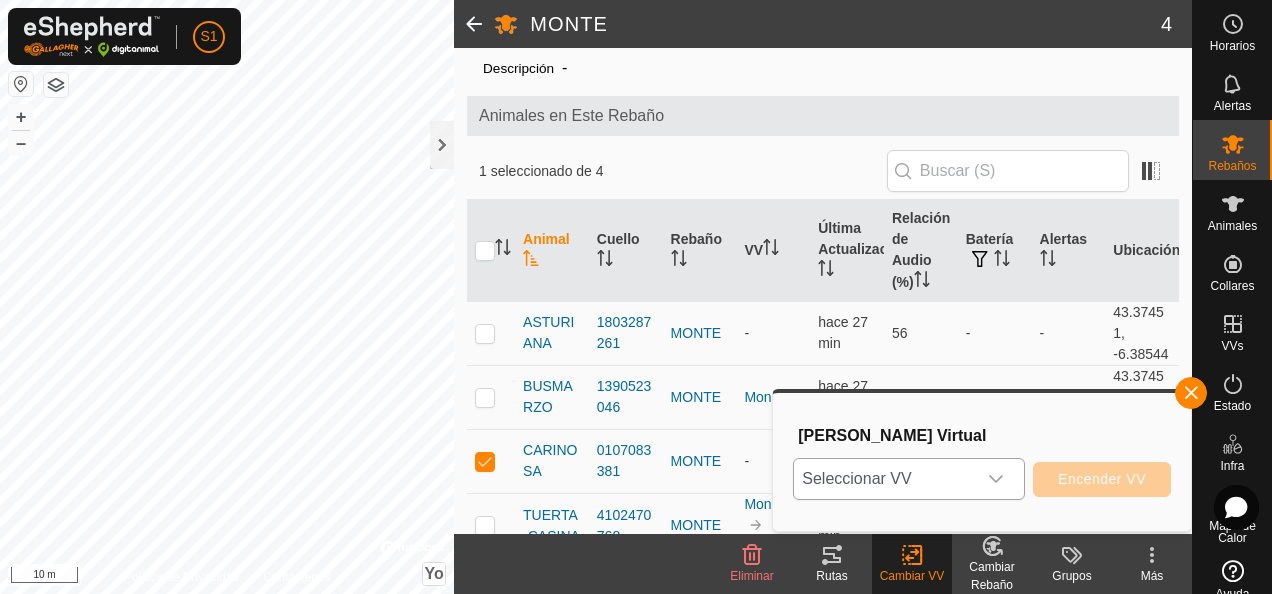 click 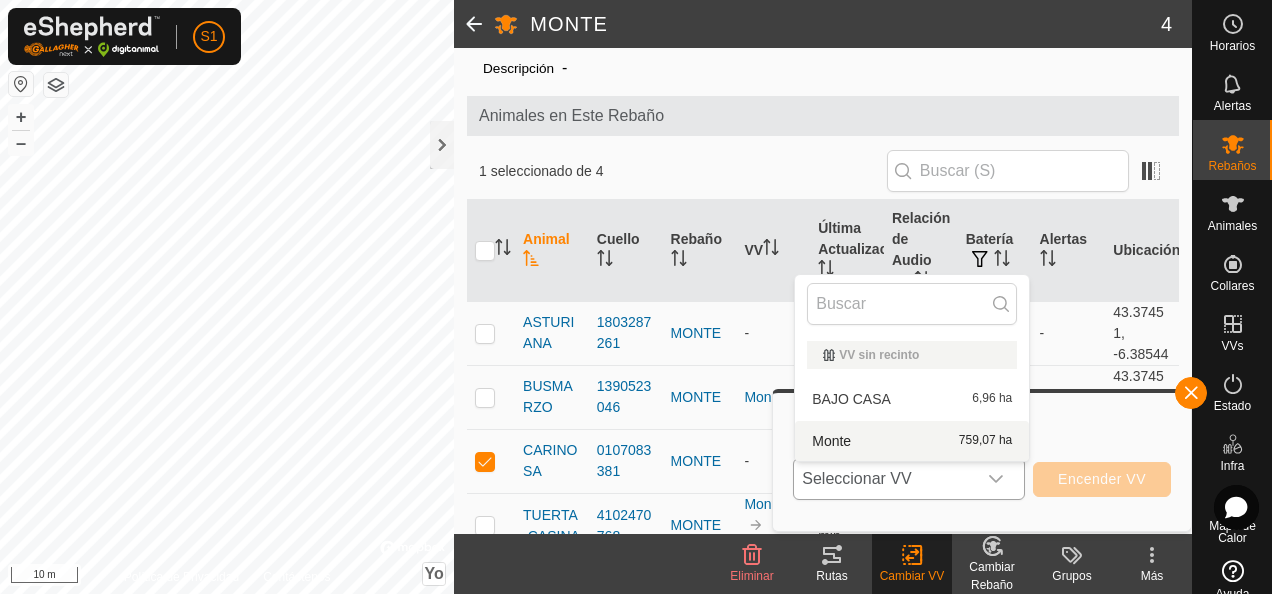 click on "Monte  759,07 ha" at bounding box center [912, 441] 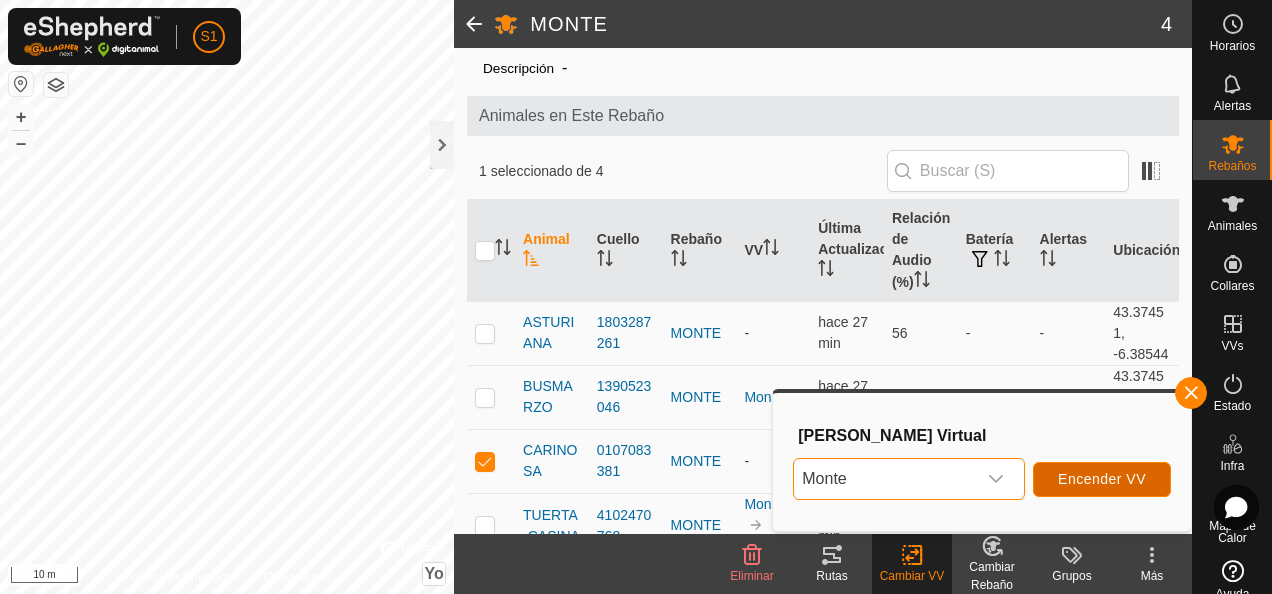 click on "Encender VV" at bounding box center (1102, 479) 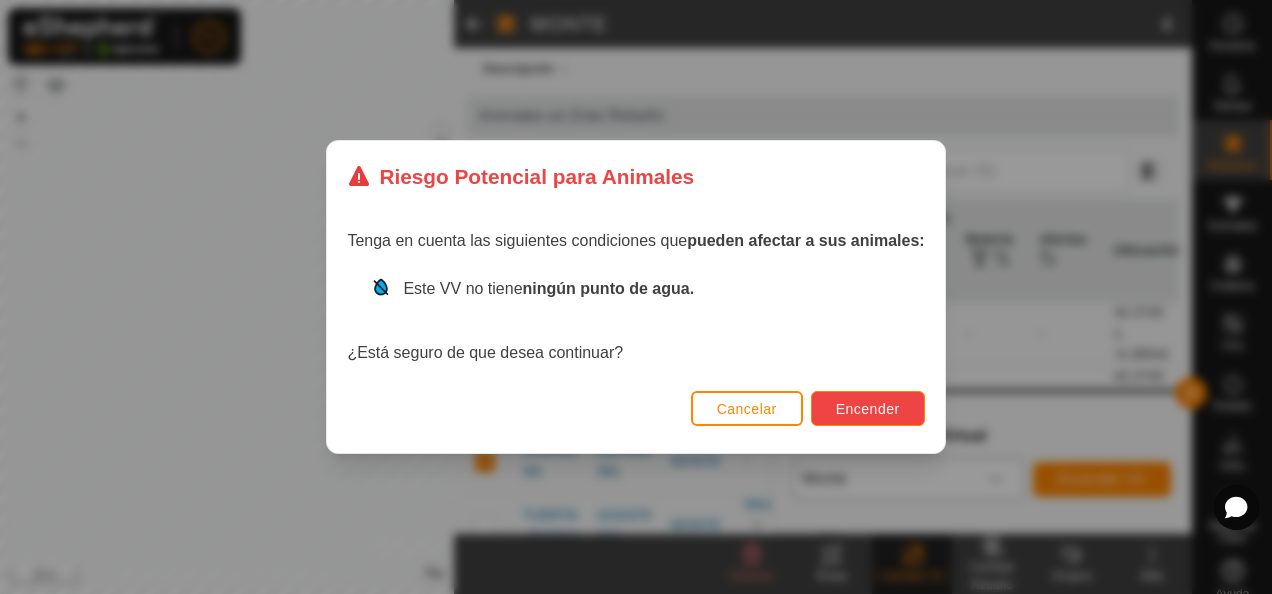 click on "Encender" at bounding box center (868, 409) 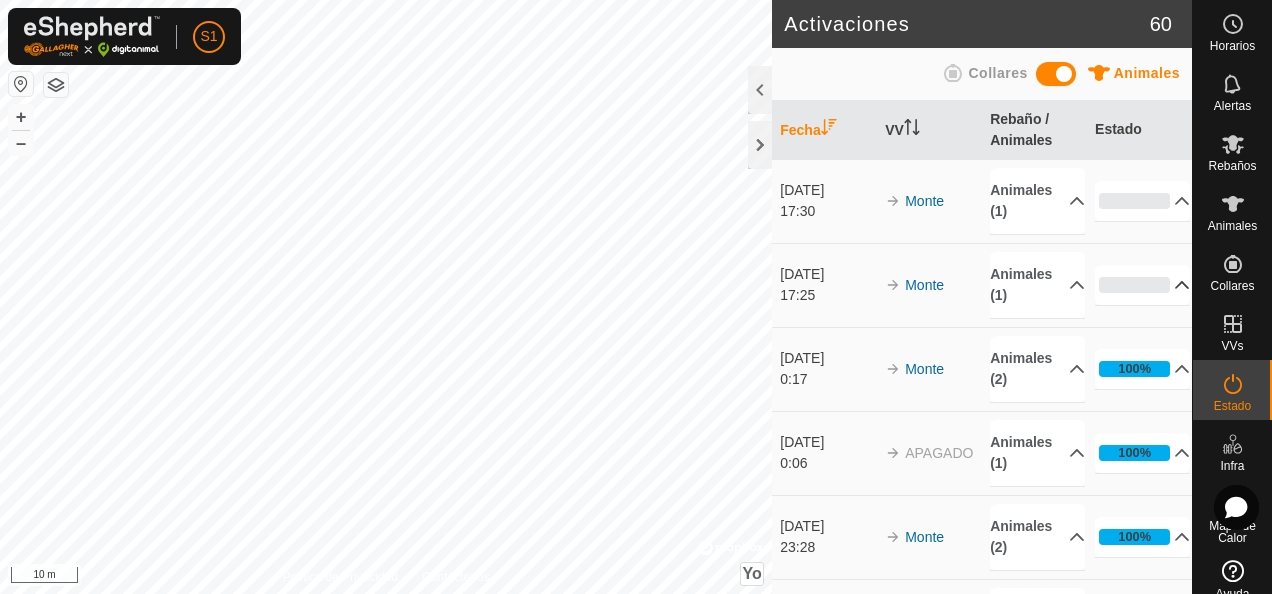 click on "0%" at bounding box center [1142, 285] 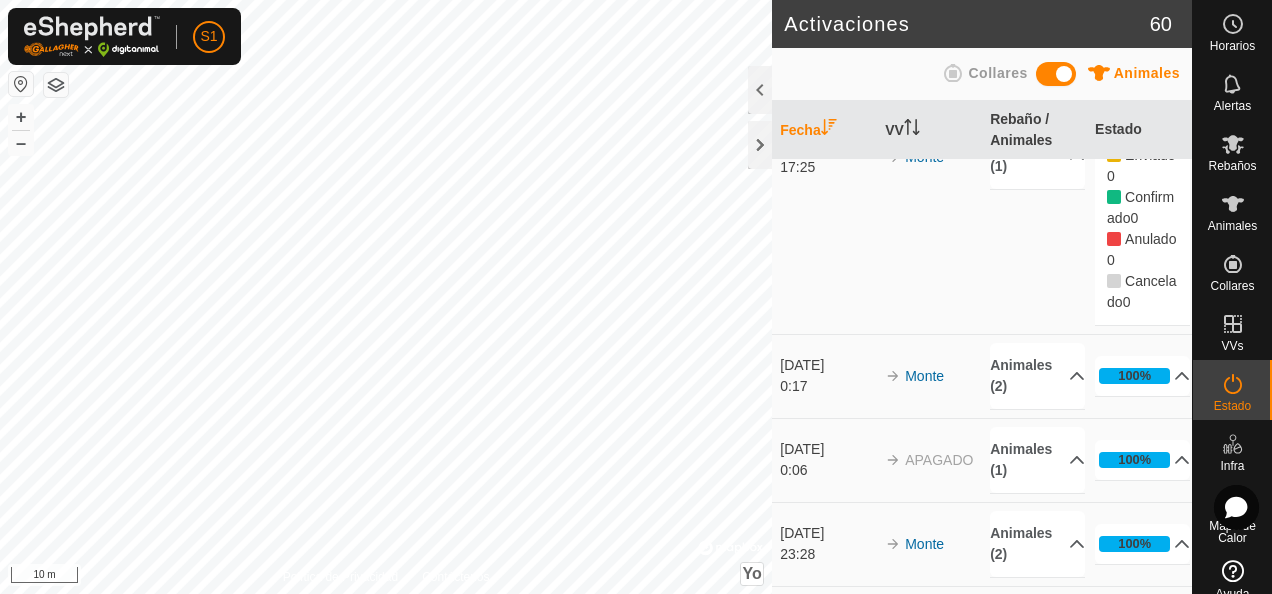 scroll, scrollTop: 300, scrollLeft: 0, axis: vertical 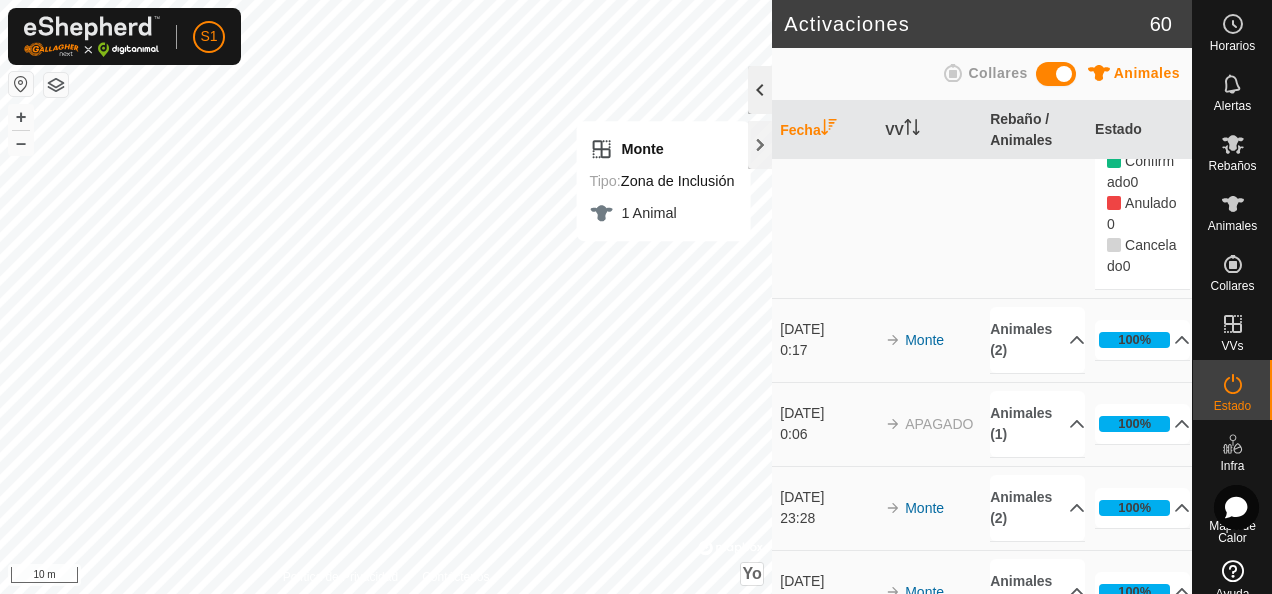 click 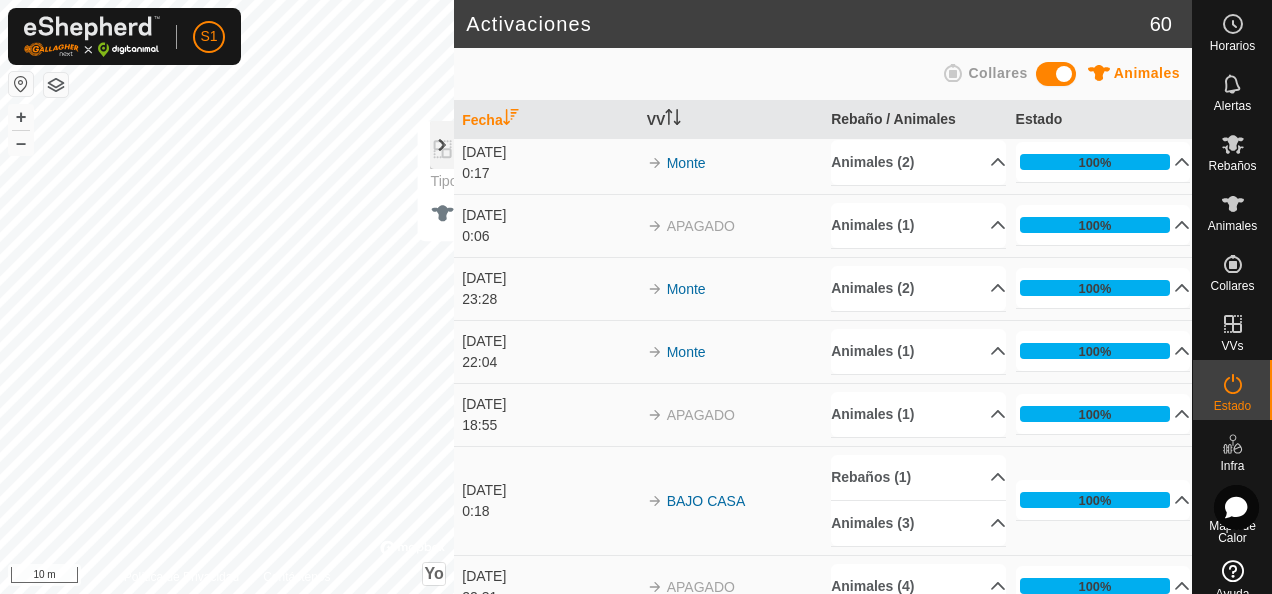 scroll, scrollTop: 206, scrollLeft: 0, axis: vertical 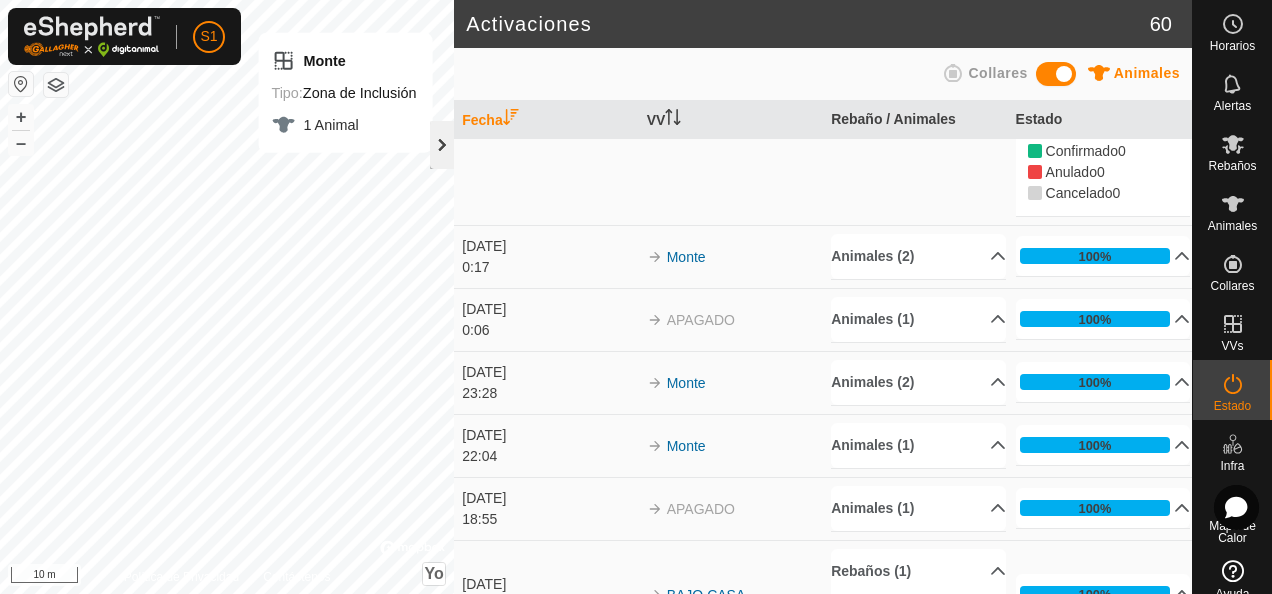 click 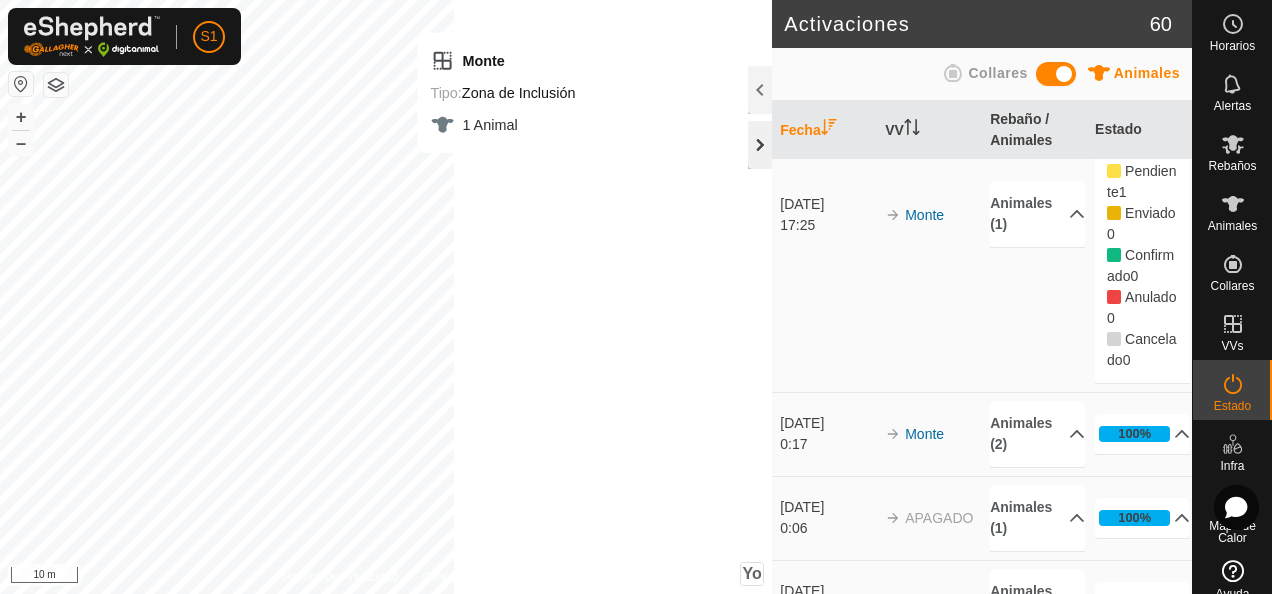 scroll, scrollTop: 300, scrollLeft: 0, axis: vertical 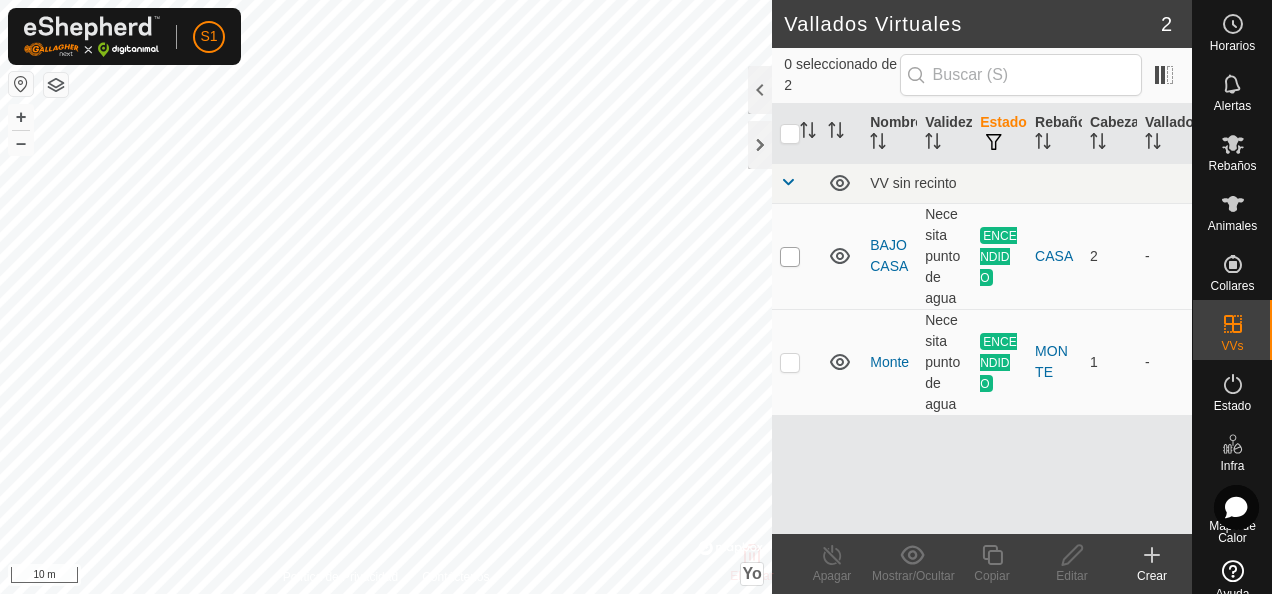click at bounding box center [790, 257] 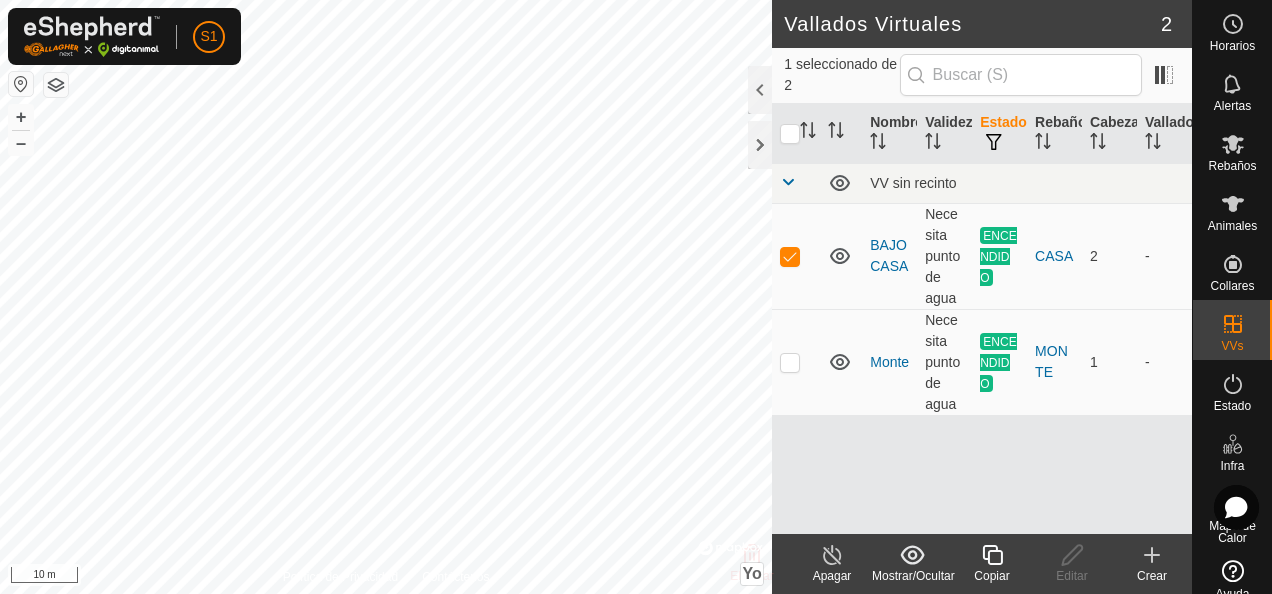 click 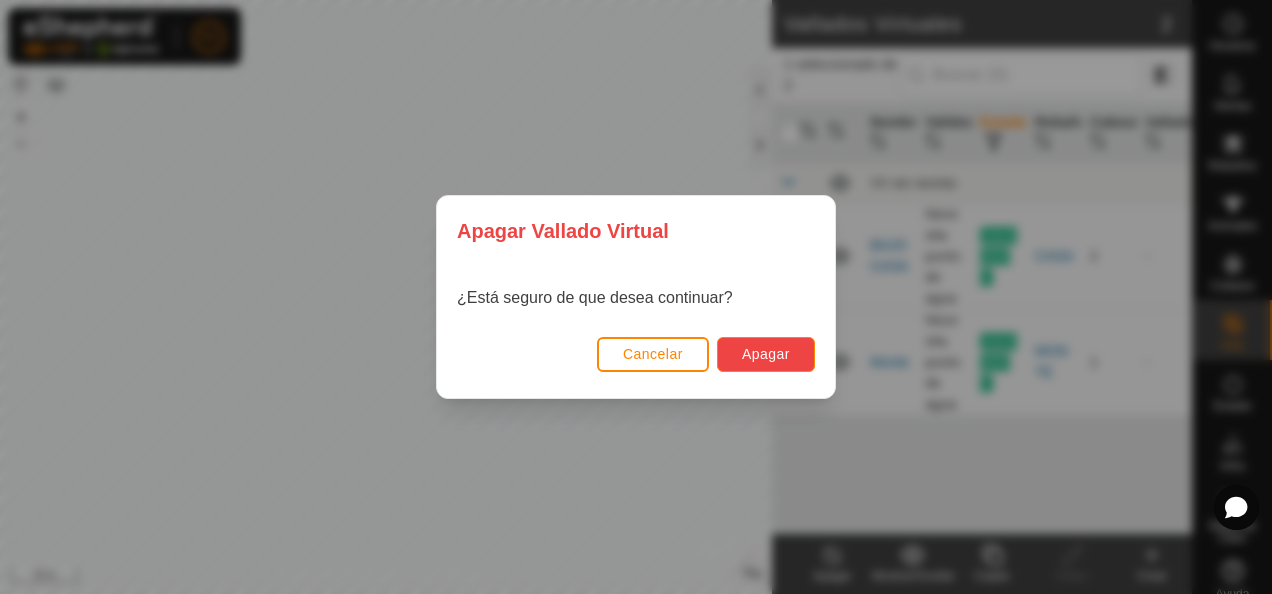 click on "Apagar" at bounding box center (766, 354) 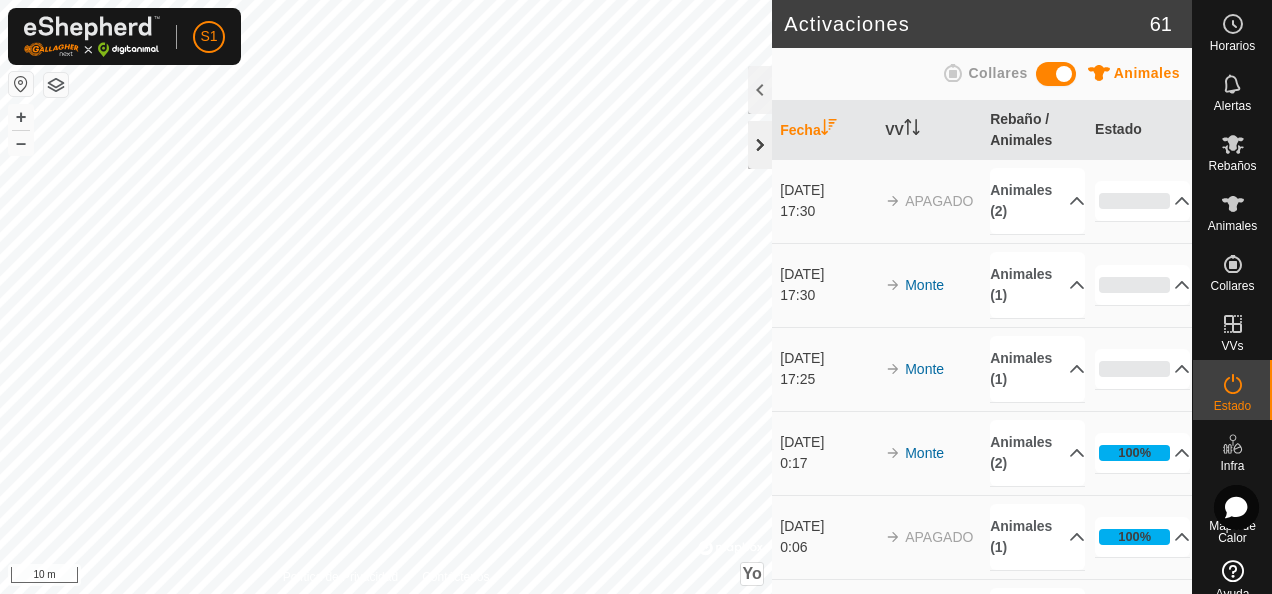 click 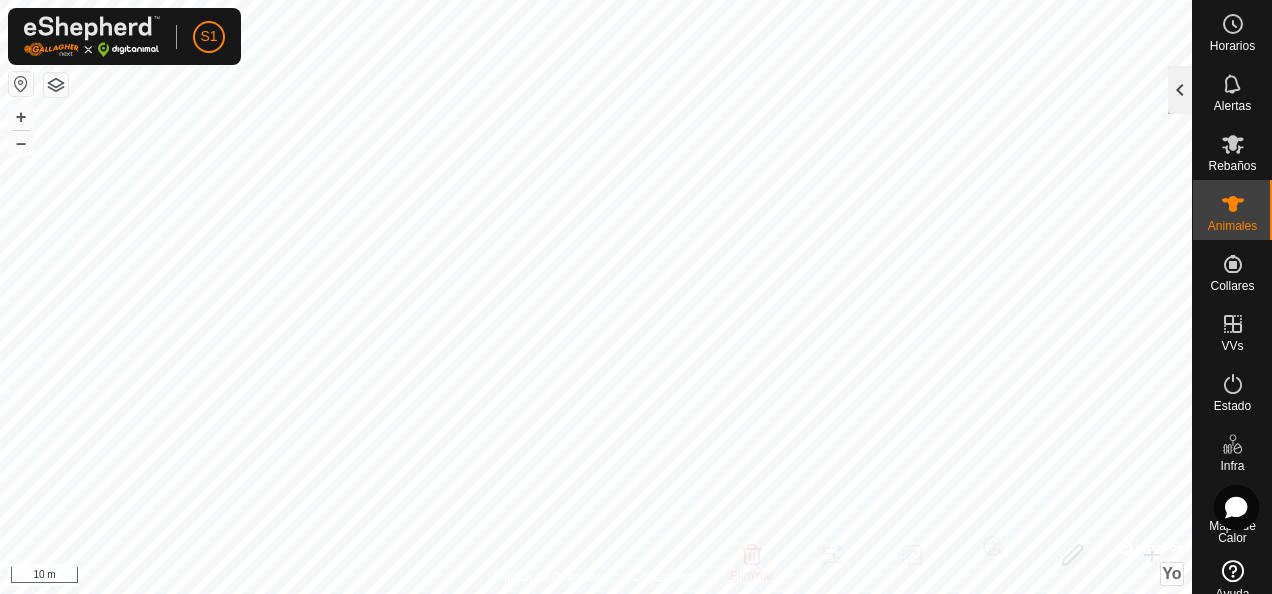 click 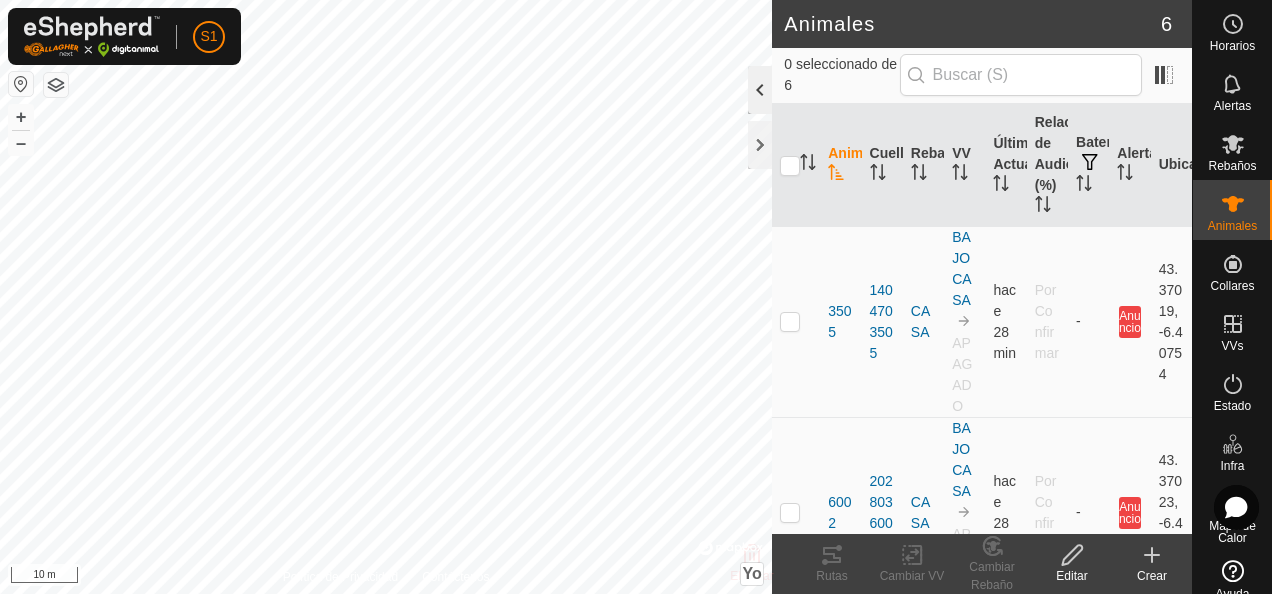 click 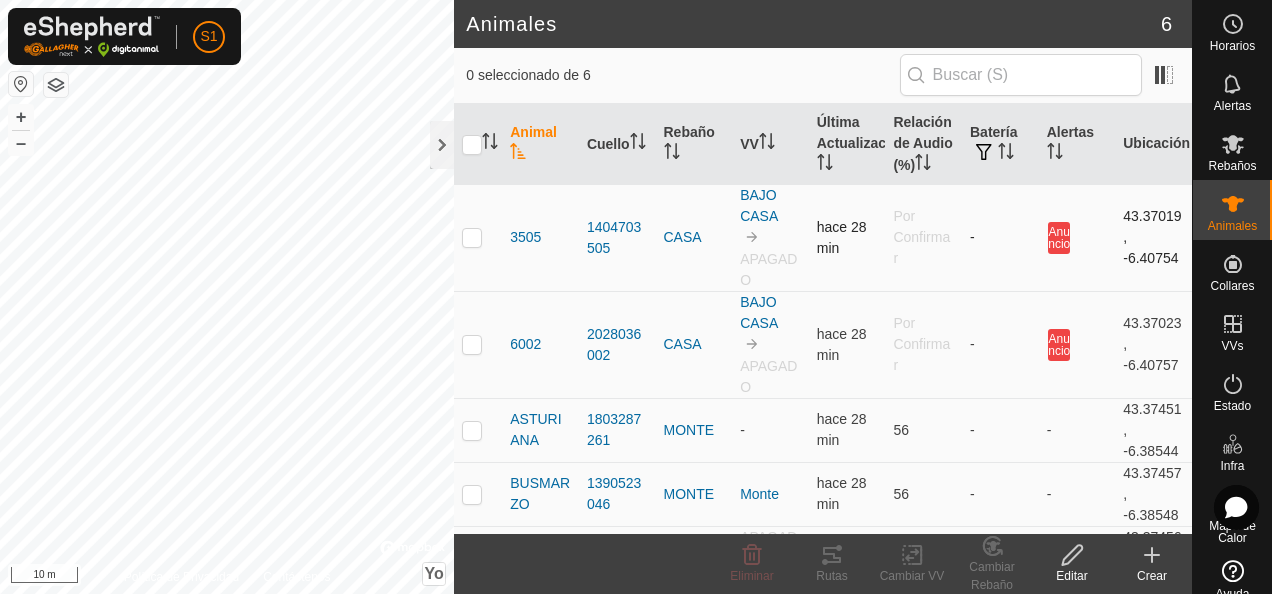 scroll, scrollTop: 100, scrollLeft: 0, axis: vertical 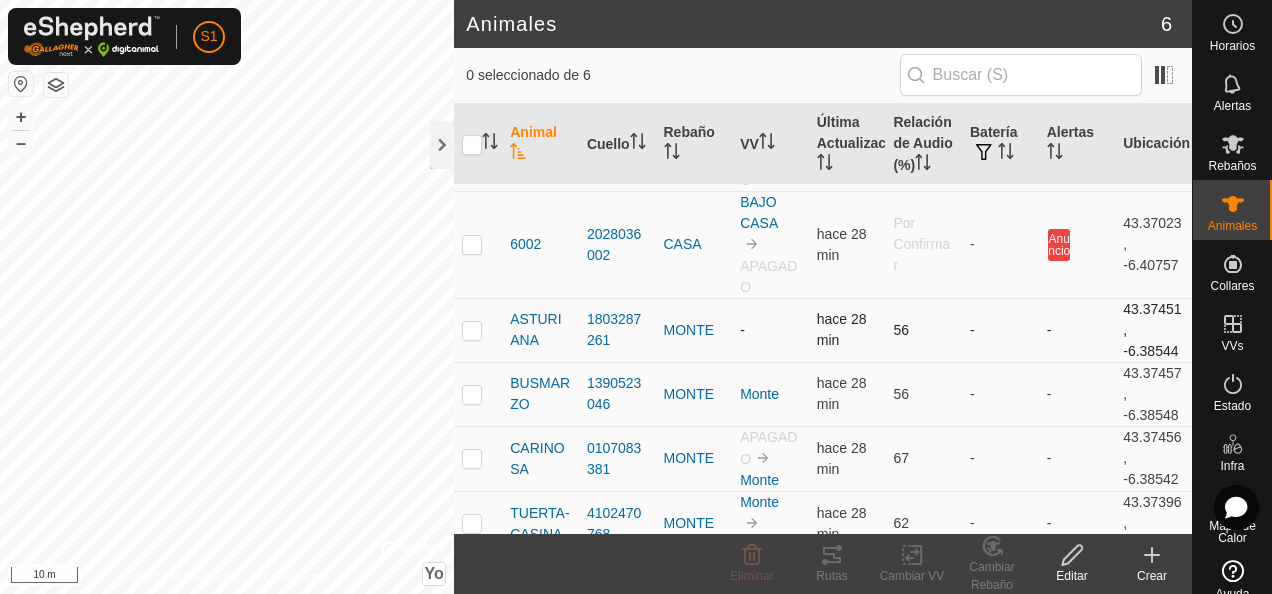 click at bounding box center (478, 330) 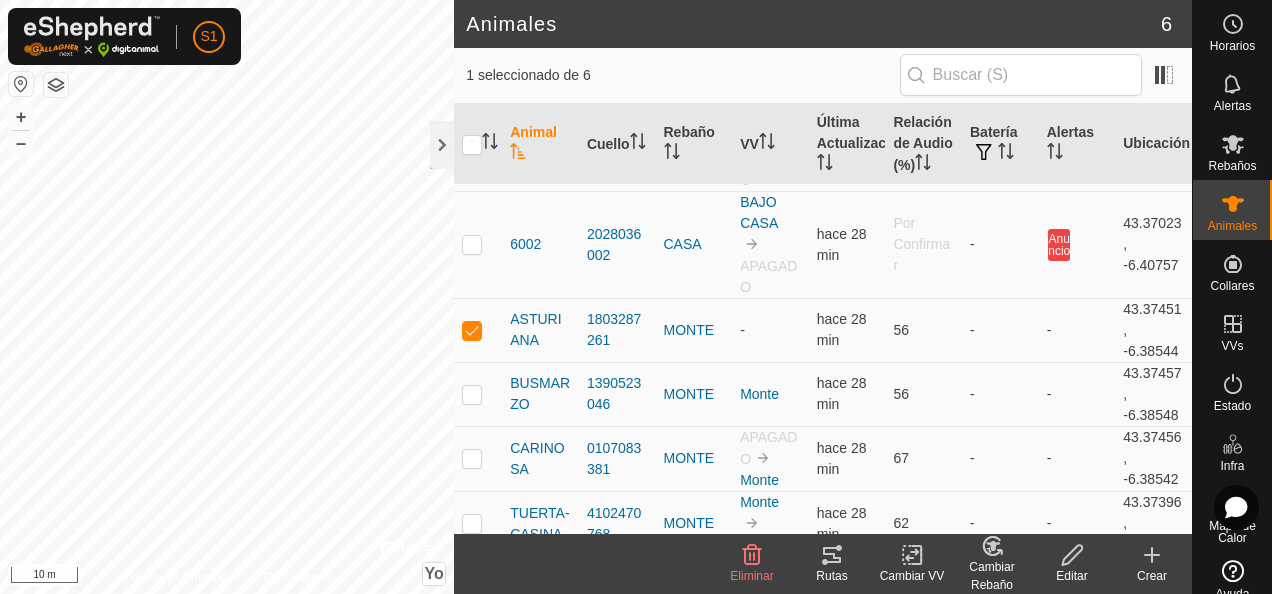 click 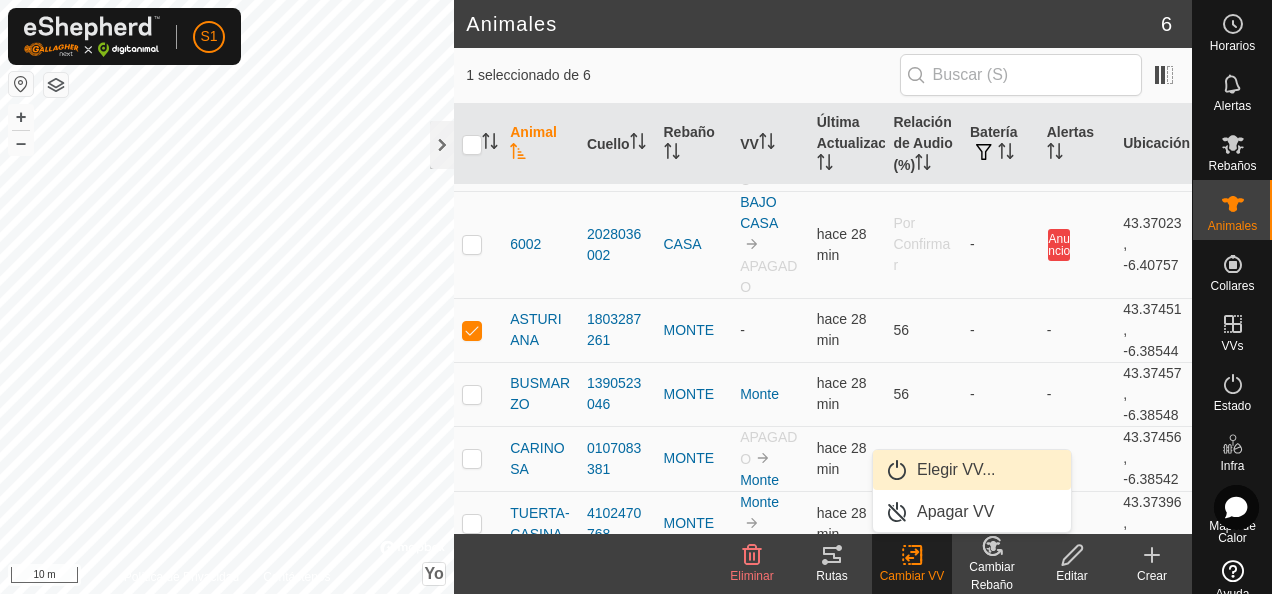 click on "Elegir VV..." at bounding box center (972, 470) 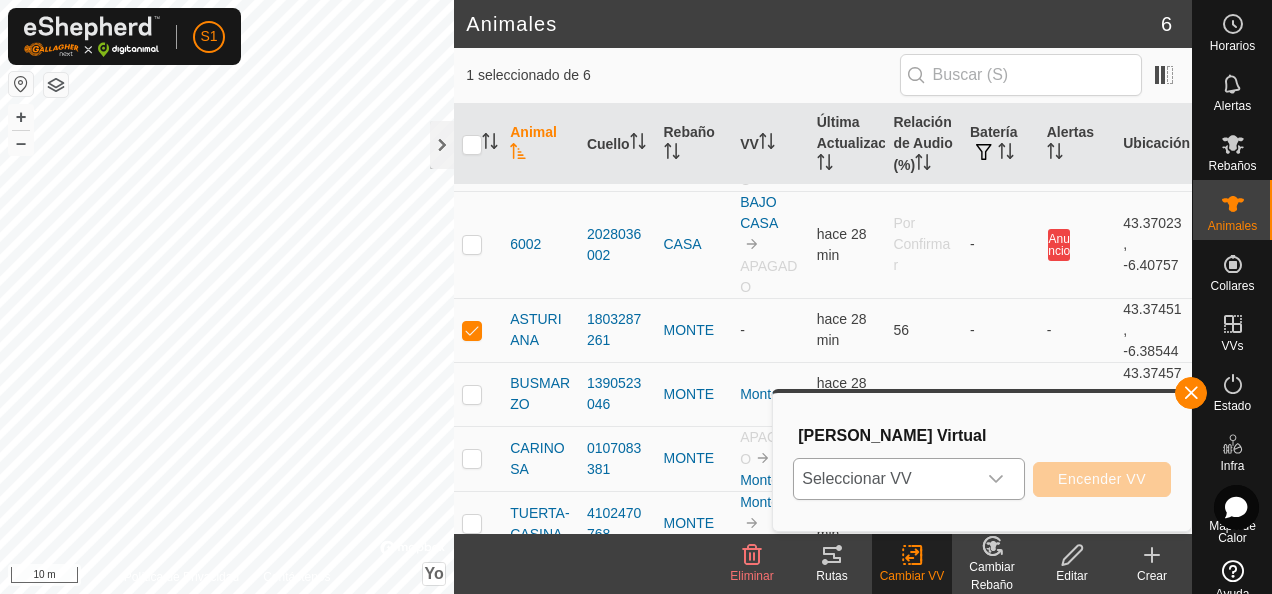 click on "Seleccionar VV" at bounding box center [885, 479] 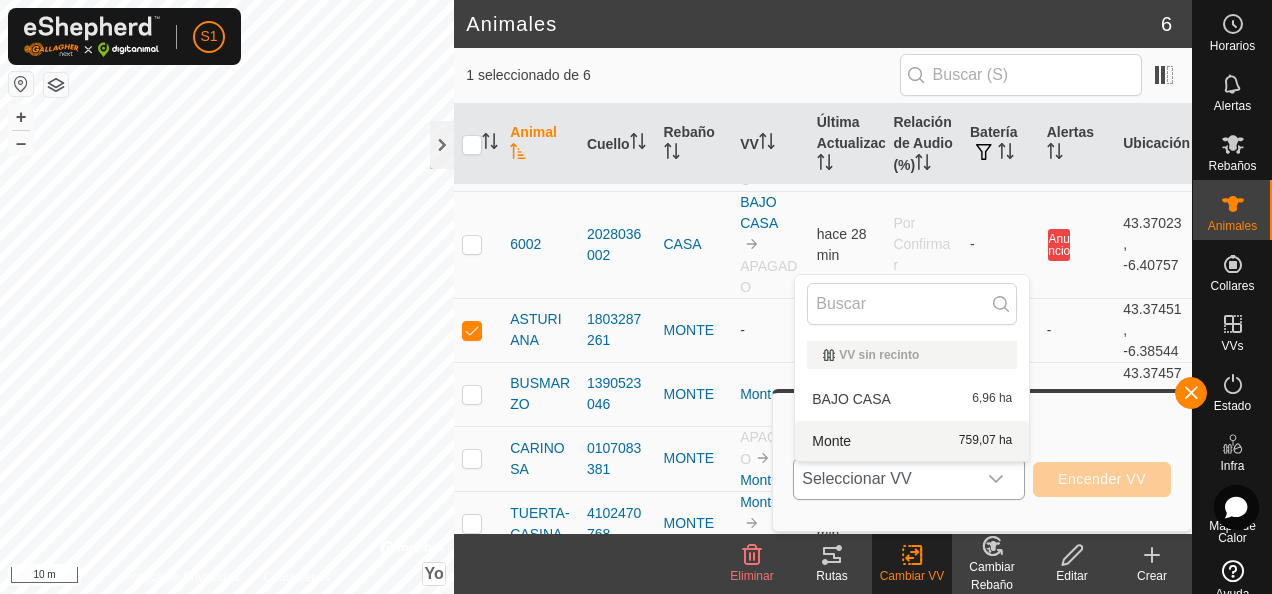 click on "Monte  759,07 ha" at bounding box center (912, 441) 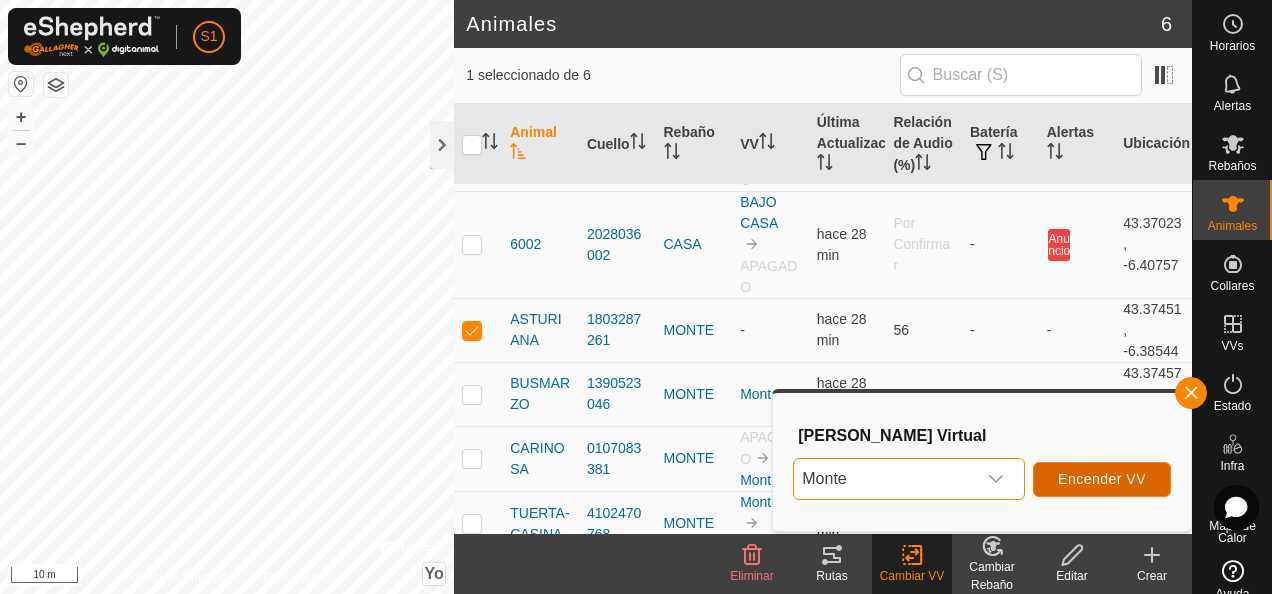 click on "Encender VV" at bounding box center [1102, 479] 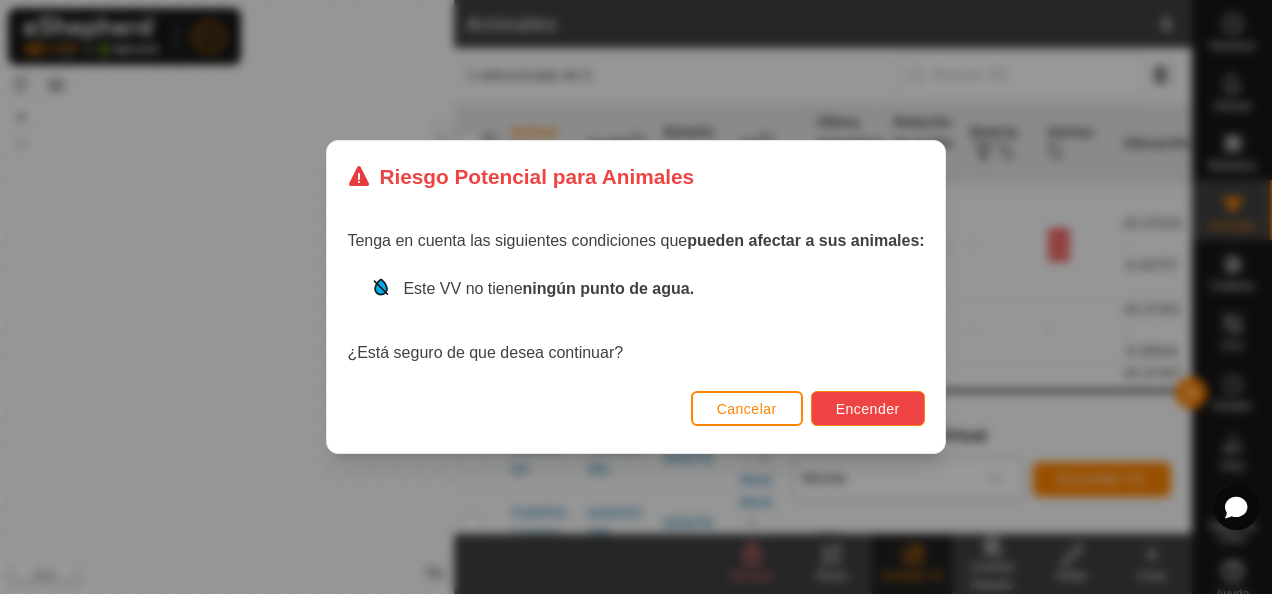 click on "Encender" at bounding box center (868, 409) 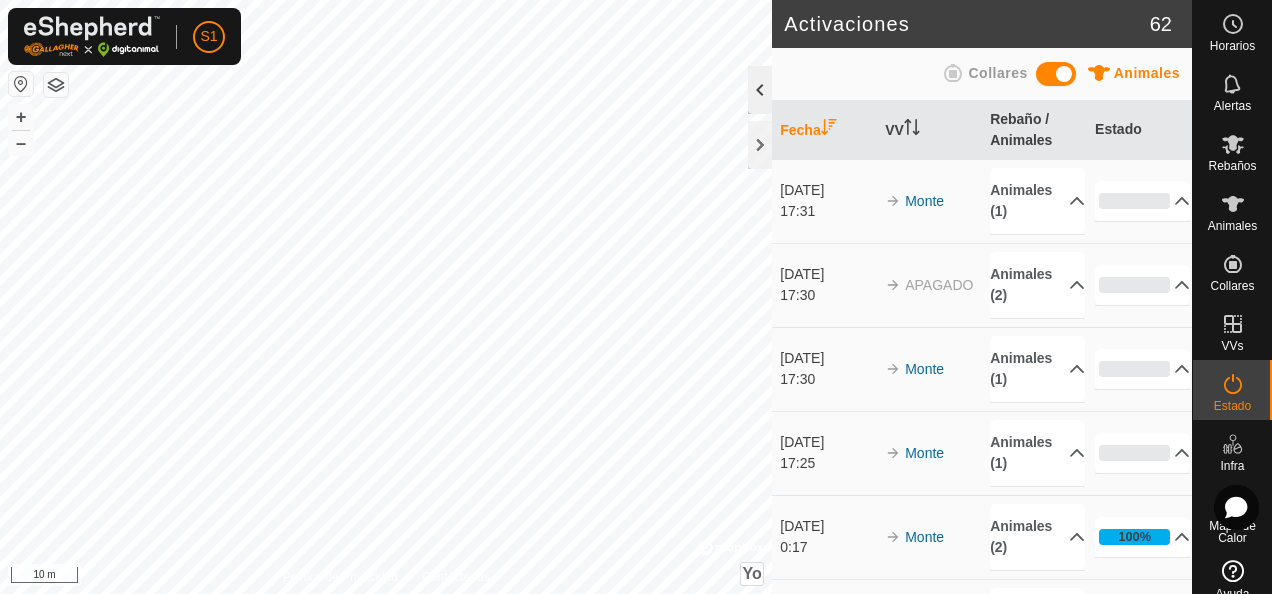 click 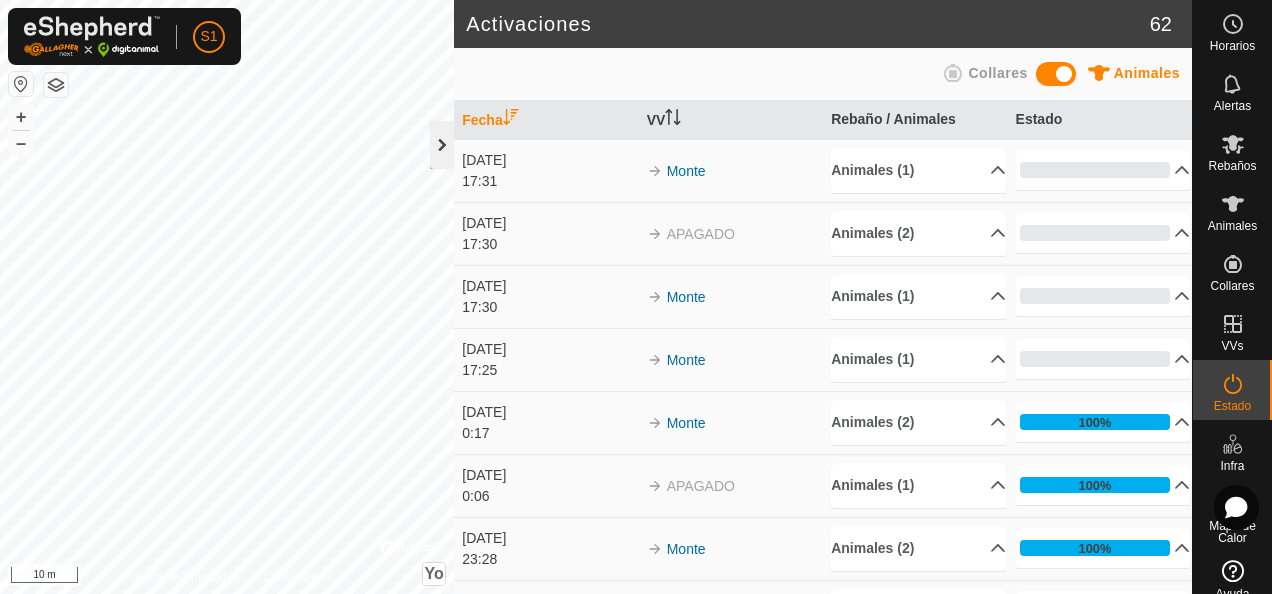 click 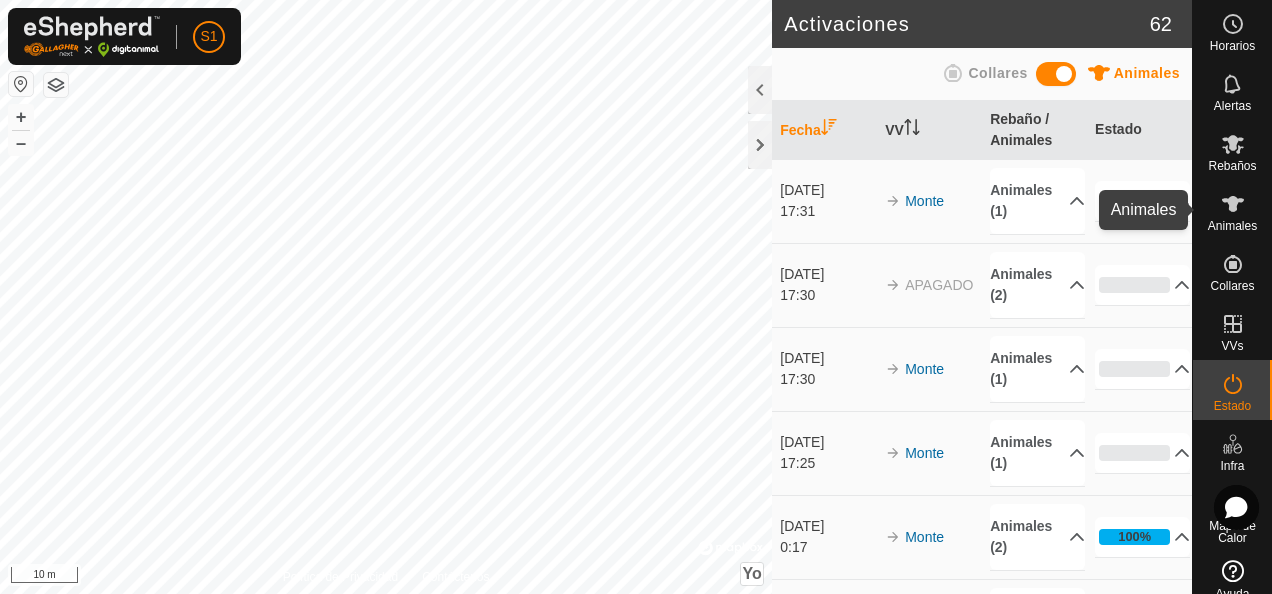 click on "Animales" at bounding box center (1232, 226) 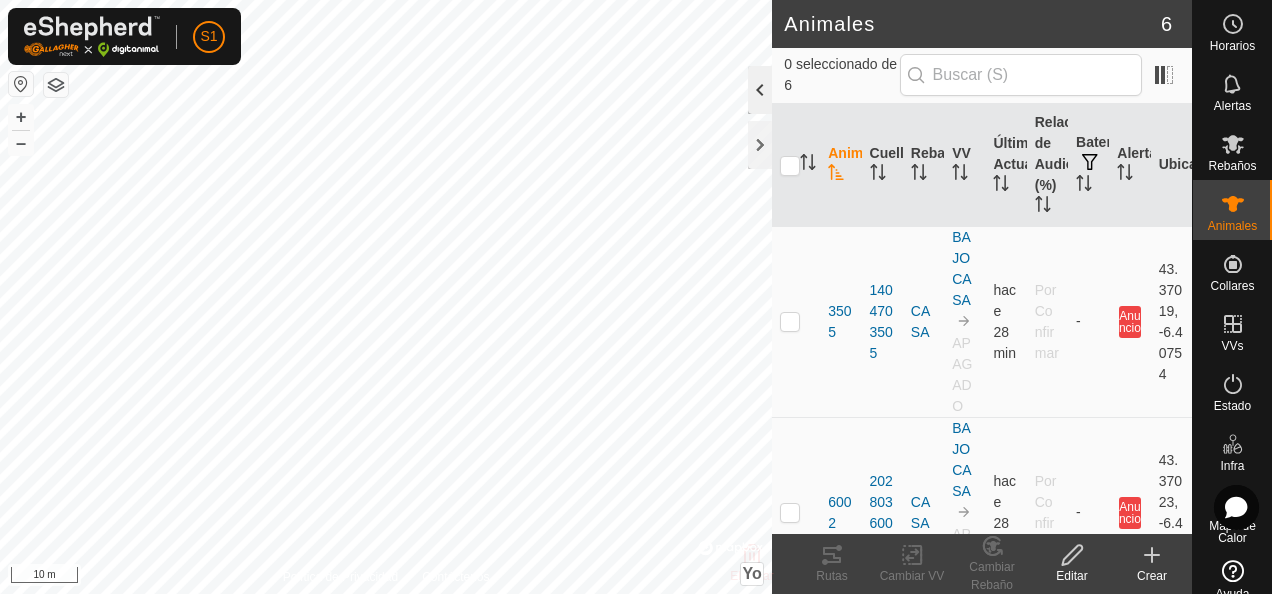 click 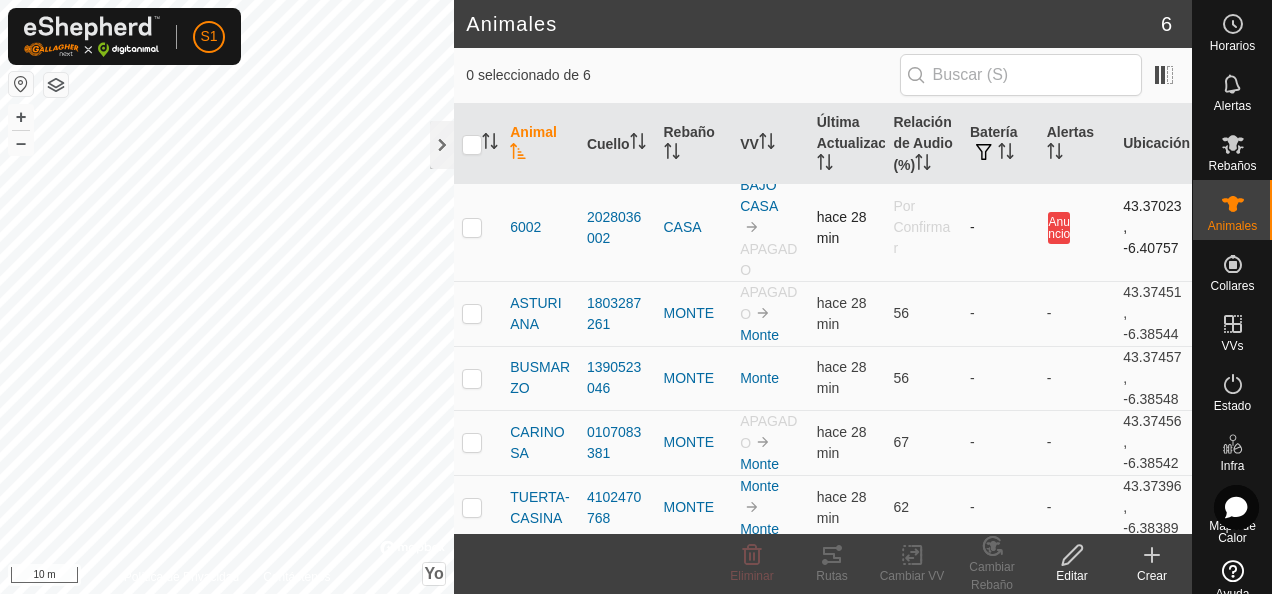 scroll, scrollTop: 118, scrollLeft: 0, axis: vertical 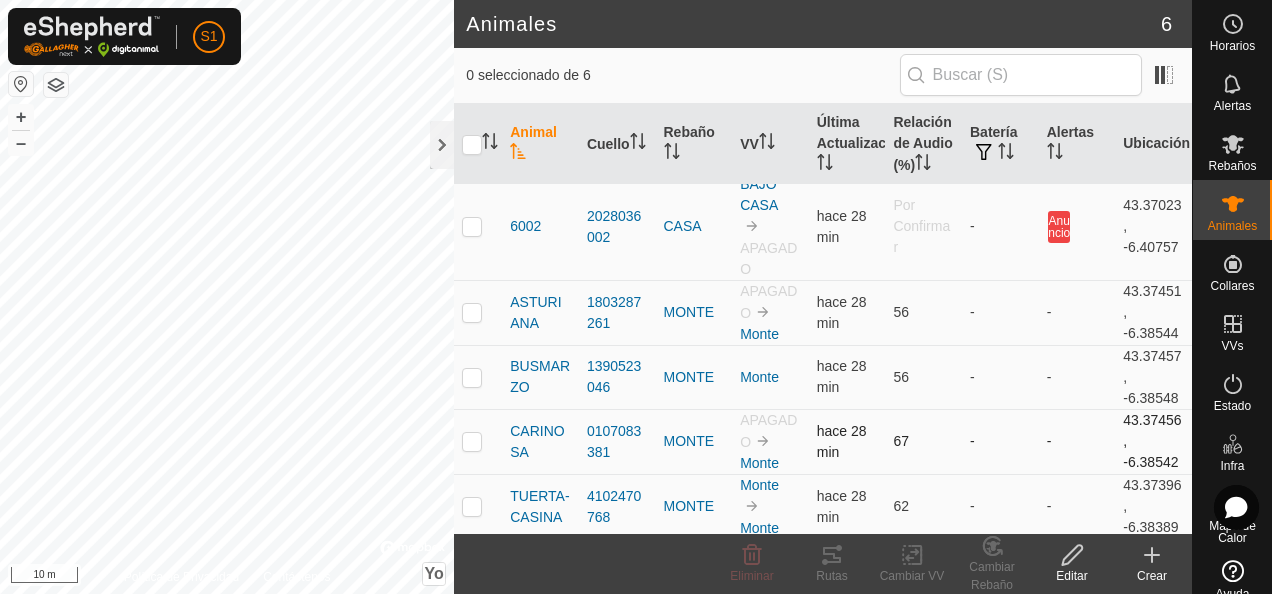 click at bounding box center (472, 441) 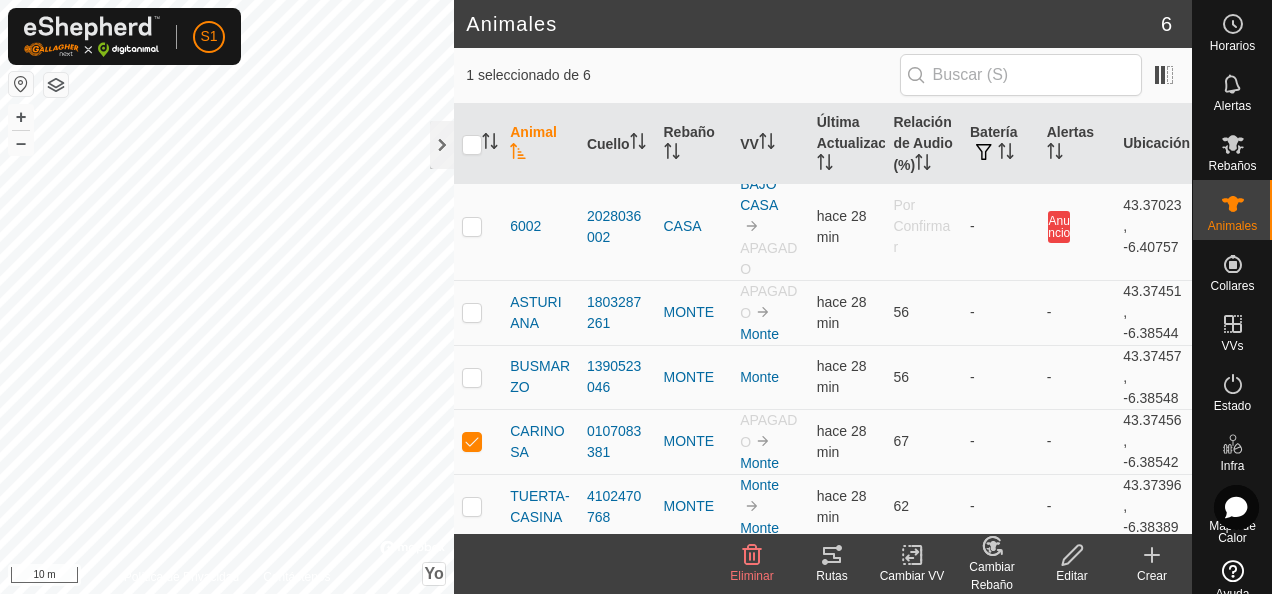 click 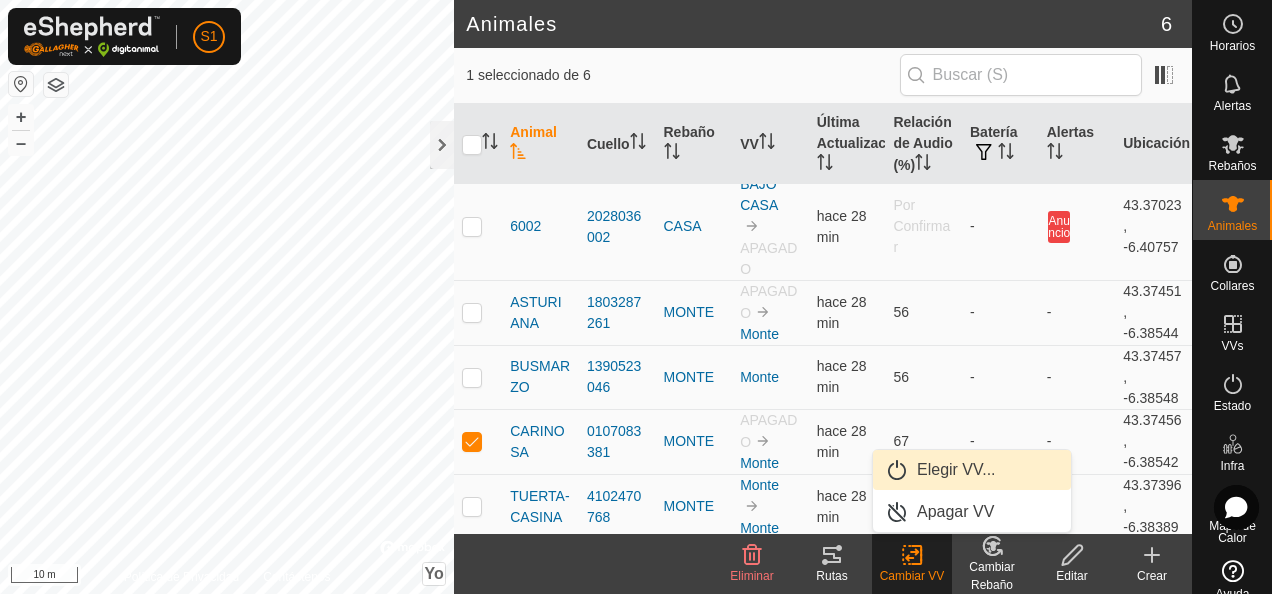 click on "Elegir VV..." at bounding box center [972, 470] 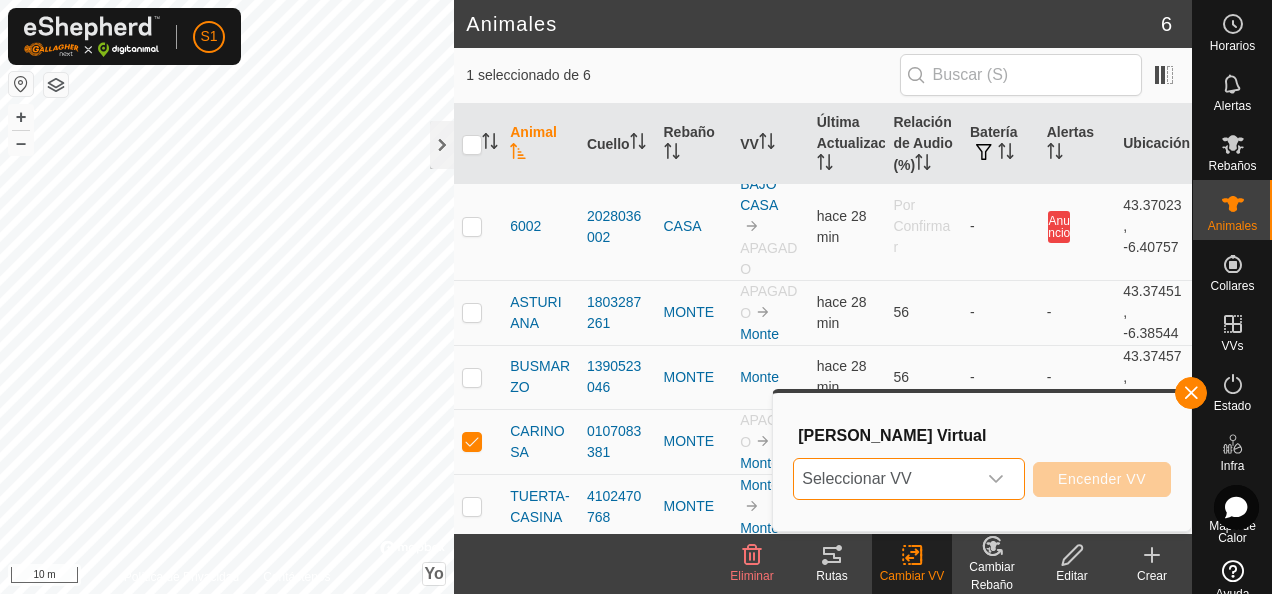 click on "Seleccionar VV" at bounding box center (885, 479) 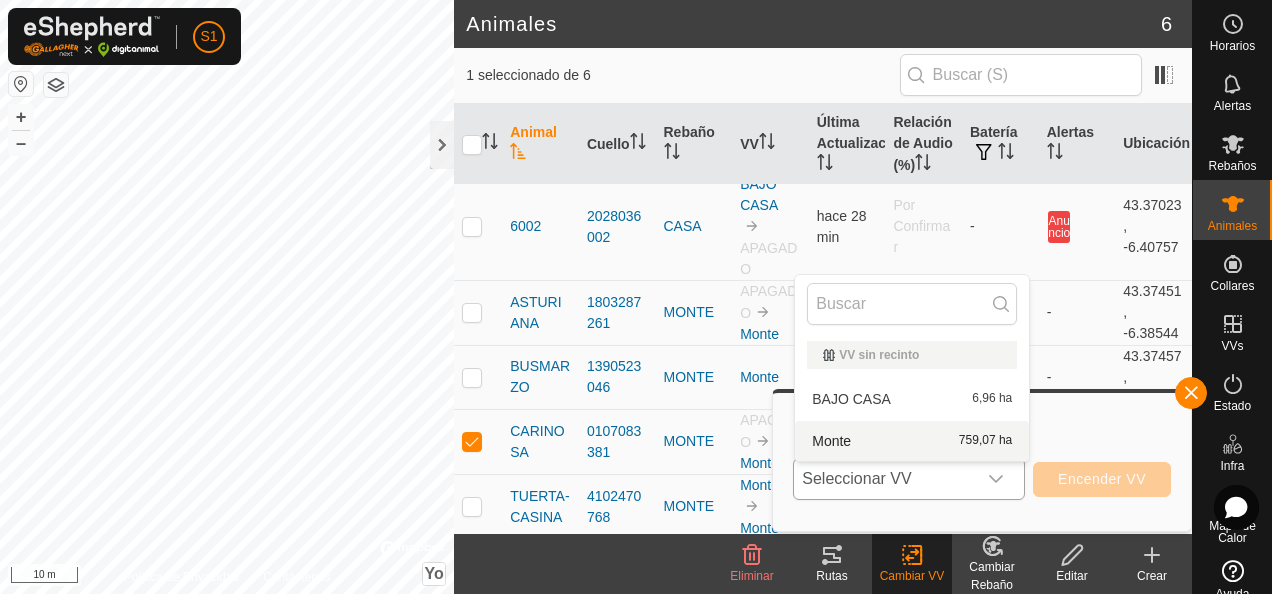 click on "Monte  759,07 ha" at bounding box center [912, 441] 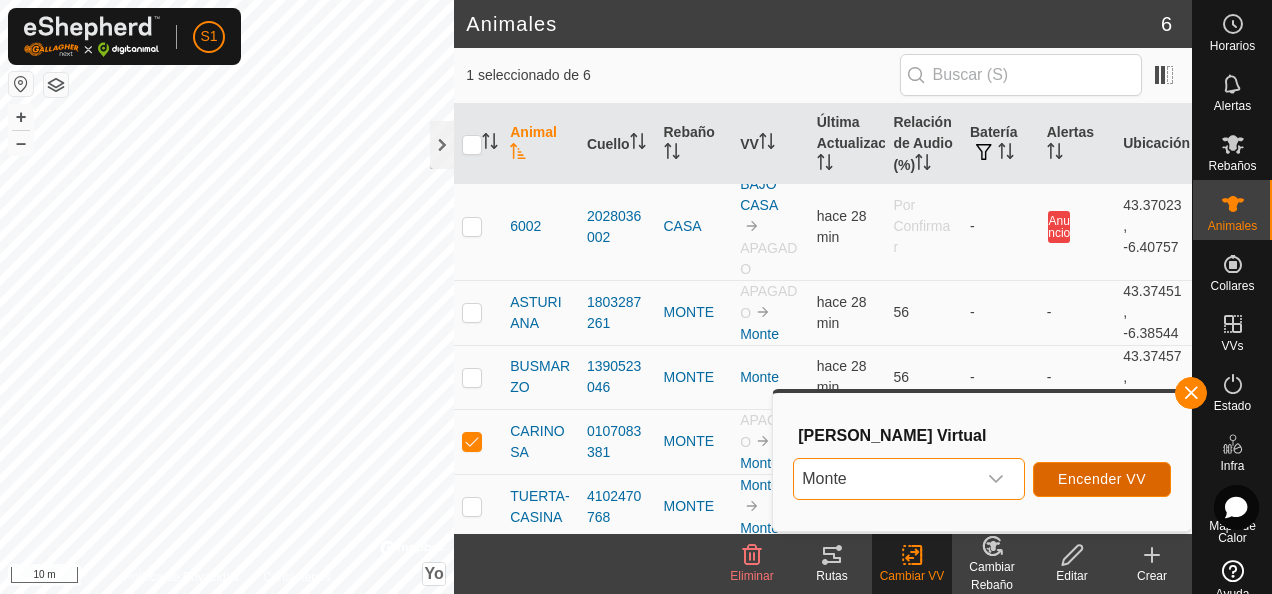 click on "Encender VV" at bounding box center (1102, 479) 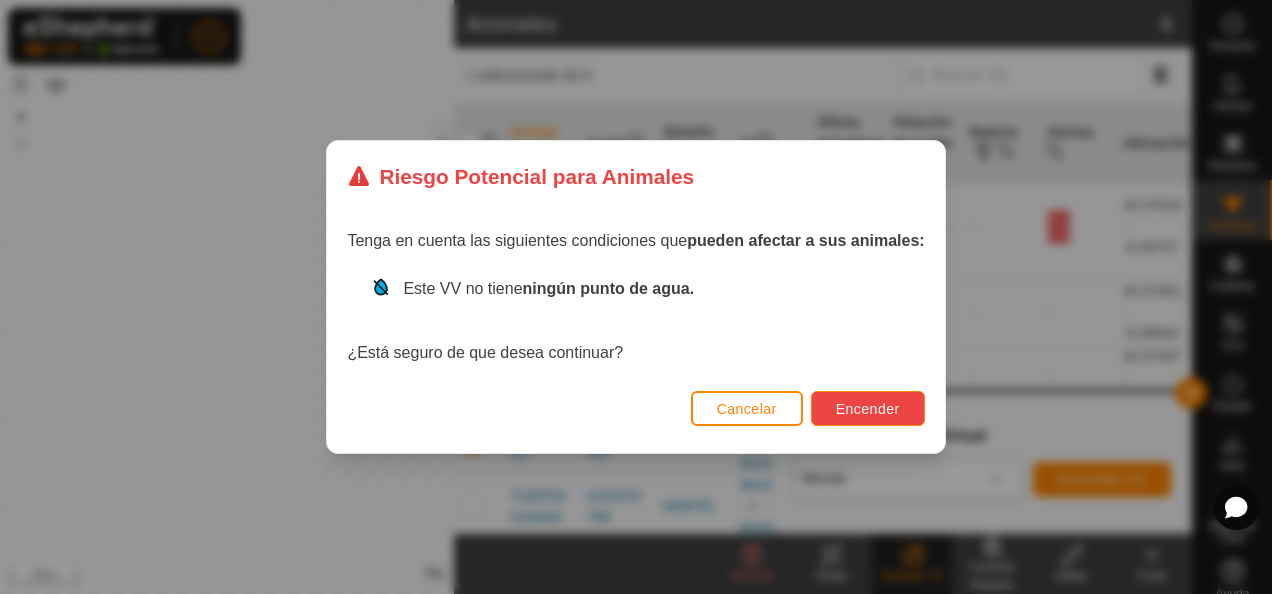 click on "Encender" at bounding box center [868, 409] 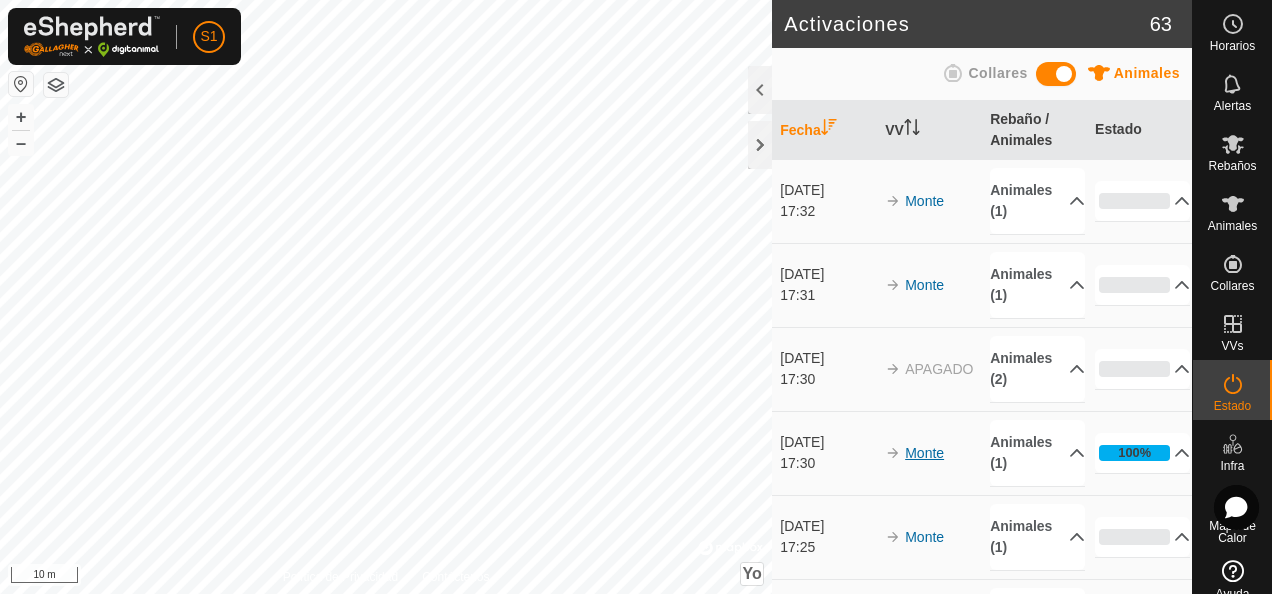 click on "Monte" at bounding box center (924, 453) 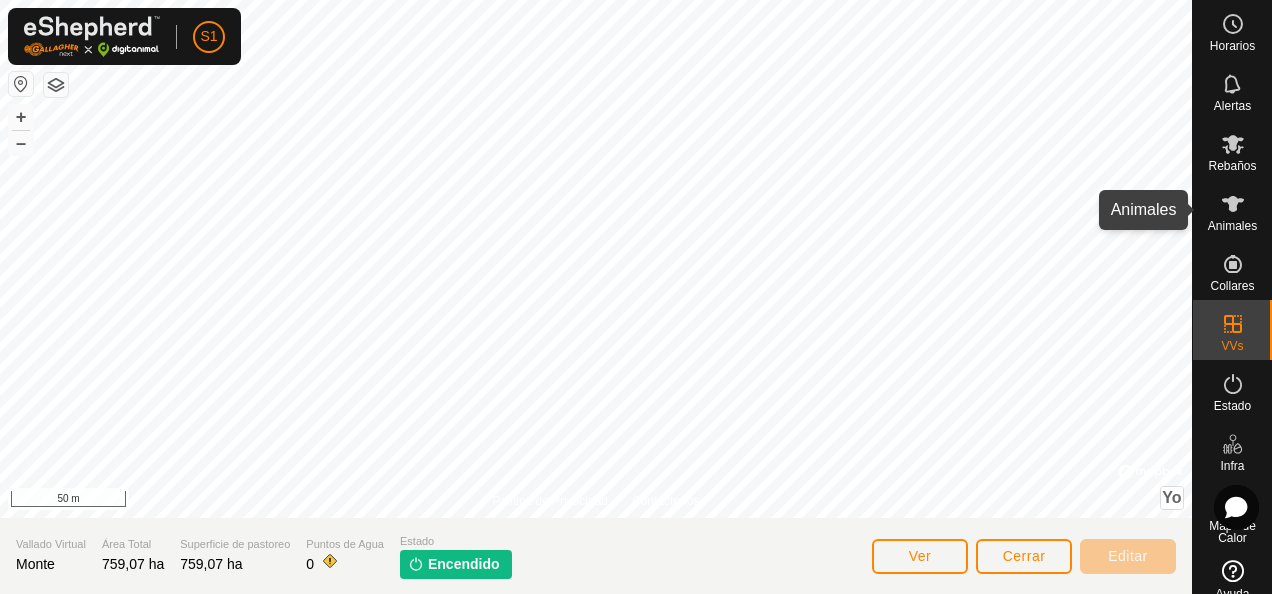 click 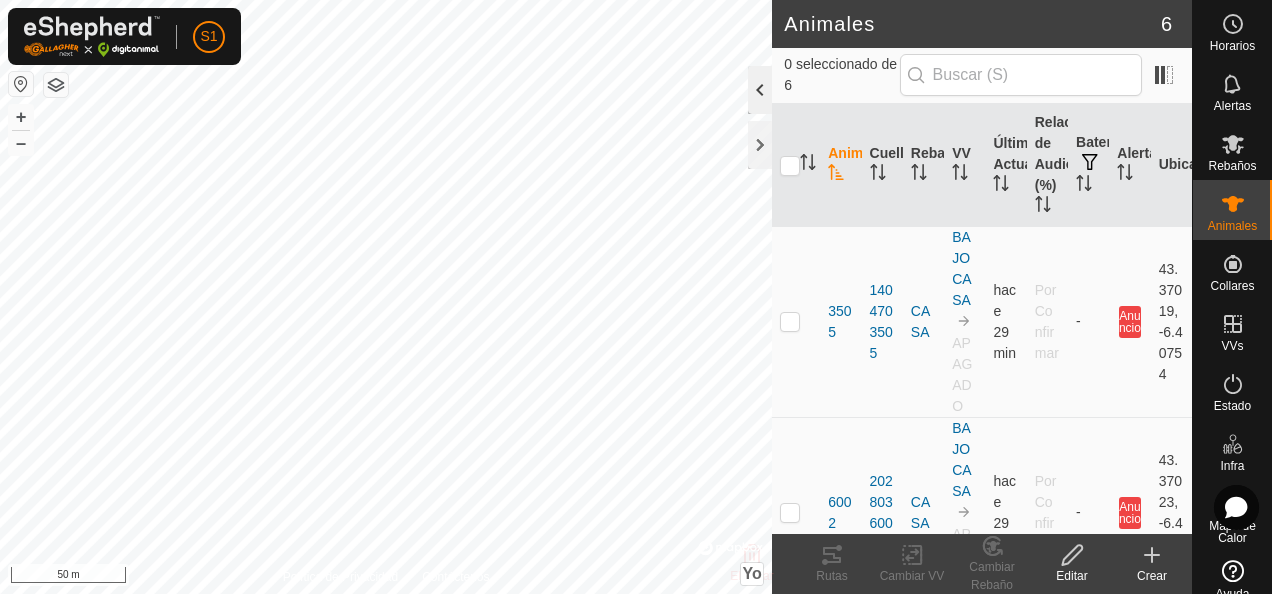 click 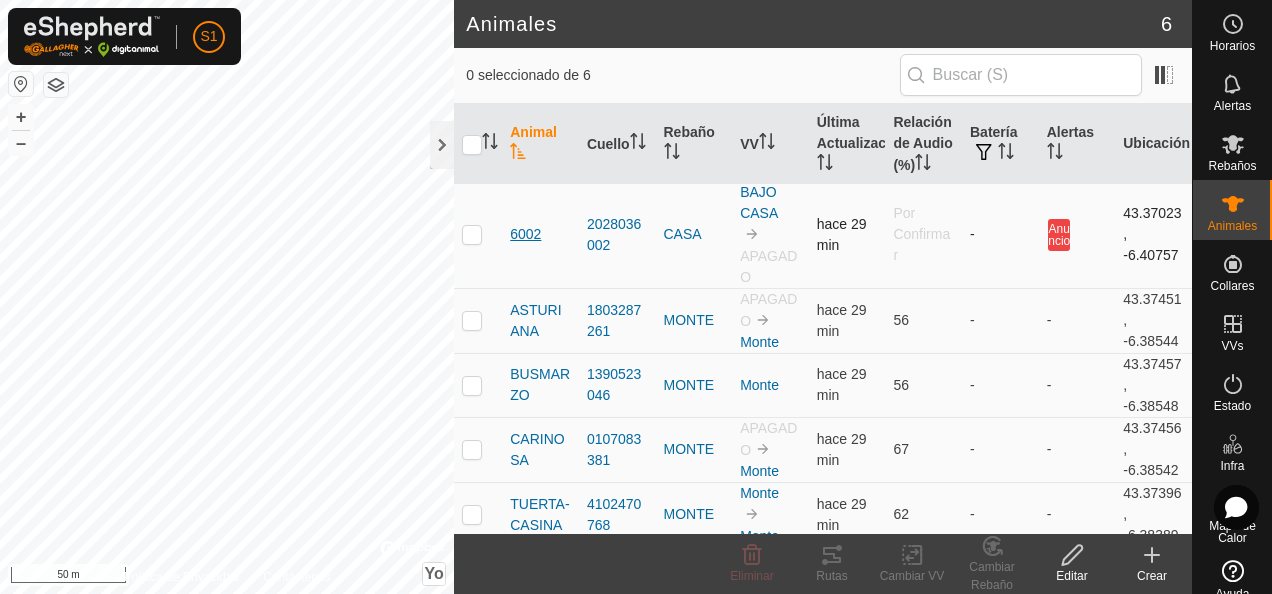 scroll, scrollTop: 118, scrollLeft: 0, axis: vertical 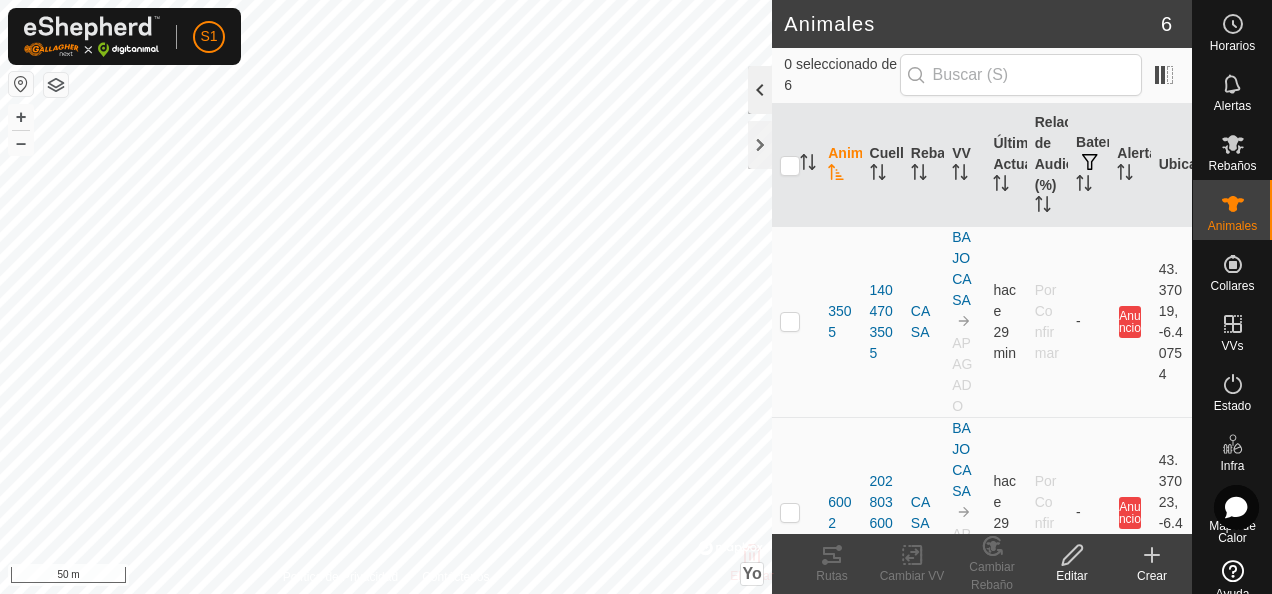 click 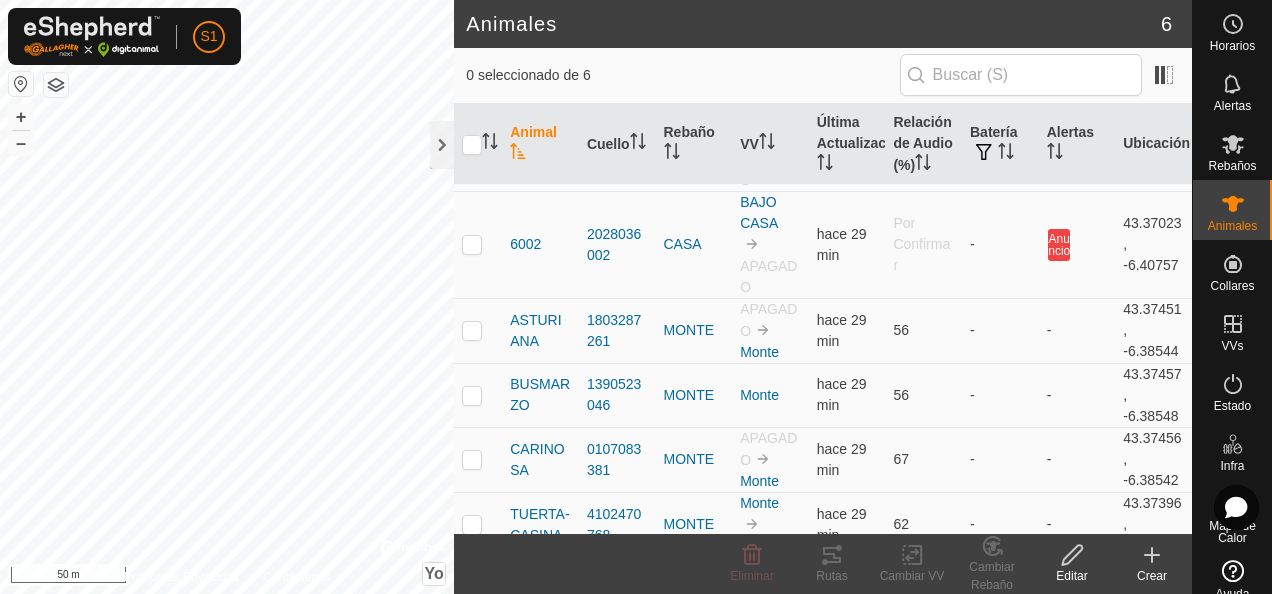 scroll, scrollTop: 118, scrollLeft: 0, axis: vertical 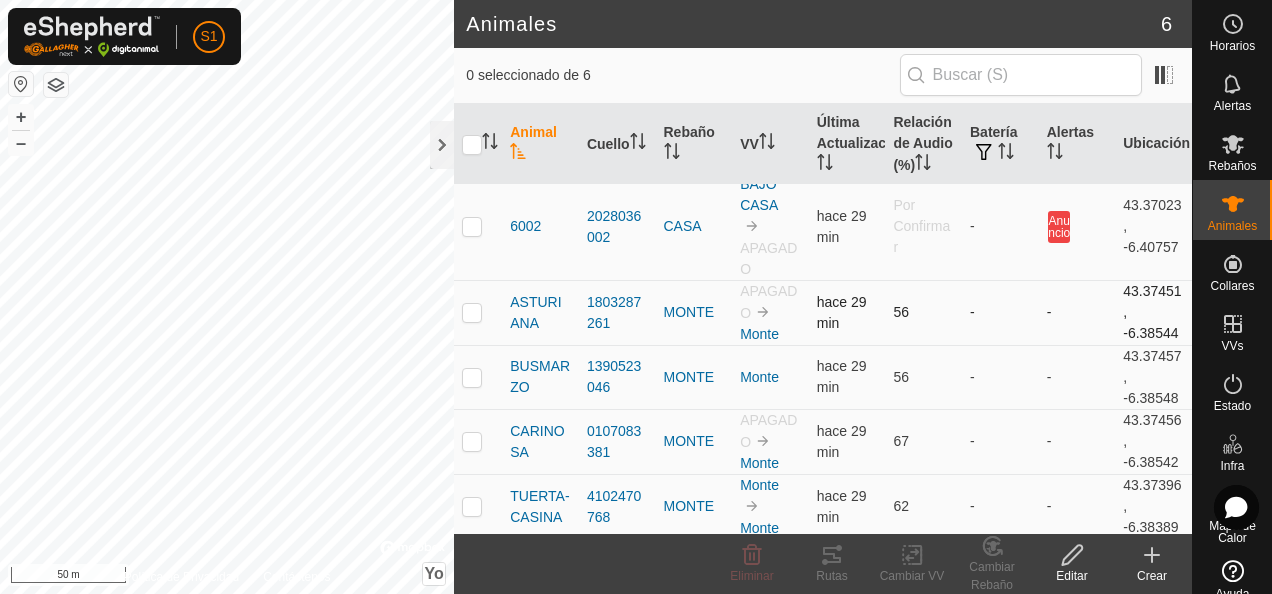 click at bounding box center [472, 312] 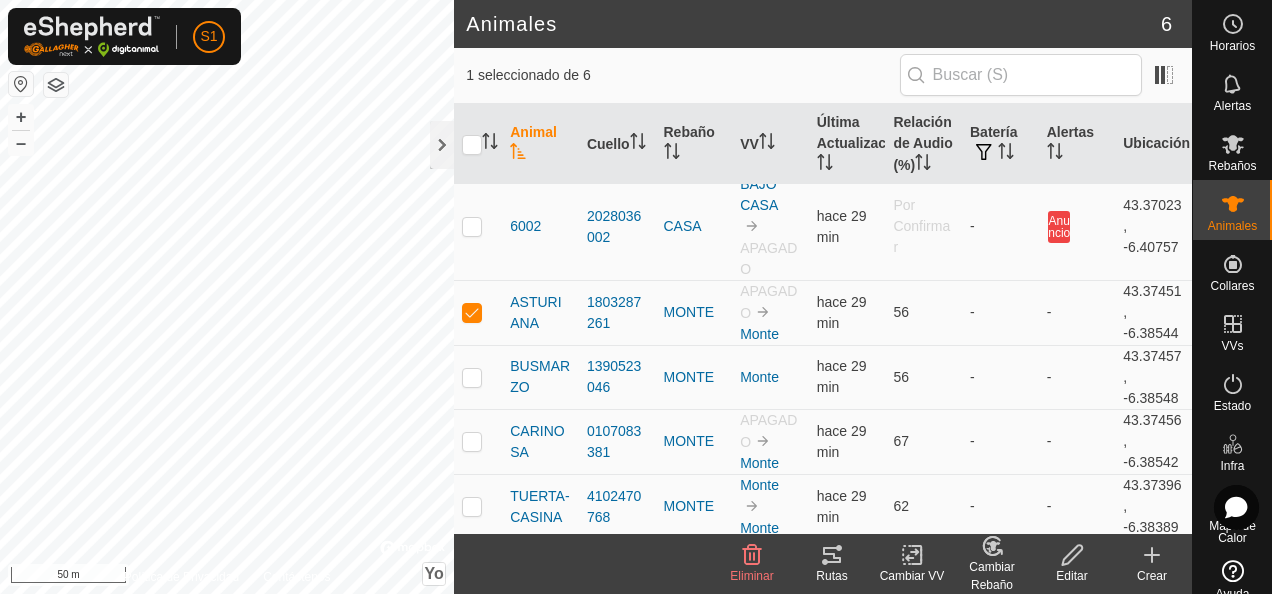 click 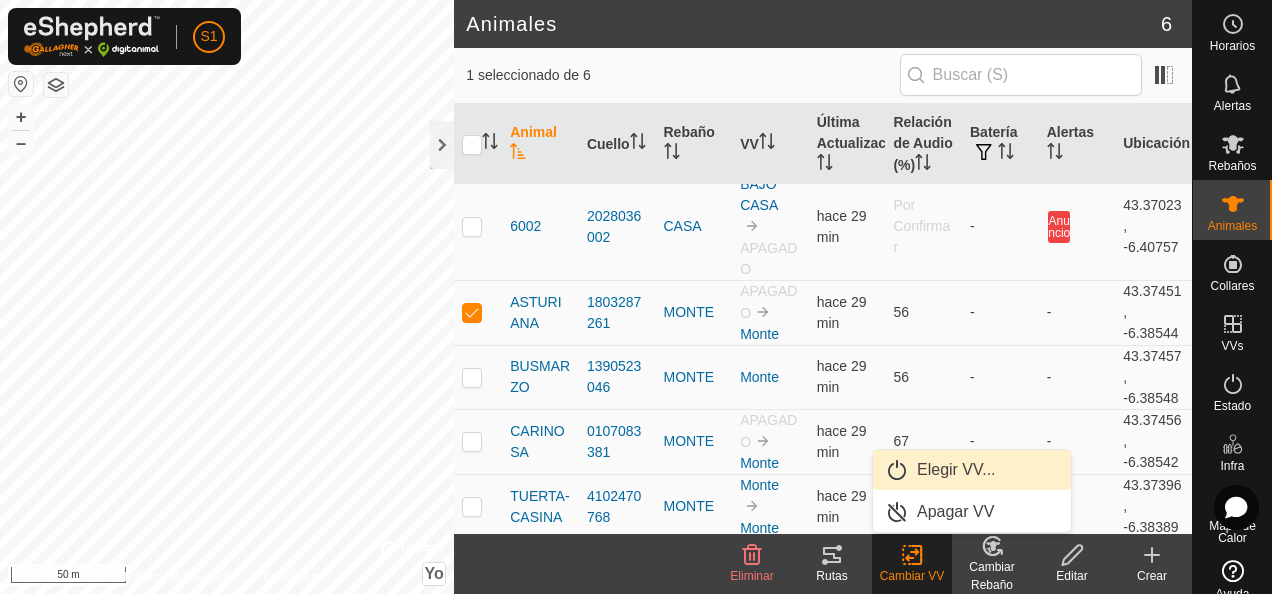 click on "Elegir VV..." at bounding box center [972, 470] 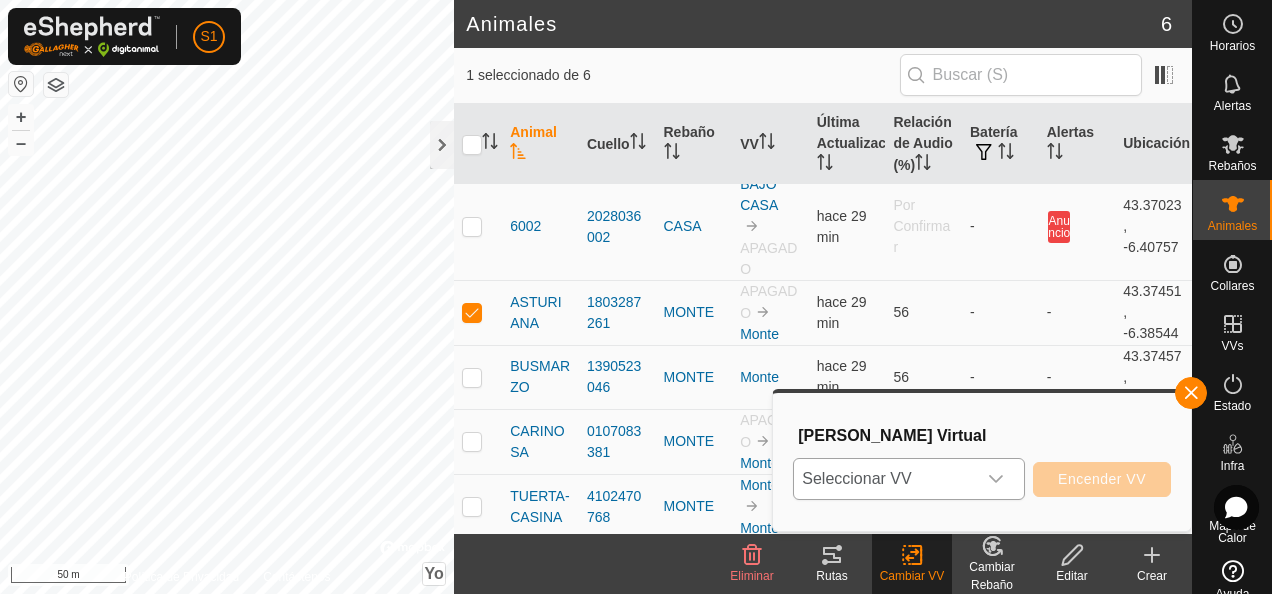 click on "Seleccionar VV" at bounding box center [885, 479] 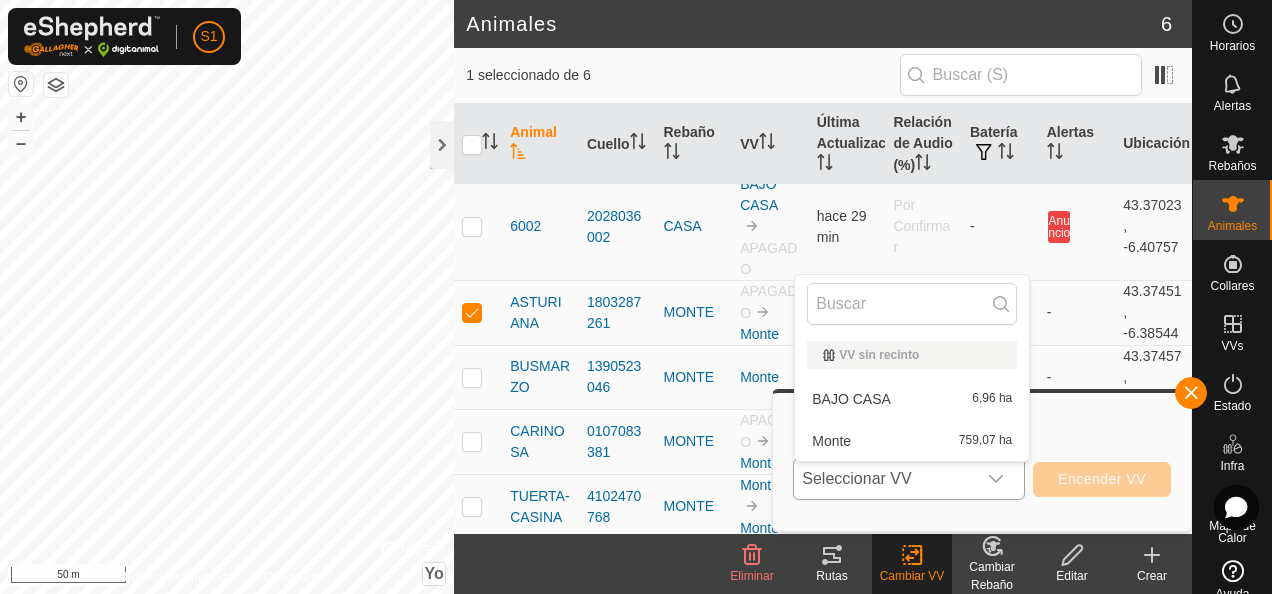 click on "Monte  759,07 ha" at bounding box center (912, 441) 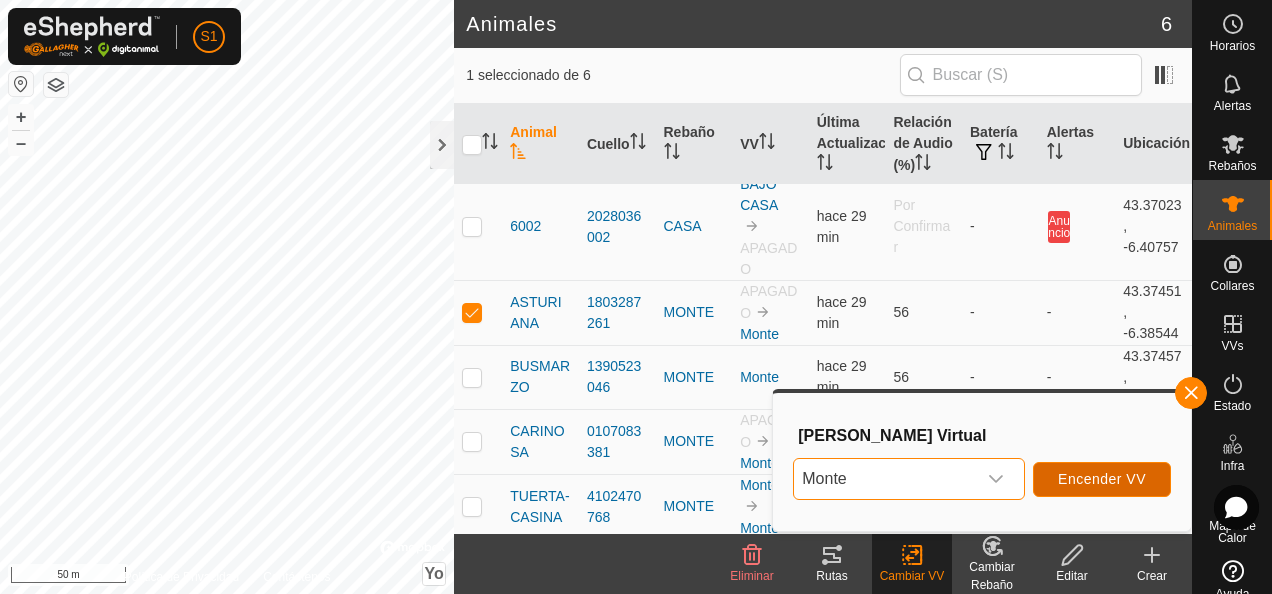 click on "Encender VV" at bounding box center [1102, 479] 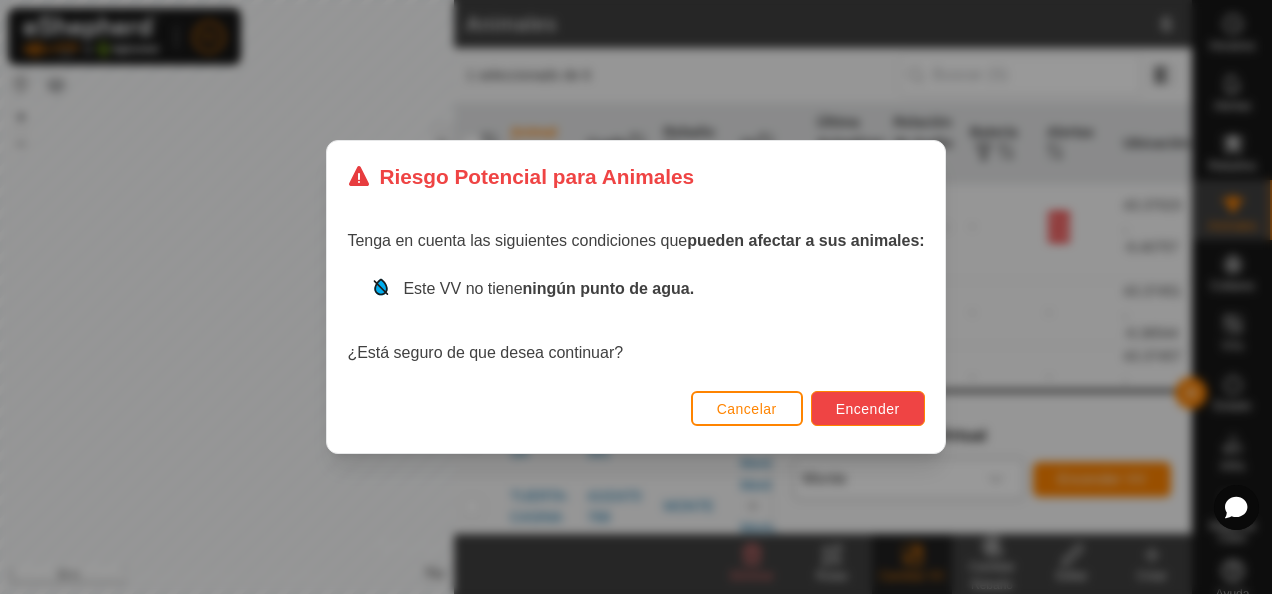 click on "Encender" at bounding box center (868, 409) 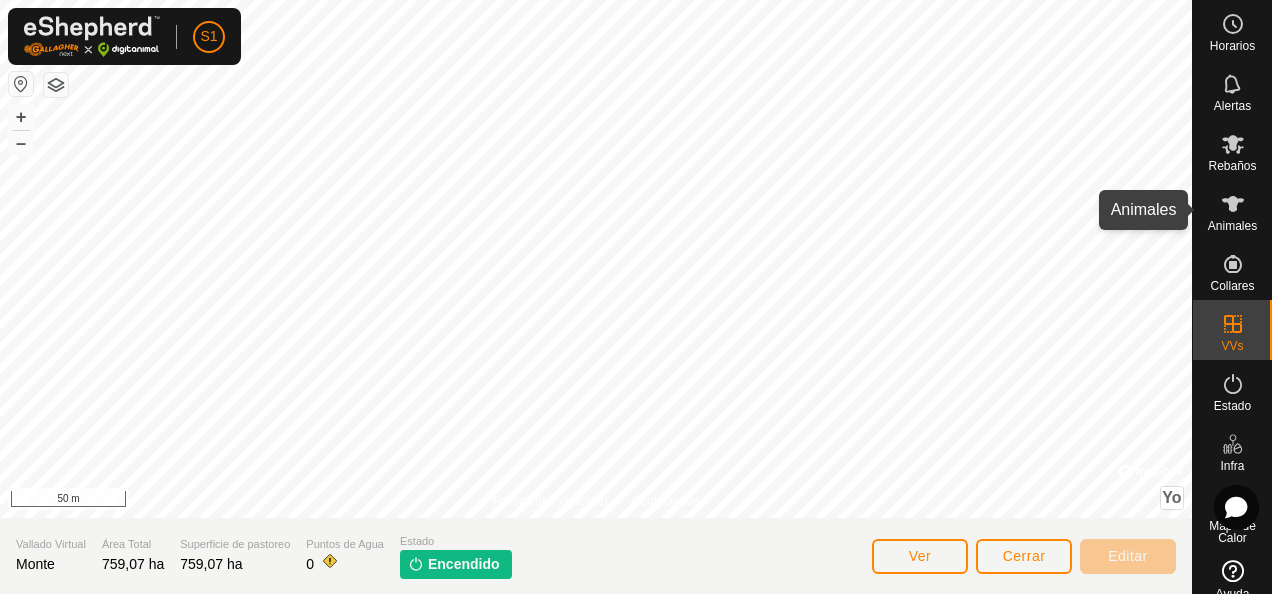 click on "Animales" at bounding box center [1232, 226] 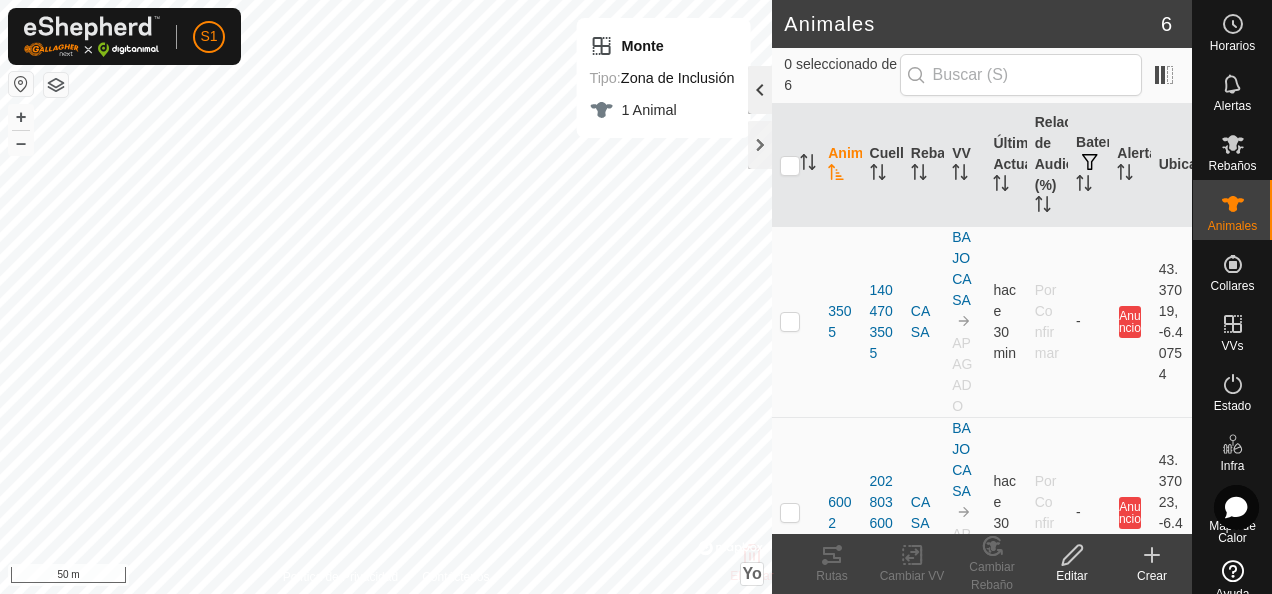 click 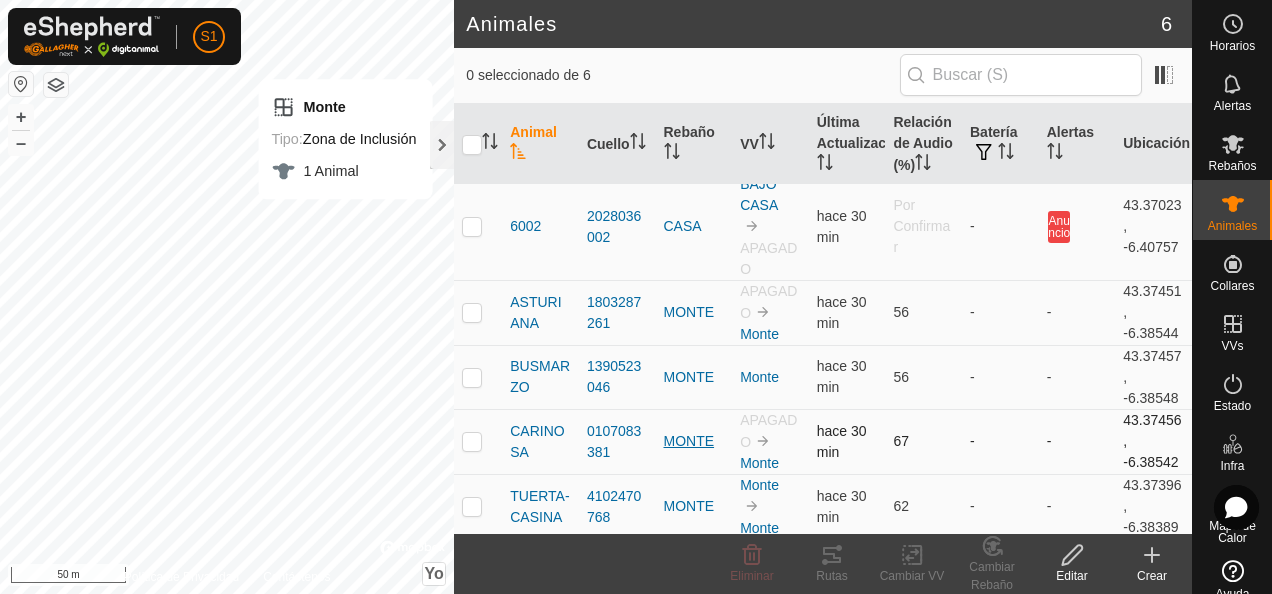 scroll, scrollTop: 118, scrollLeft: 0, axis: vertical 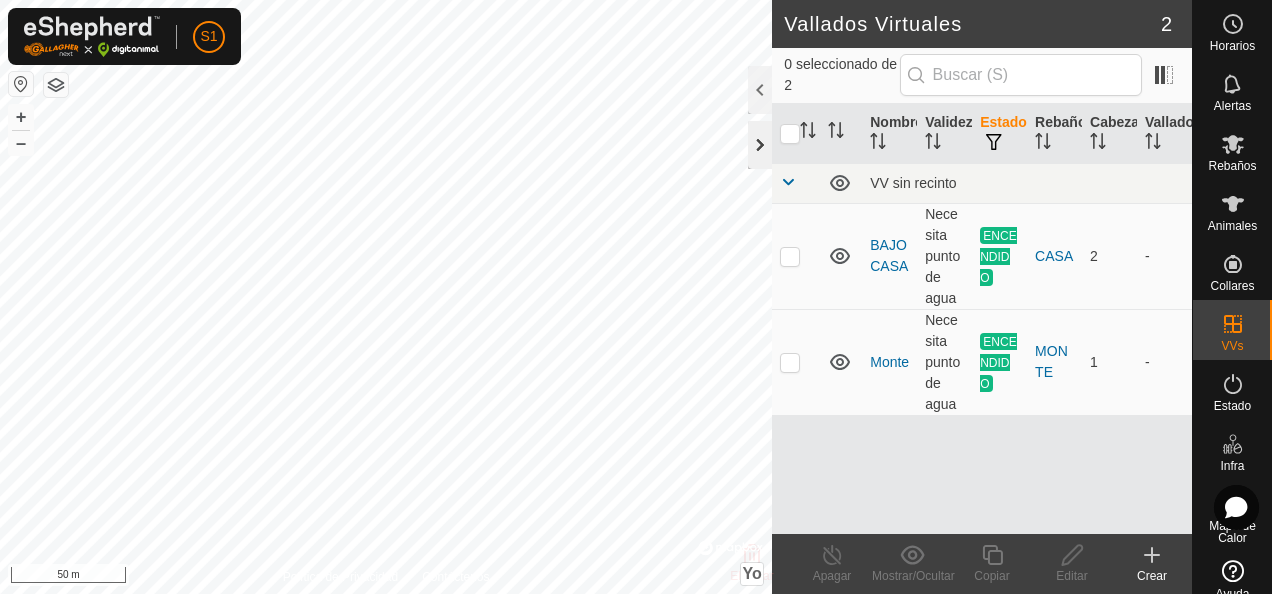 click 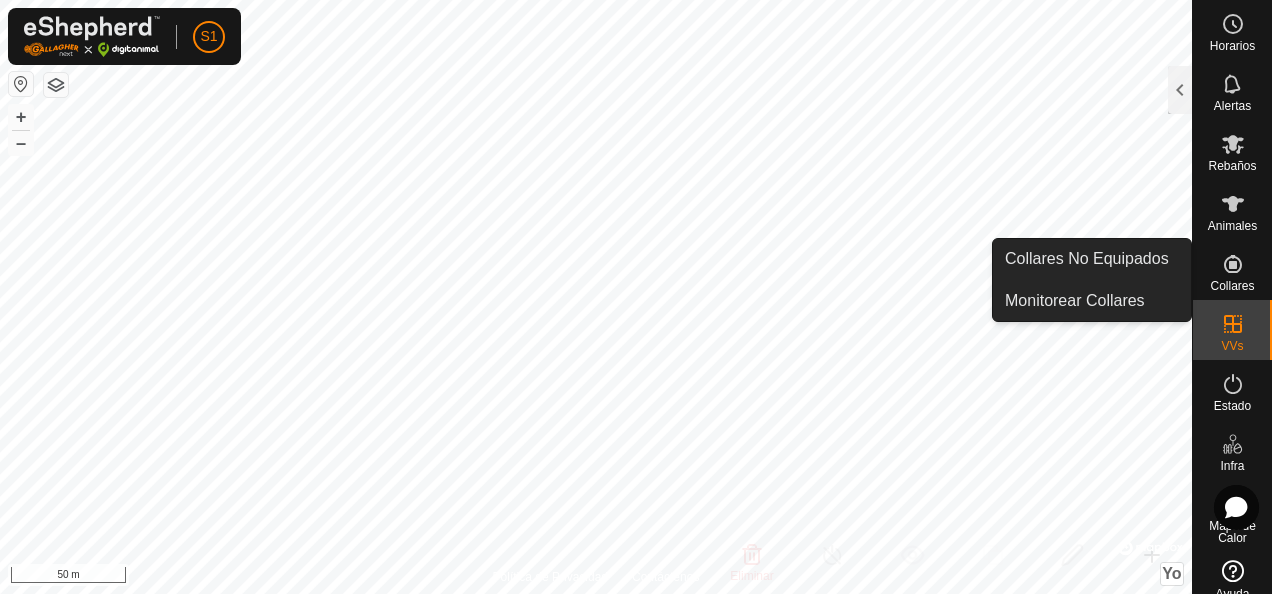 click 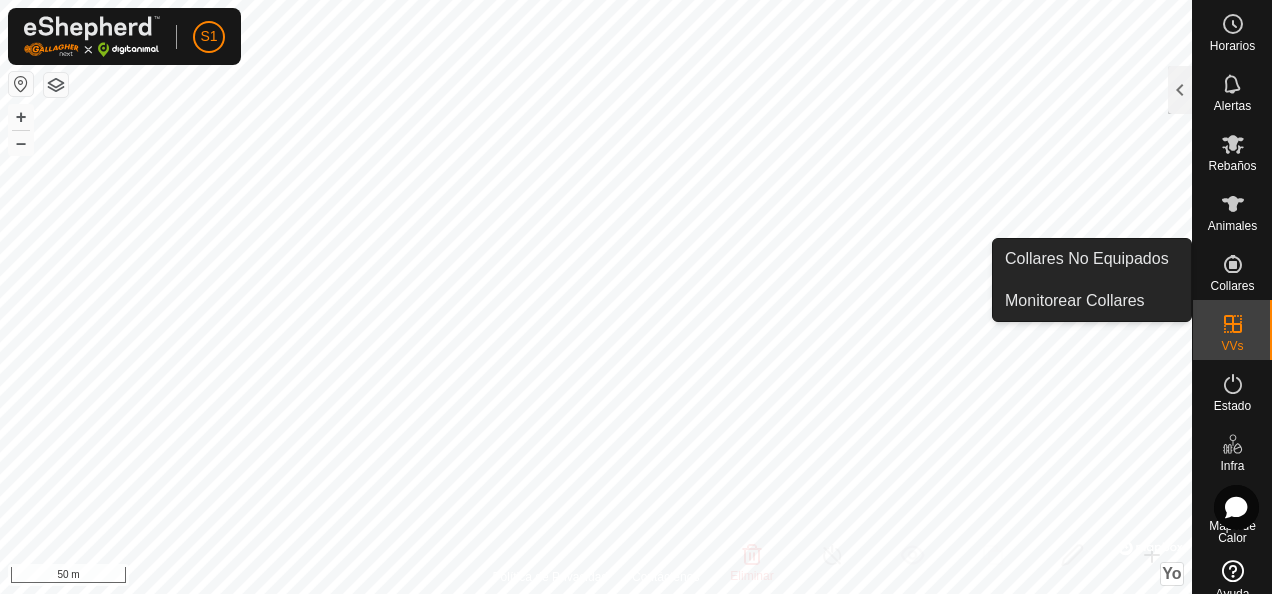 click on "Monitorear Collares" at bounding box center [1092, 301] 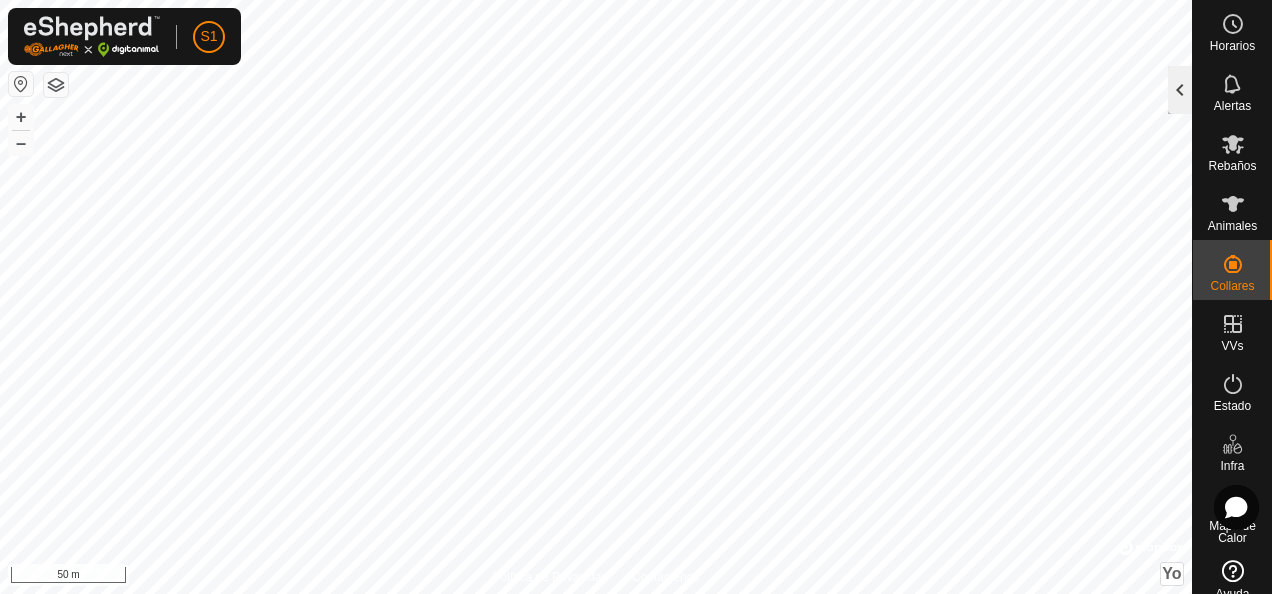 click 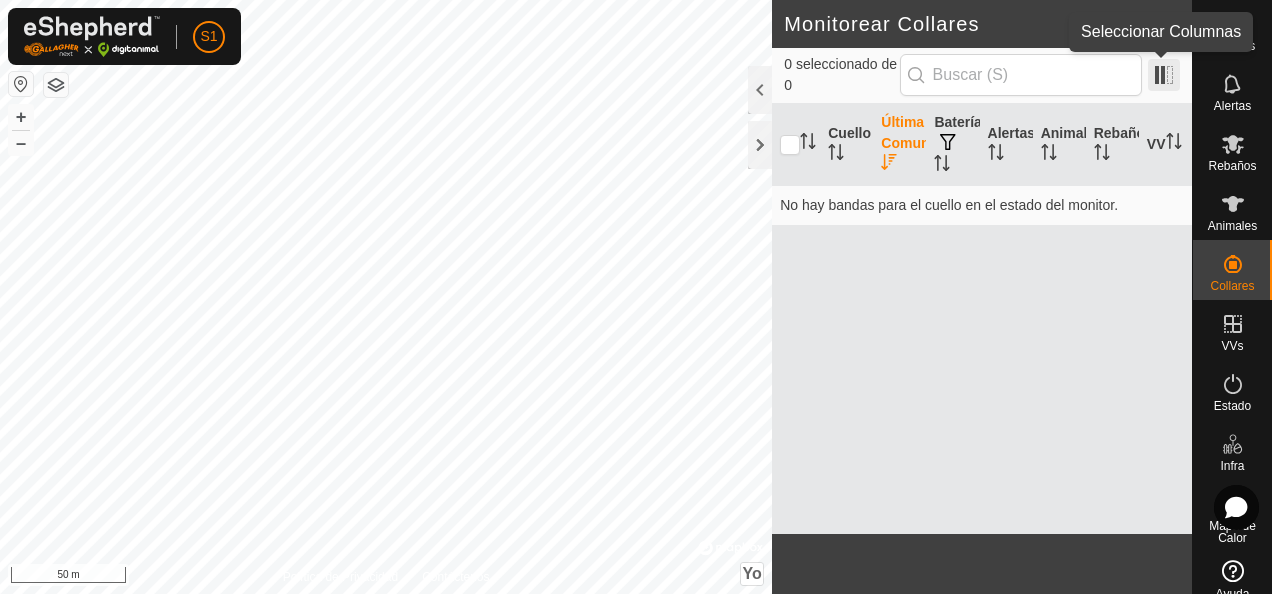 click at bounding box center (1164, 75) 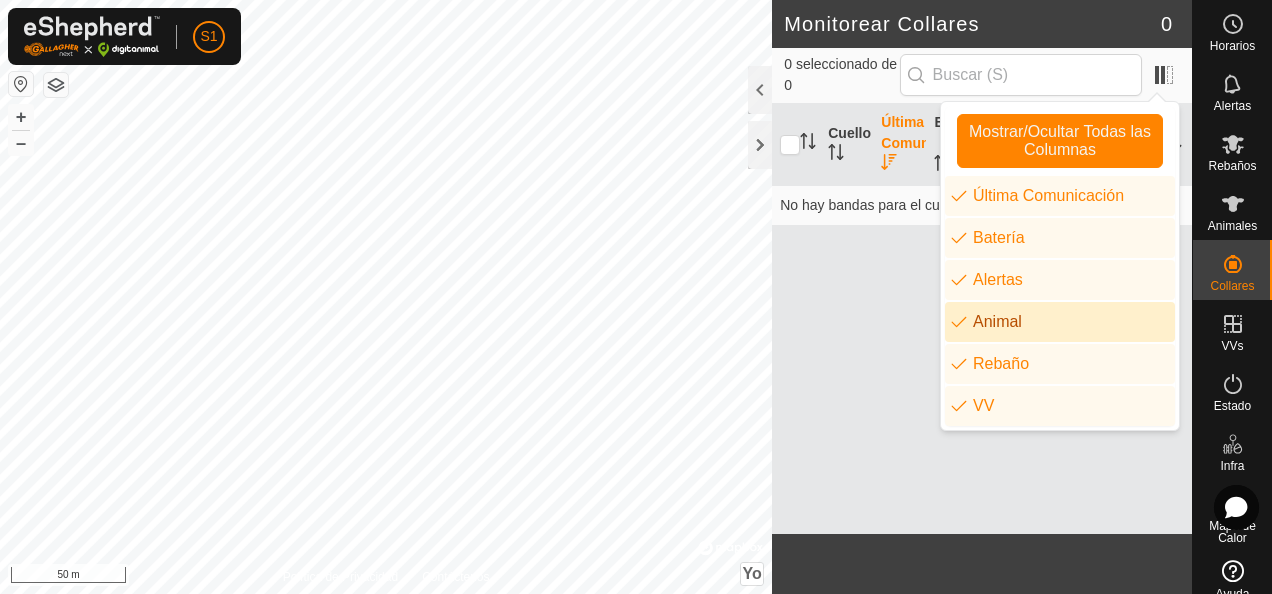 click on "Cuello   Última Comunicación   Batería   Alertas   Animal   Rebaño   VV  No hay bandas para el cuello en el estado del monitor." at bounding box center (982, 319) 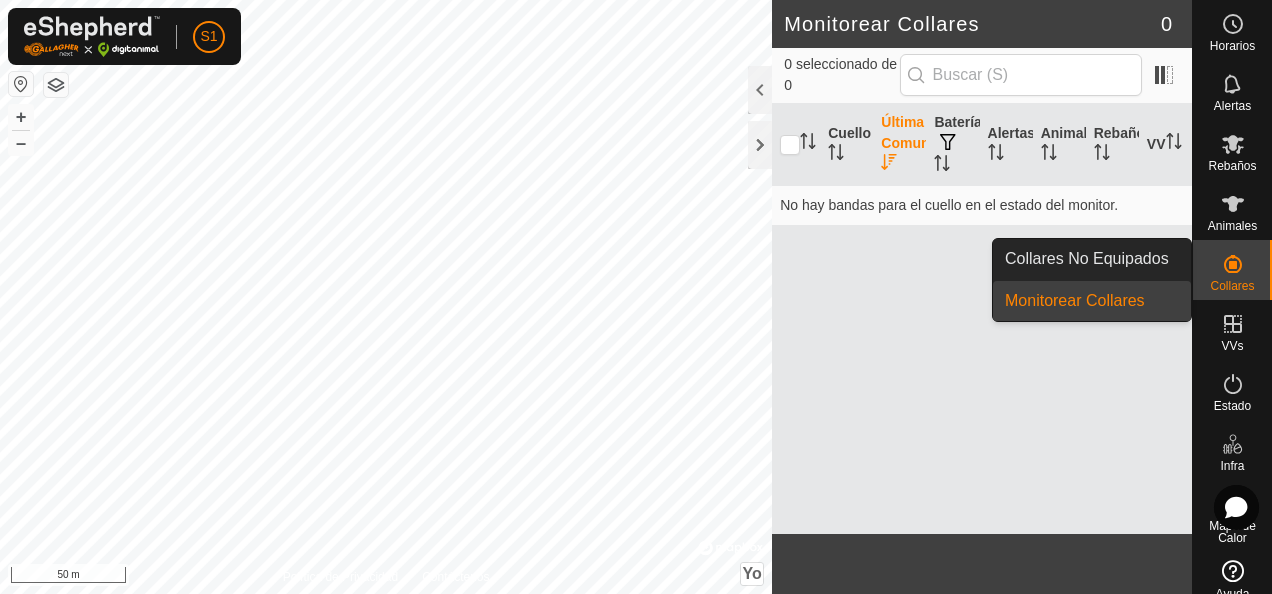 click 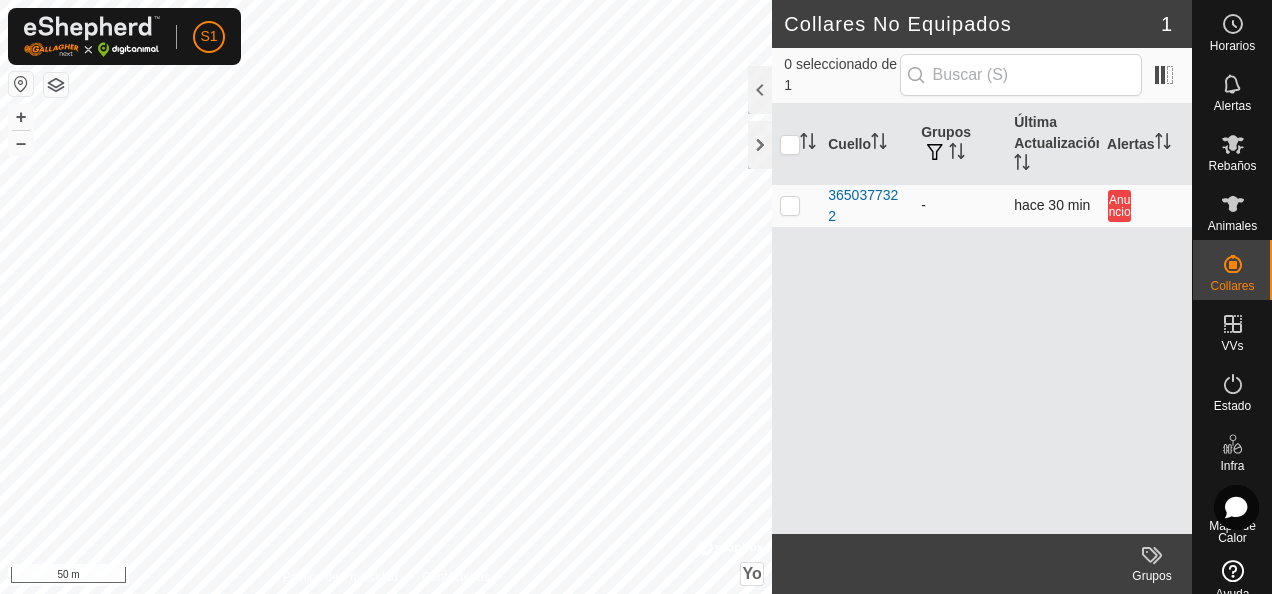 click on "-" at bounding box center (959, 205) 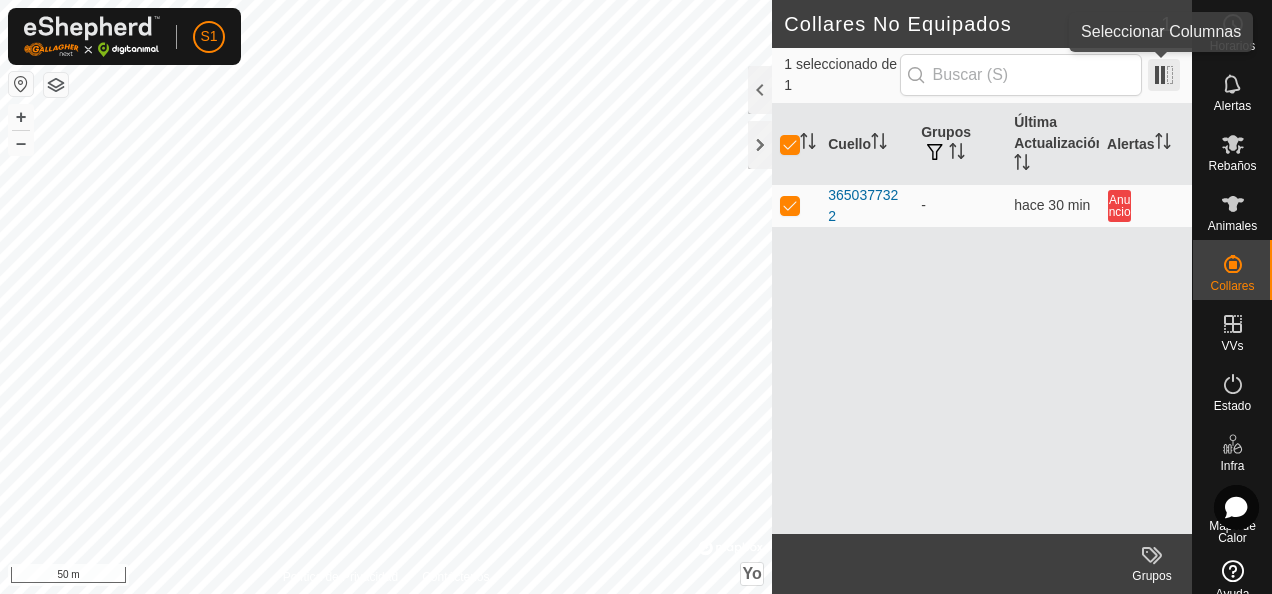 click at bounding box center [1164, 75] 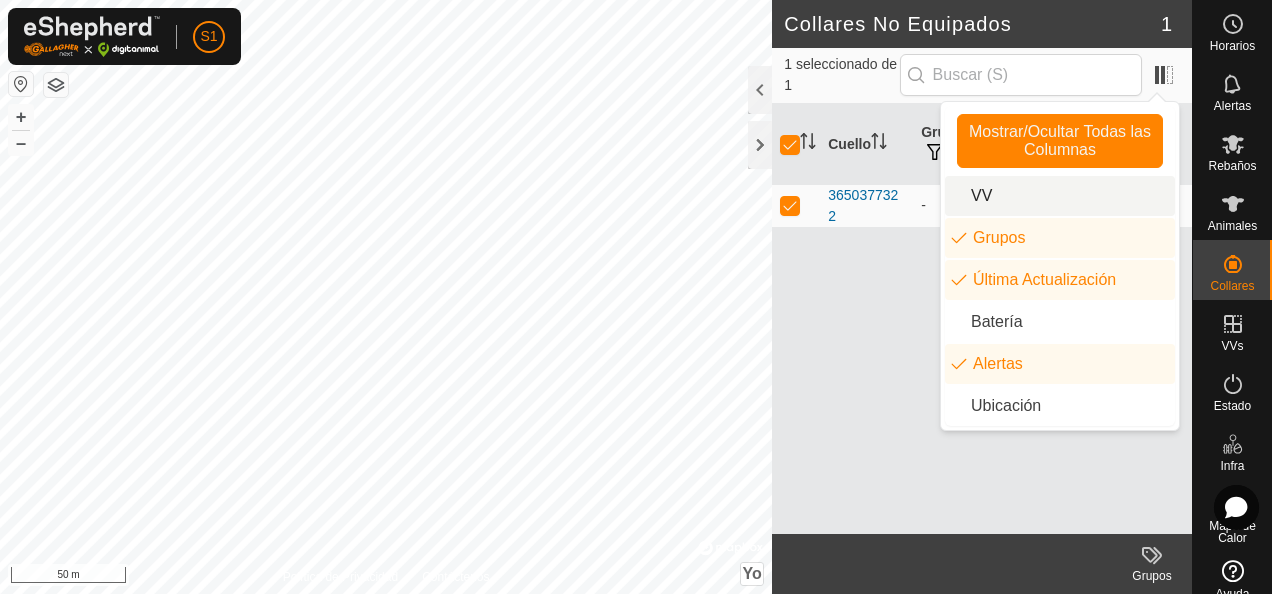 click on "VV" at bounding box center (1060, 196) 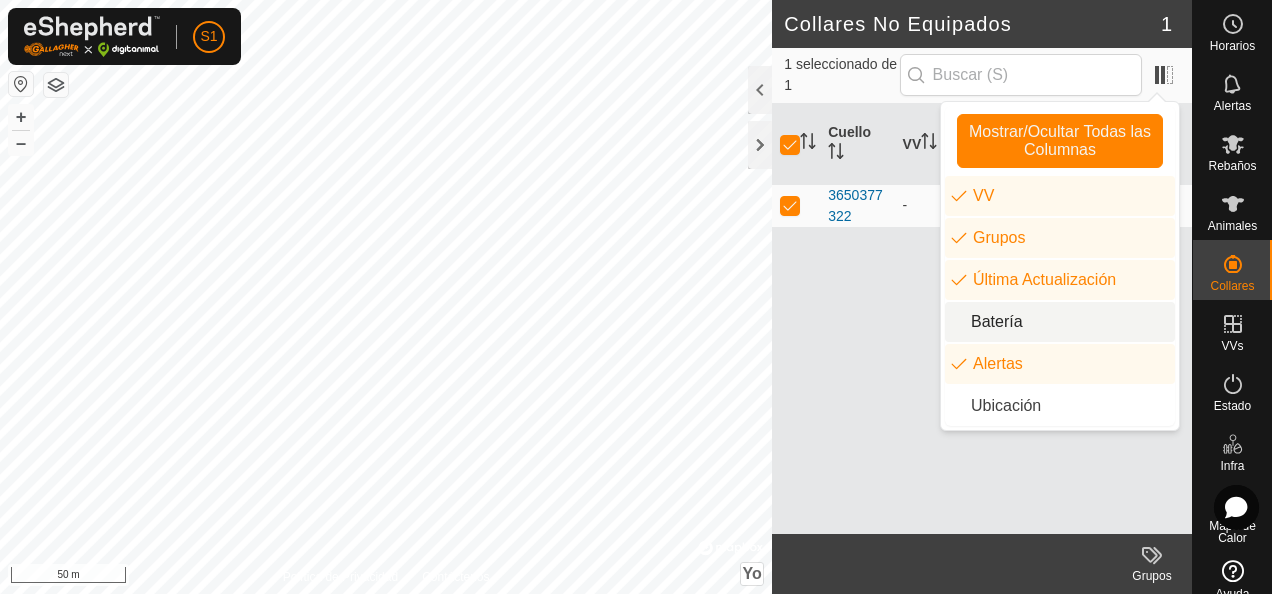 click on "Batería" at bounding box center (1060, 322) 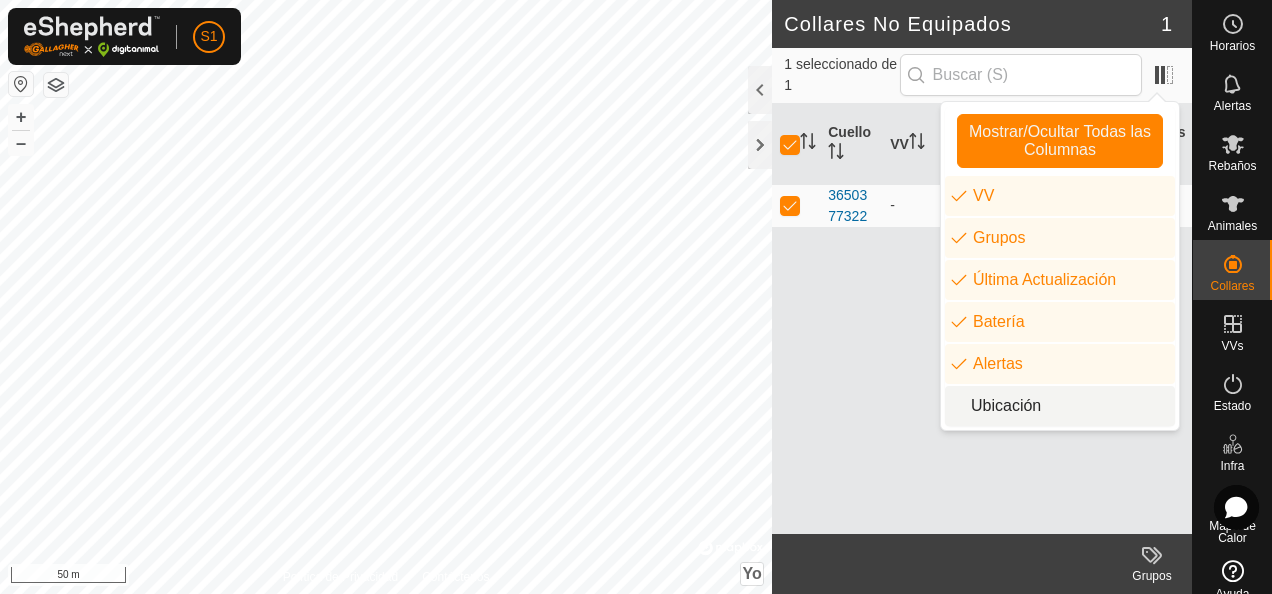 click on "Ubicación" at bounding box center [1060, 406] 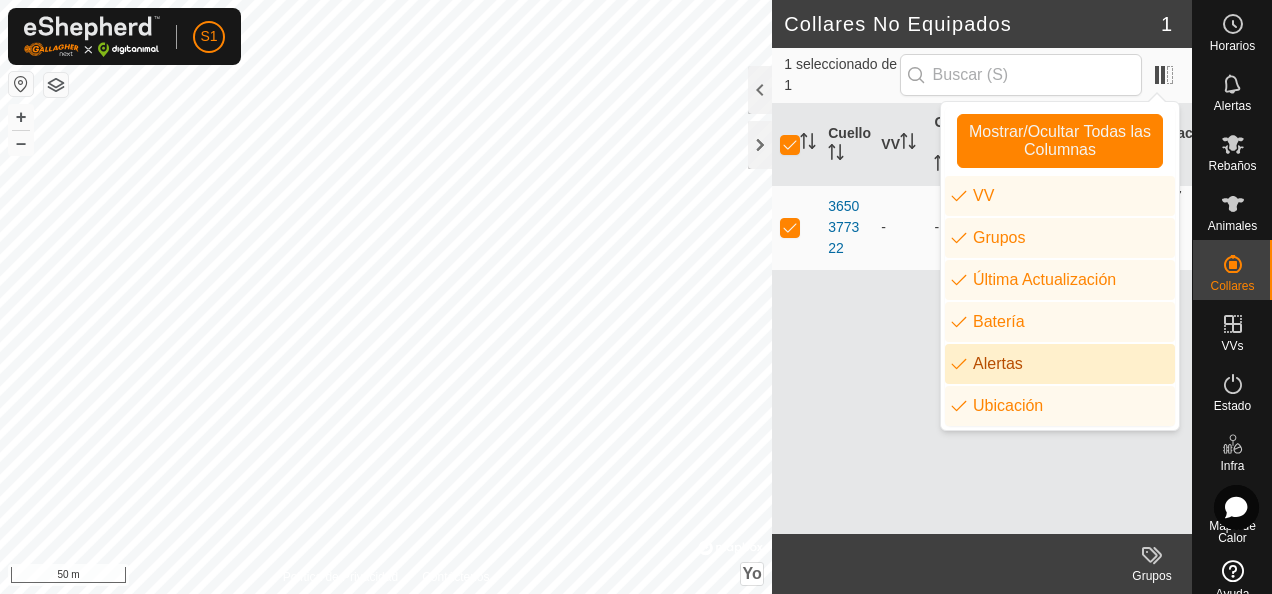 click on "Cuello   VV   Grupos   Última Actualización   Batería   Alertas   Ubicación   3650377322  -  -  hace 30 min -  Anuncio   43.37018, -6.40752" at bounding box center [982, 319] 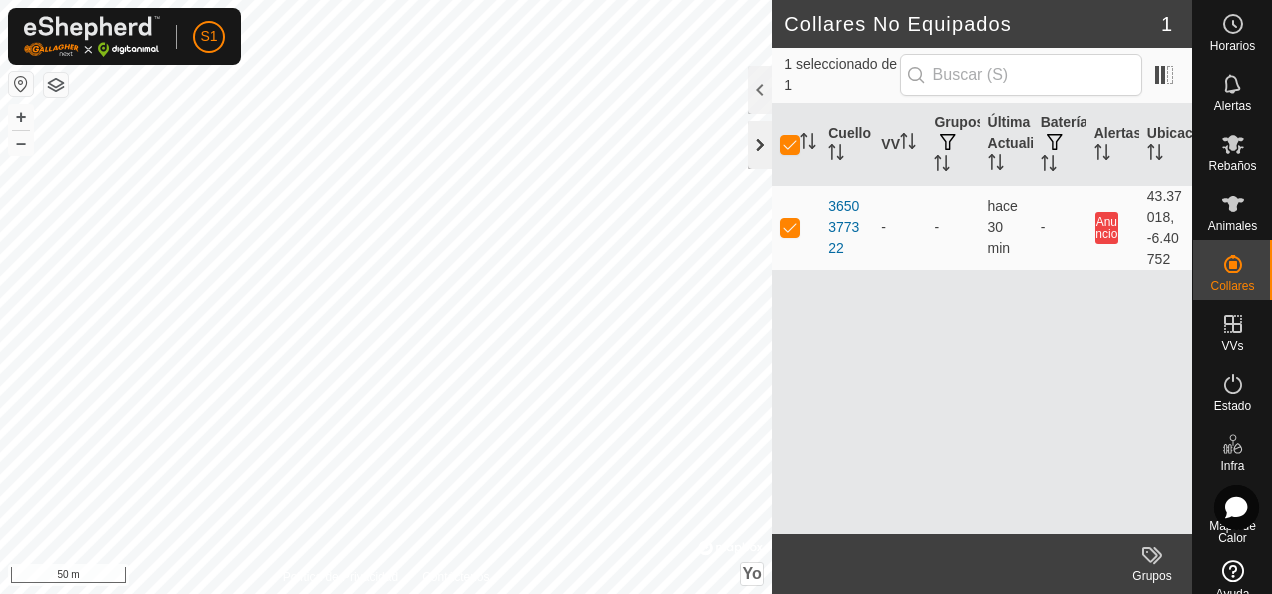 click 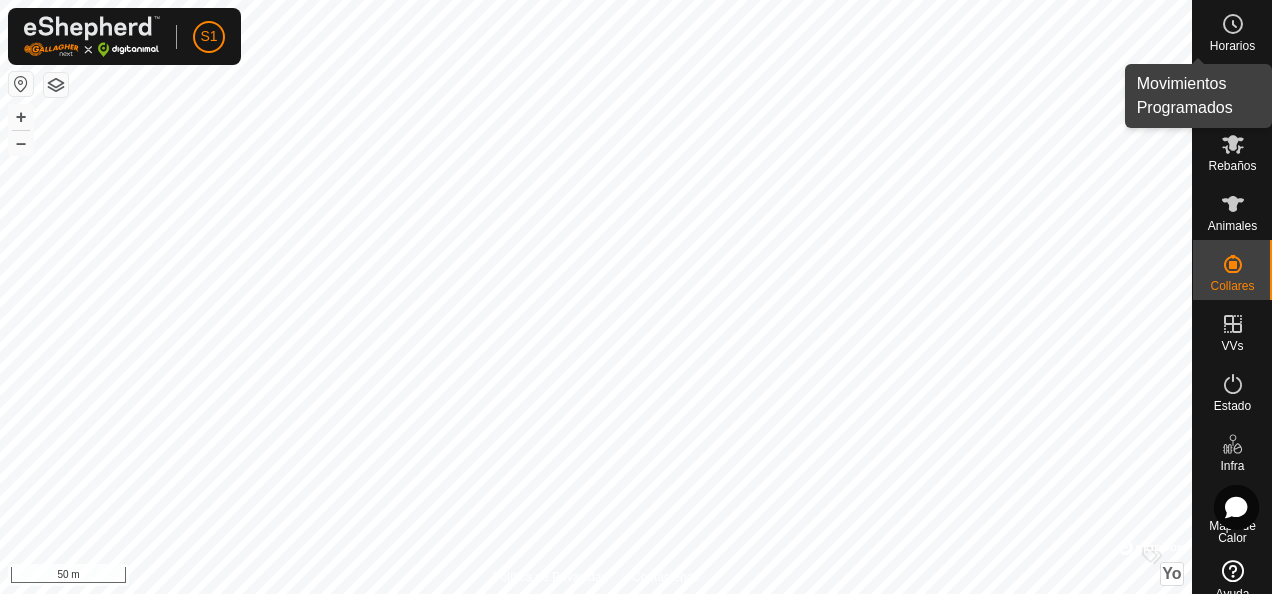 click 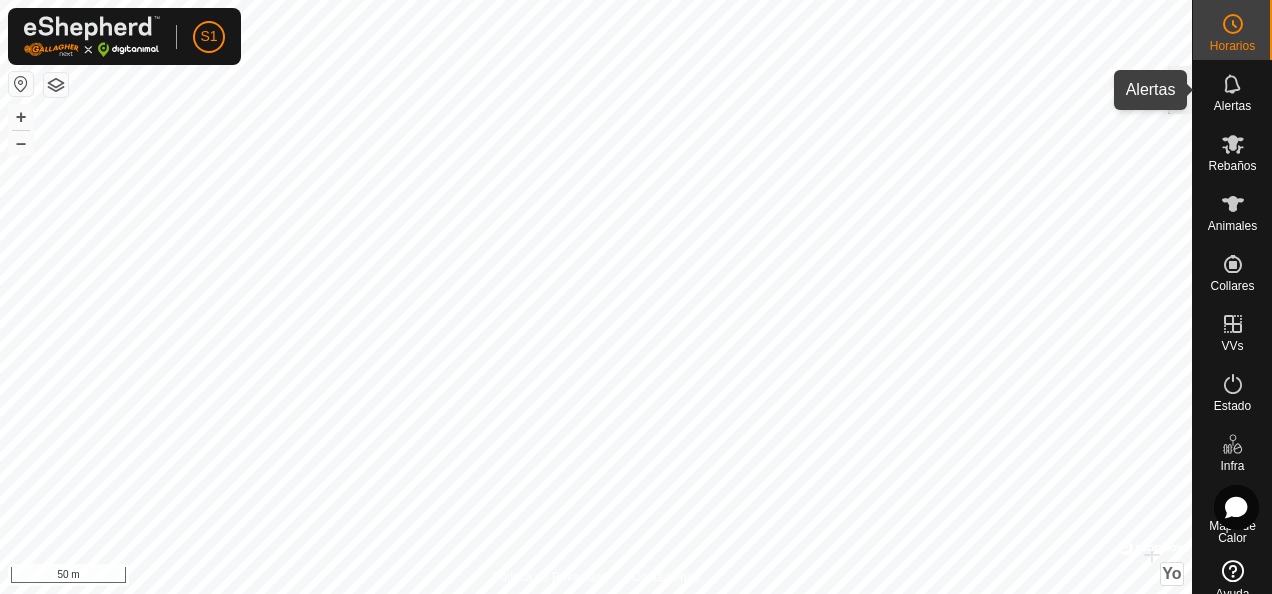 click on "Alertas" at bounding box center (1232, 106) 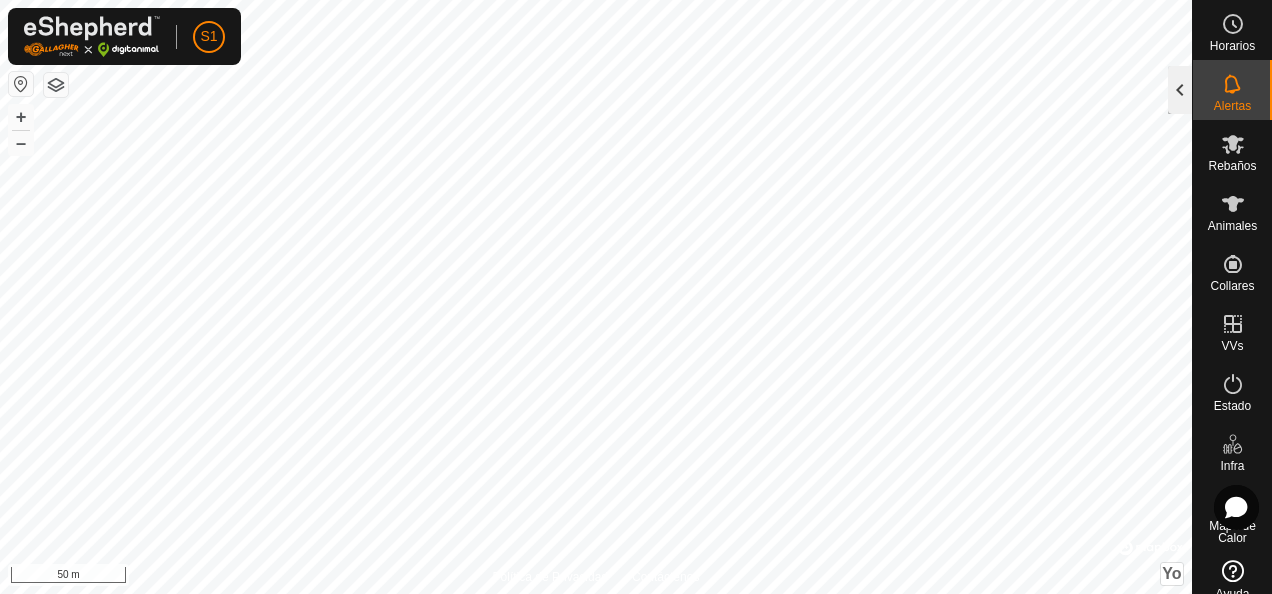 click 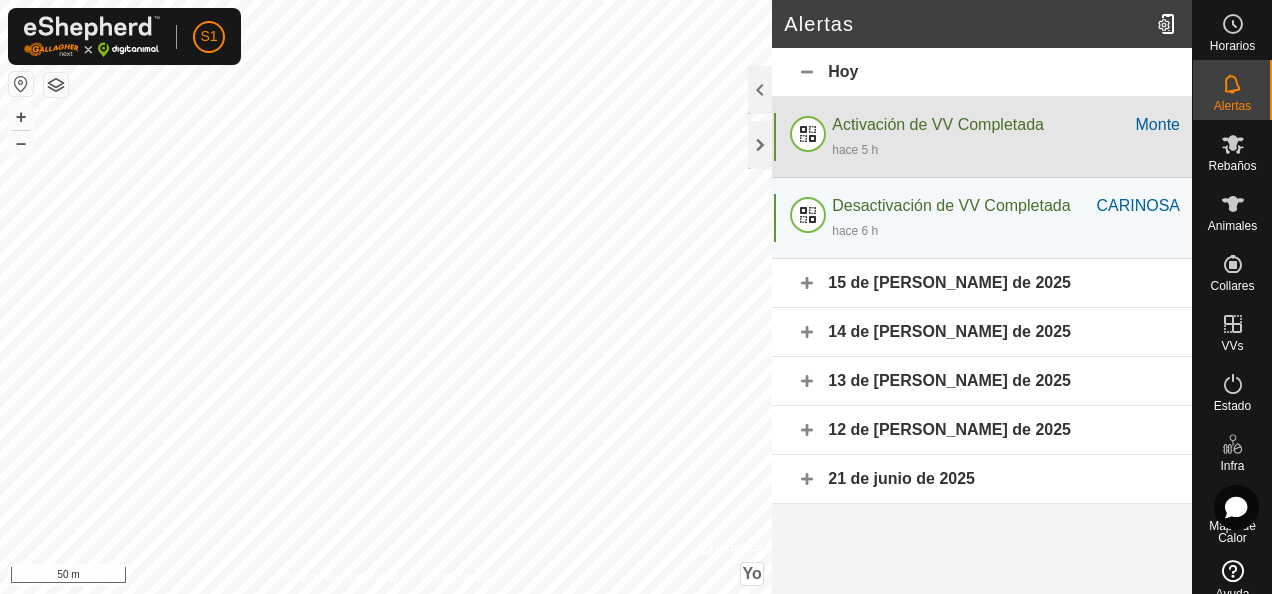 click on "Activación de VV Completada" 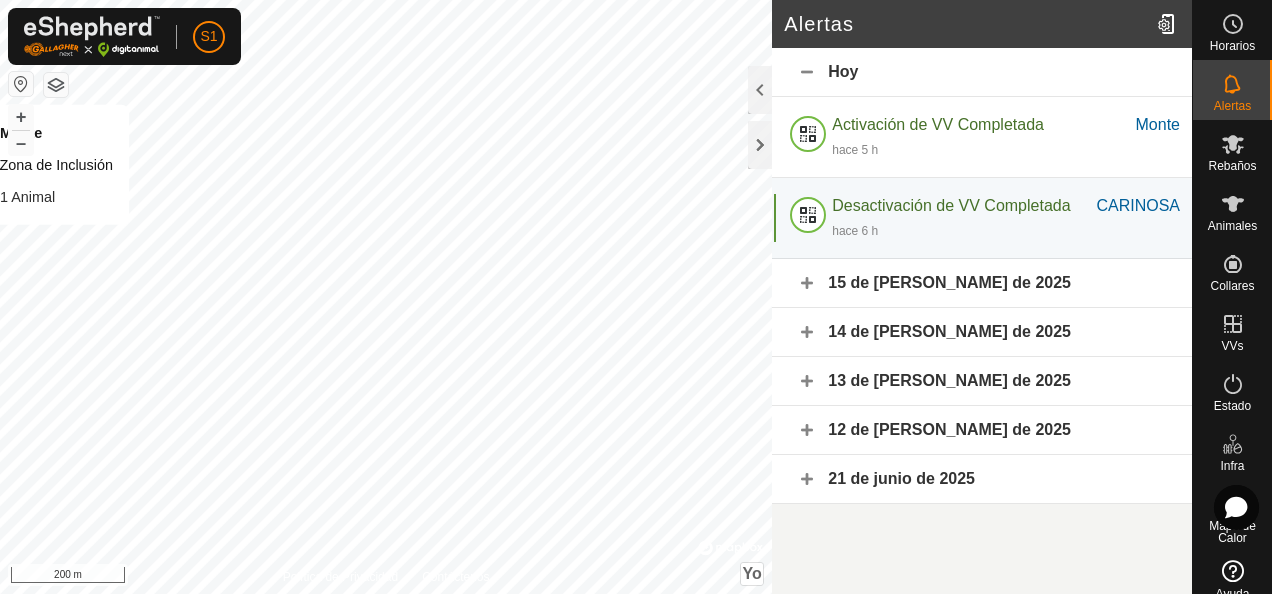 click on "S1 Horarios Alertas Rebaños Animales Collares VVs Estado Infra Mapa de Calor Ayuda Alertas  Hoy   Activación de VV Completada   Monte   hace 5 h   Monte  Desactivación de VV Completada   CARINOSA   hace 6 h   CARINOSA  15 de julio de 2025   14 de julio de 2025   13 de julio de 2025   12 de julio de 2025   21 de junio de 2025  Política de Privacidad Contáctenos
Monte Tipo:  Zona de Inclusión 1 Animal
+ – ⇧ Yo ©  Mapbox , ©  OpenStreetMap ,  Improve this map 200 m" at bounding box center (636, 297) 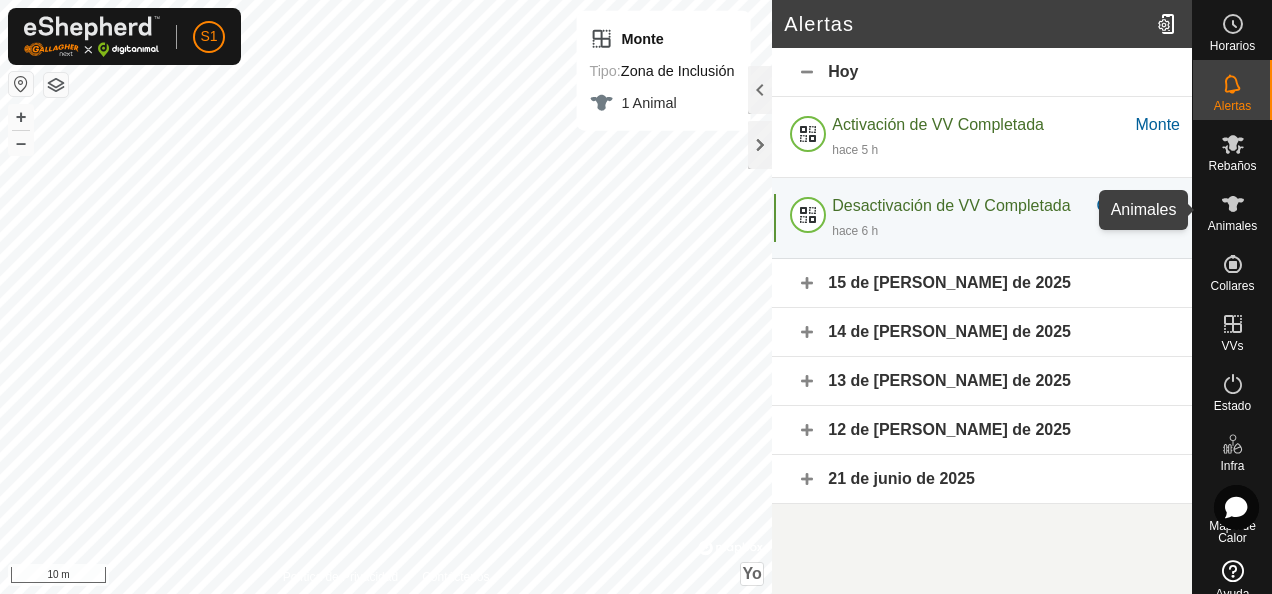 click 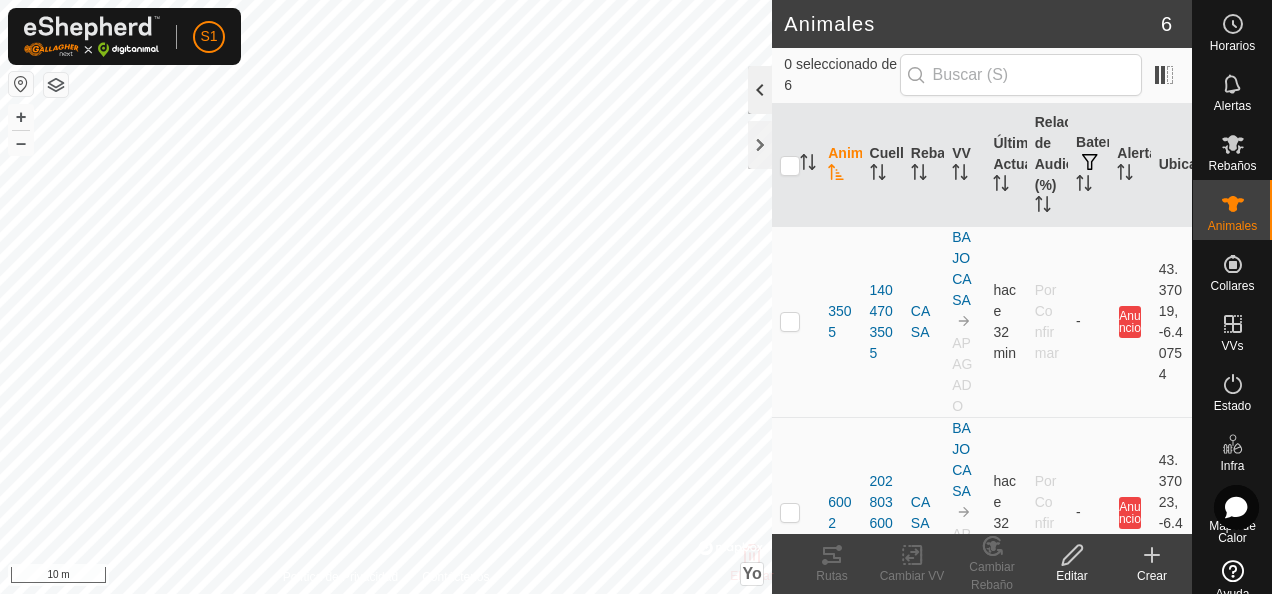 click 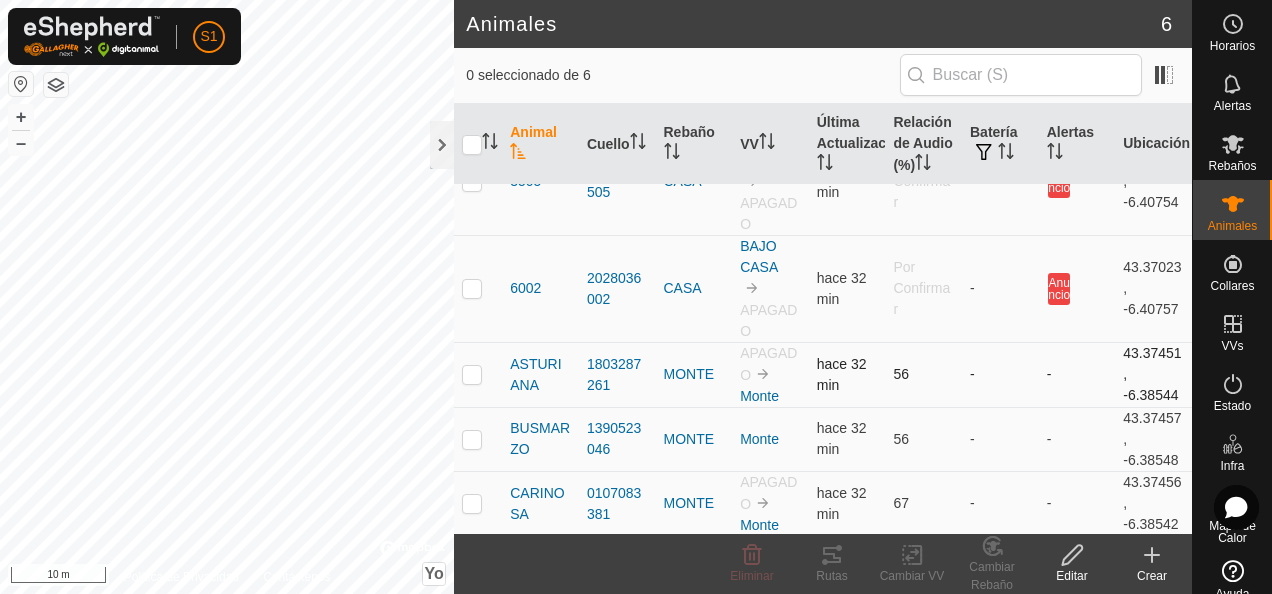 scroll, scrollTop: 100, scrollLeft: 0, axis: vertical 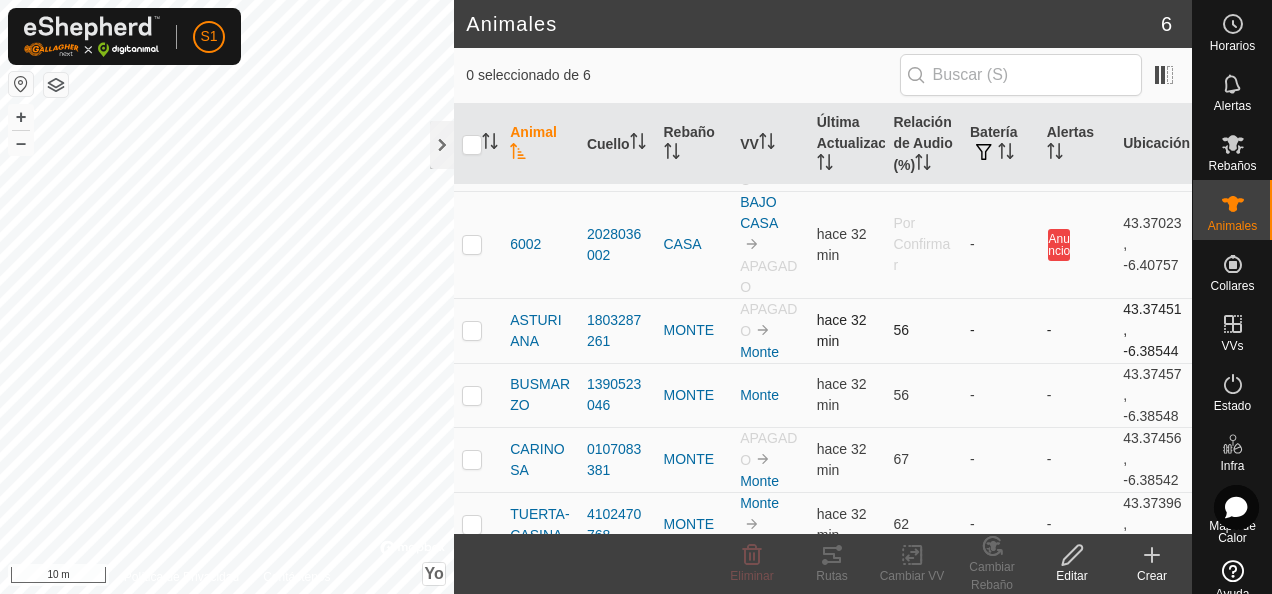 click at bounding box center (472, 330) 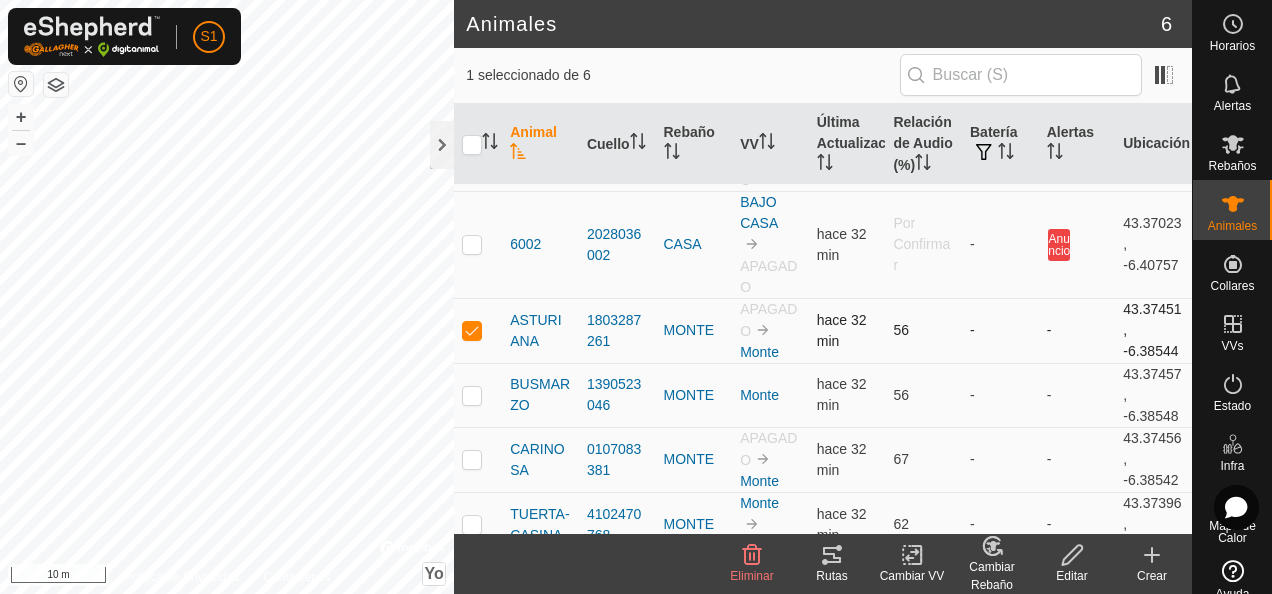 click at bounding box center (472, 330) 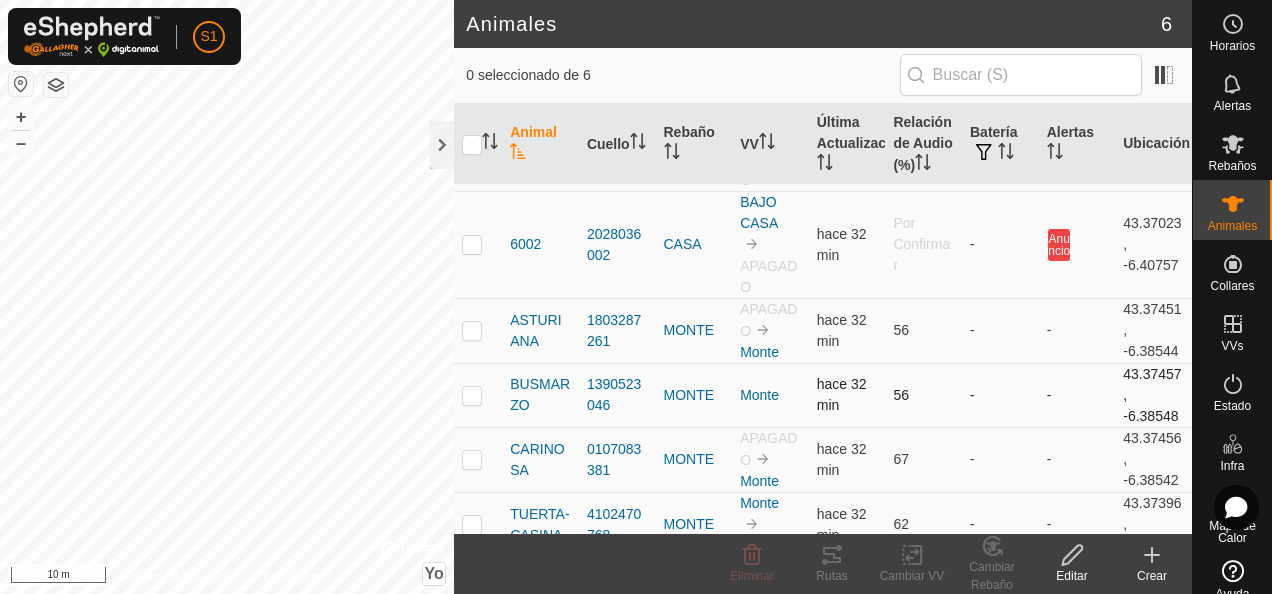 click at bounding box center [472, 395] 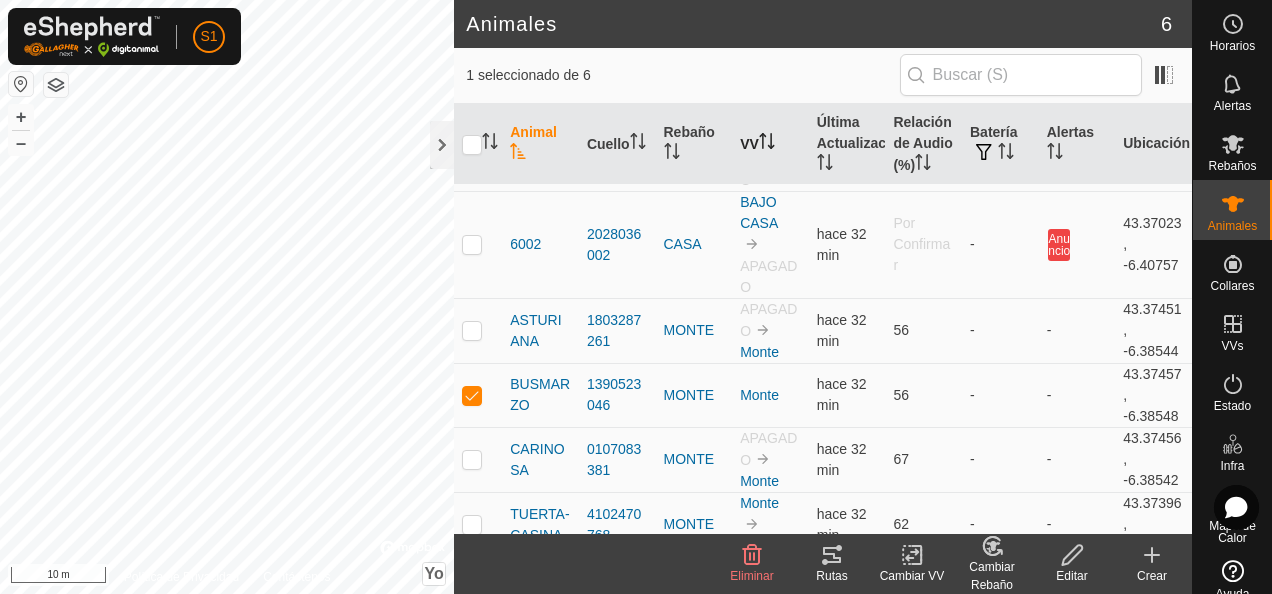 click on "VV" at bounding box center [749, 144] 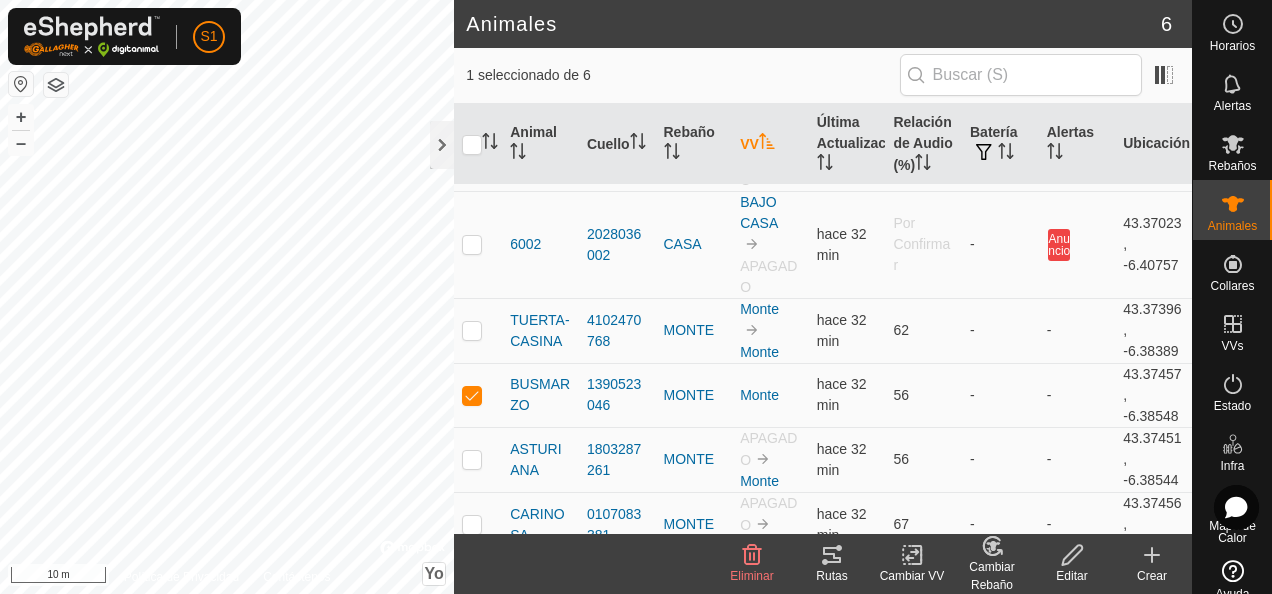 scroll, scrollTop: 0, scrollLeft: 0, axis: both 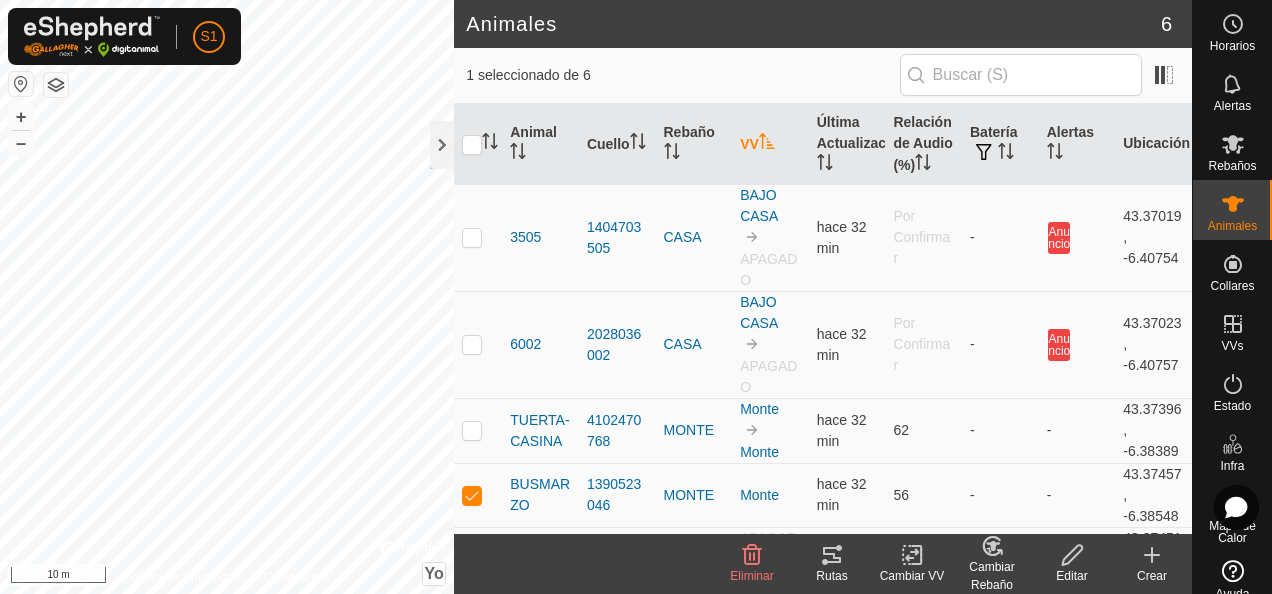 click on "VV" at bounding box center [749, 144] 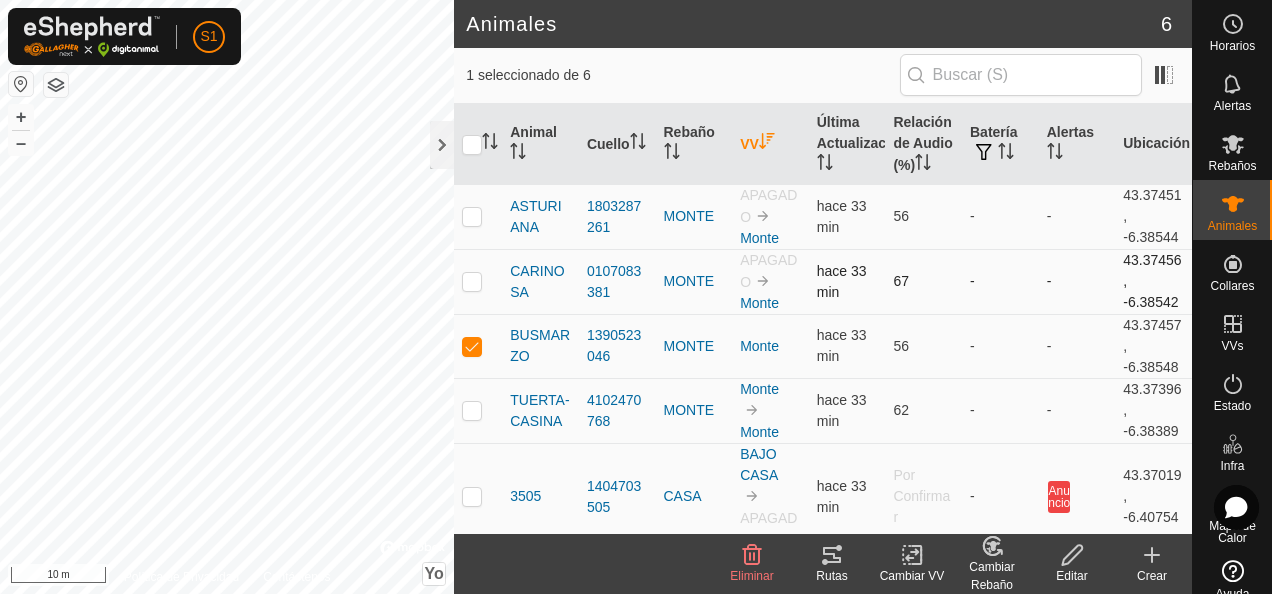 click at bounding box center [472, 281] 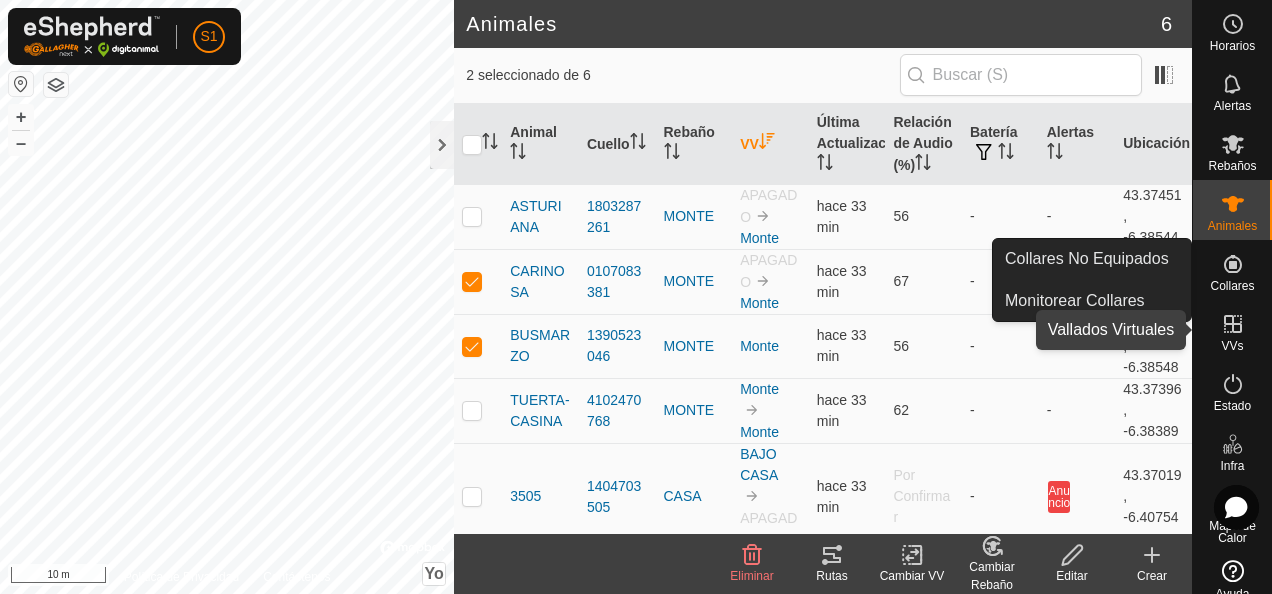 click 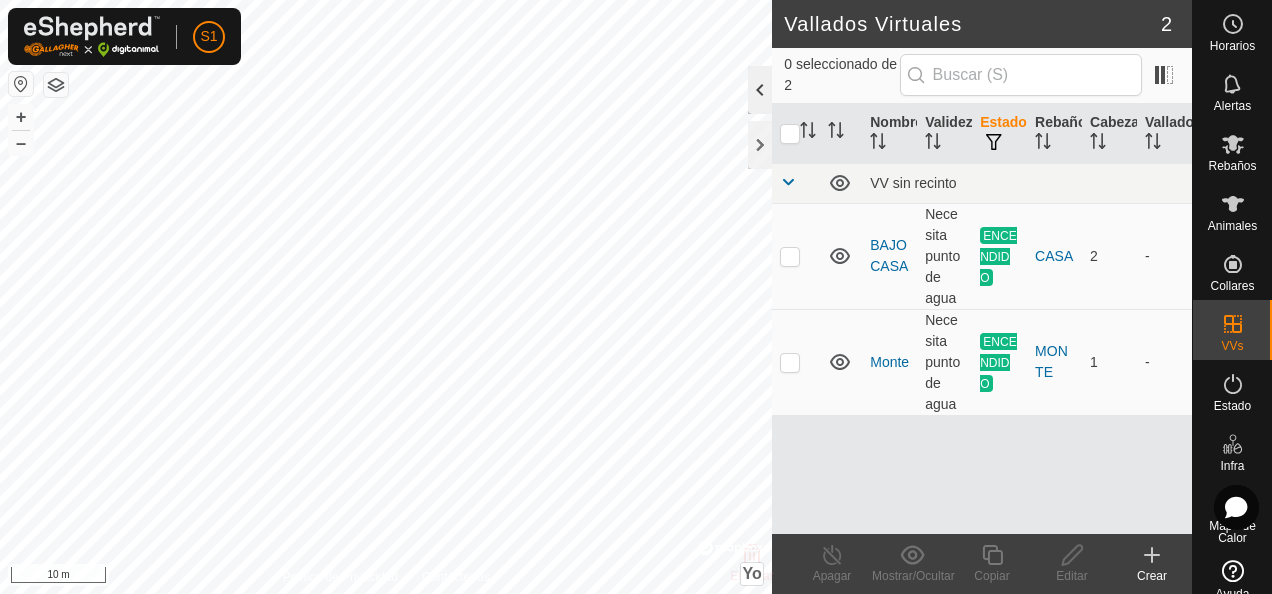 click 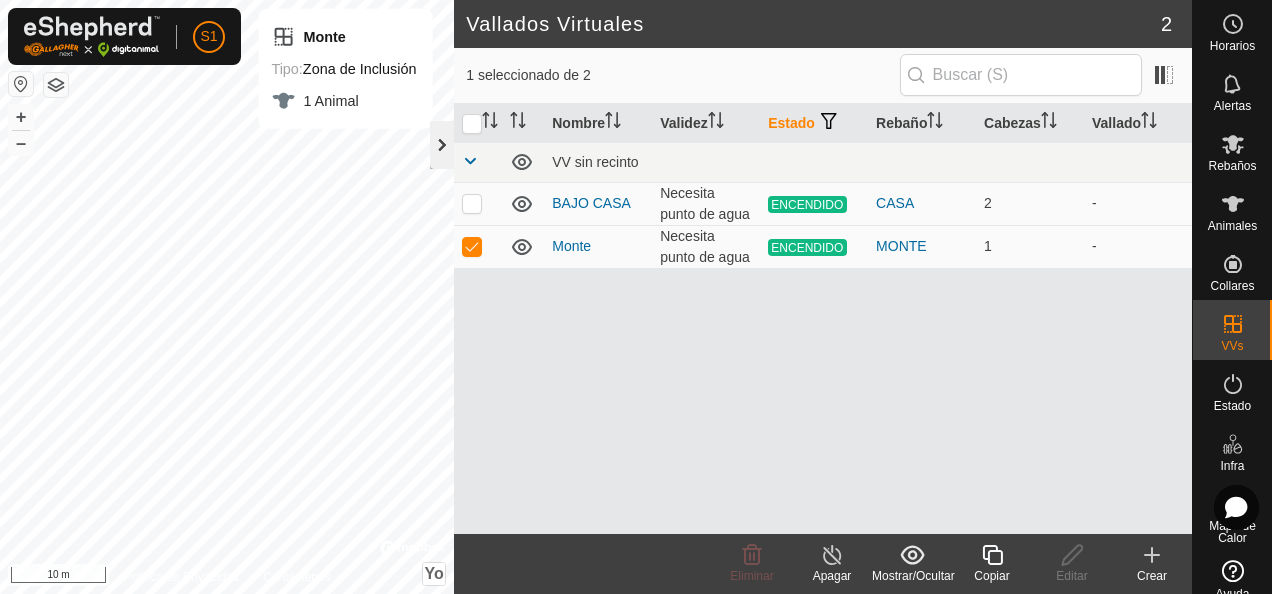 checkbox on "false" 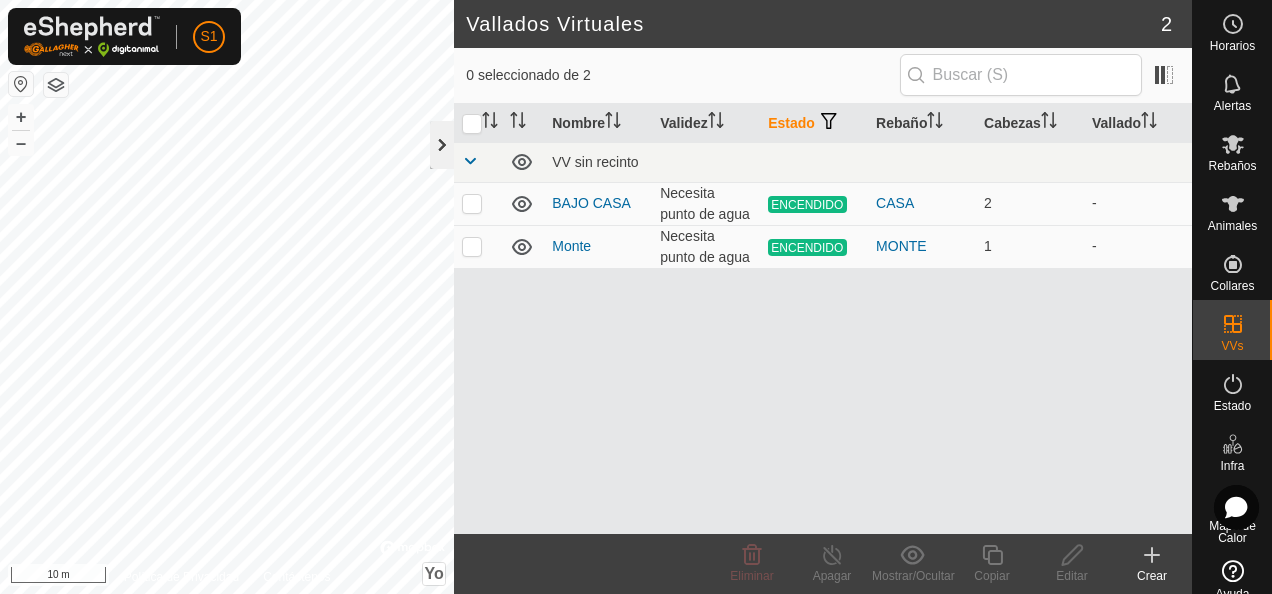 click 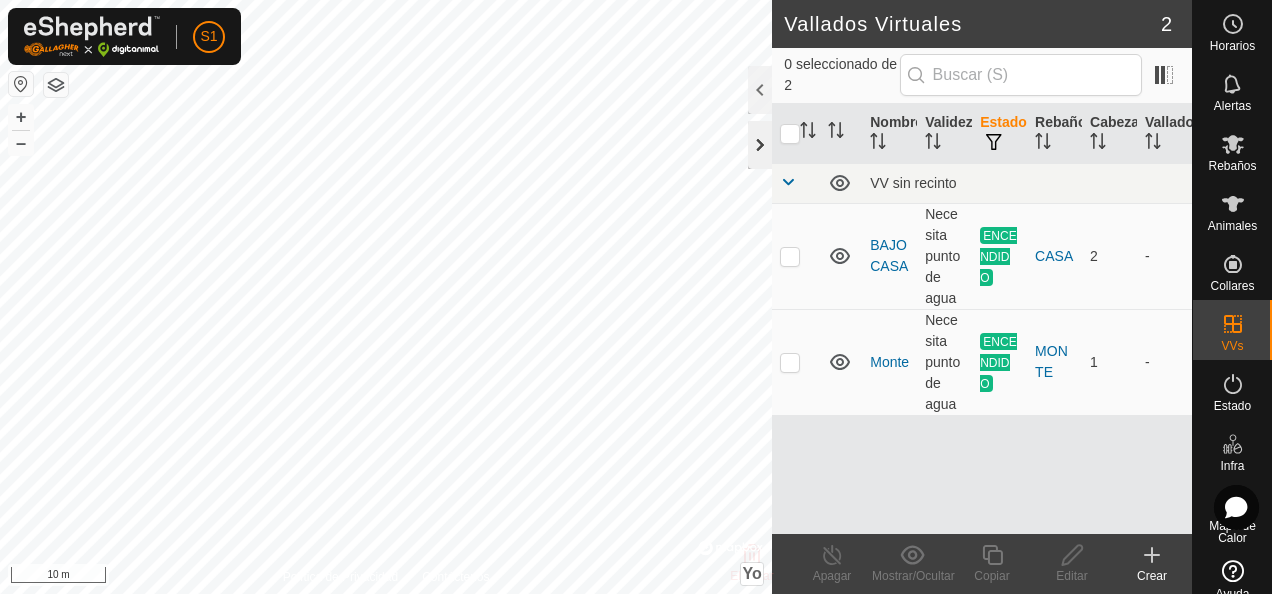 click 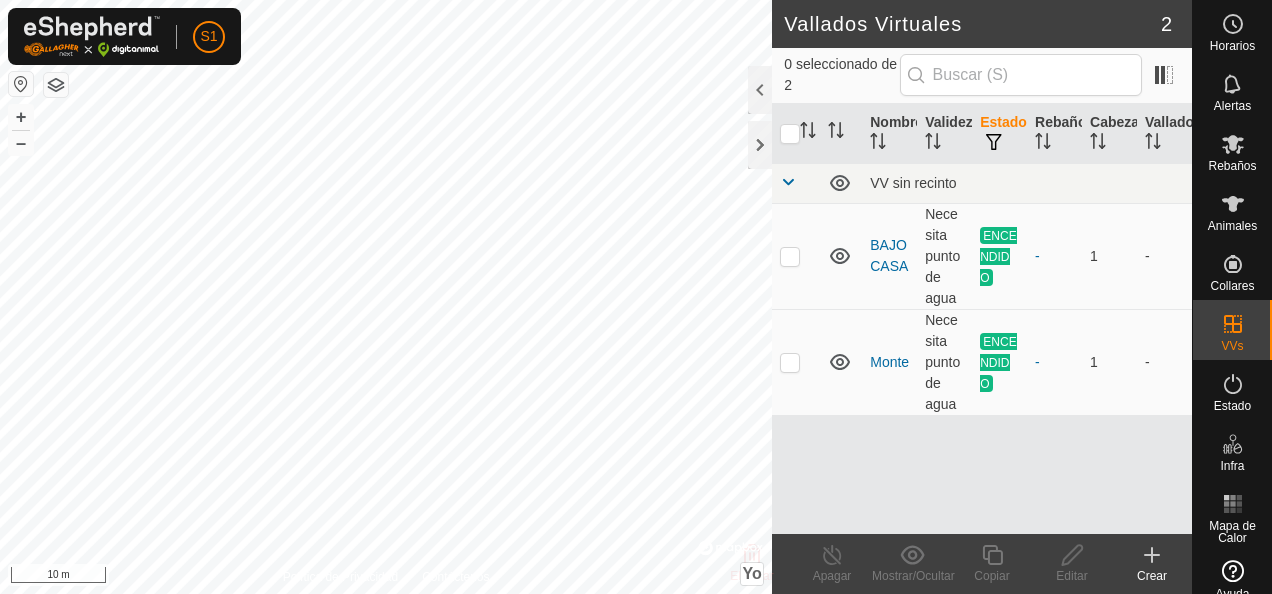 scroll, scrollTop: 0, scrollLeft: 0, axis: both 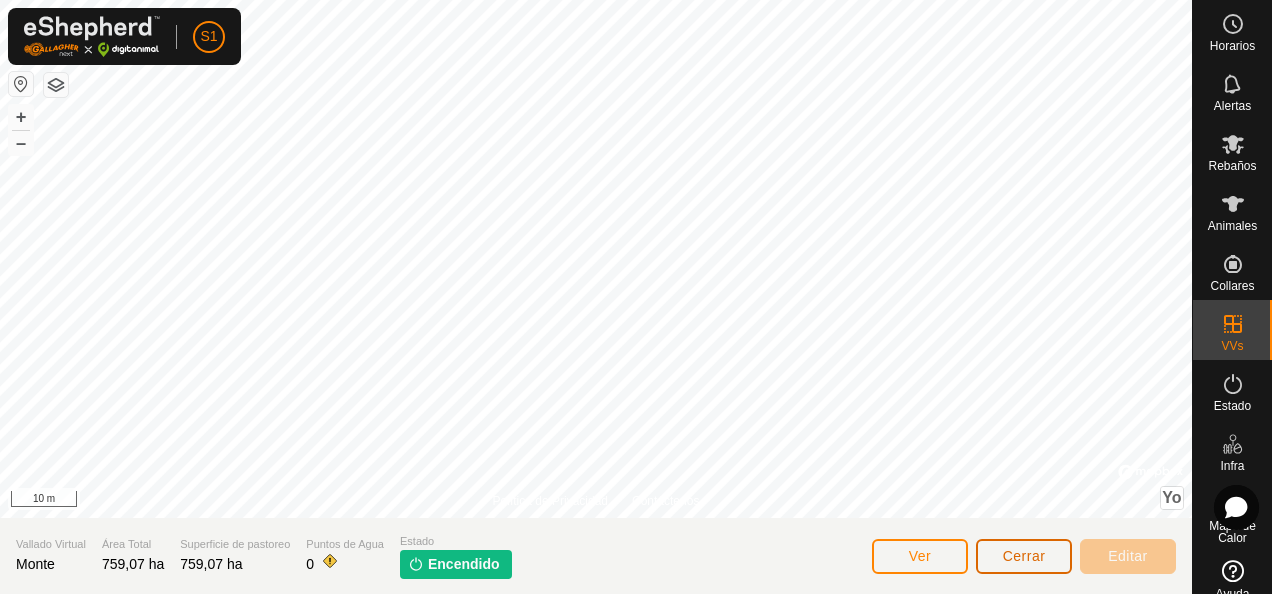 click on "Cerrar" 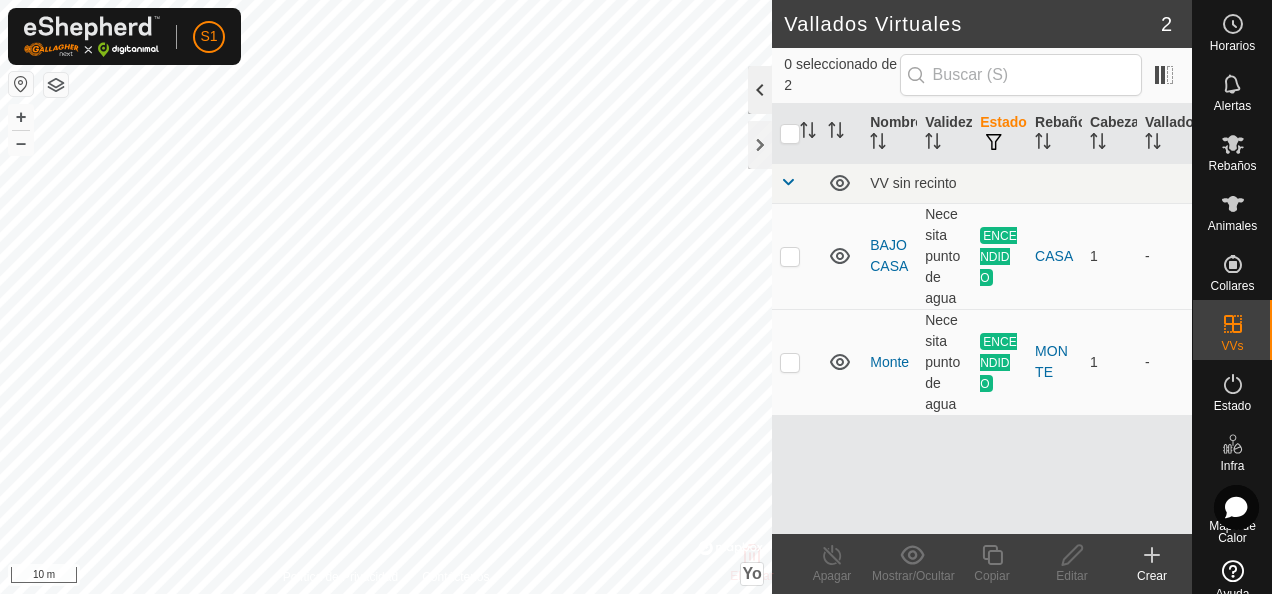 click 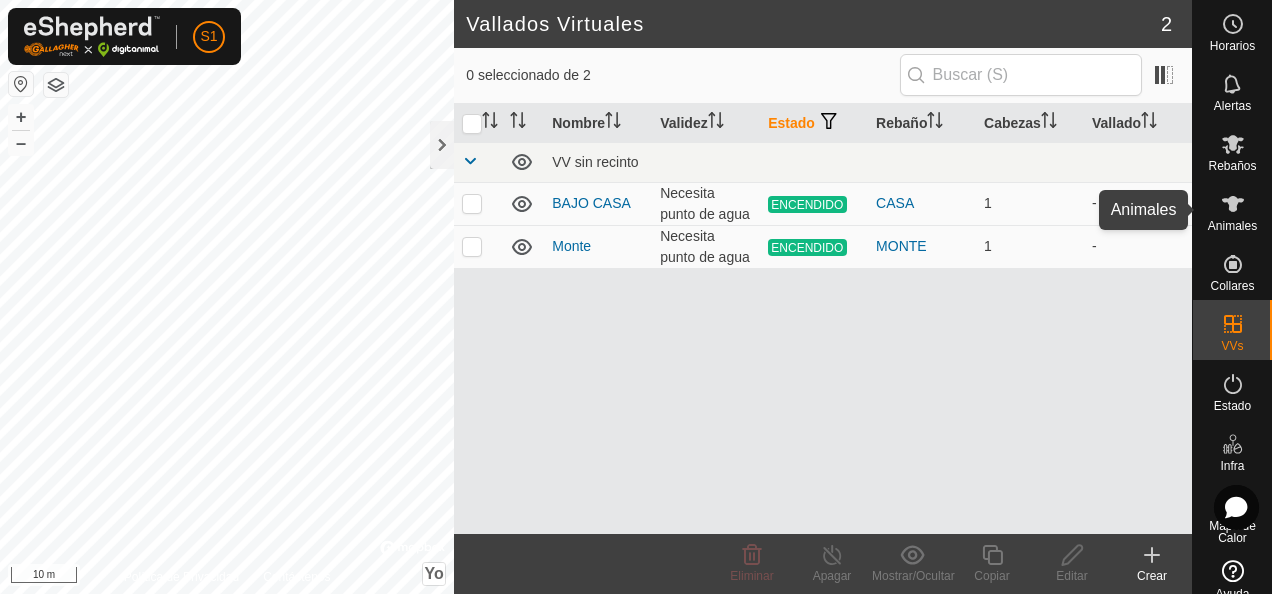 click 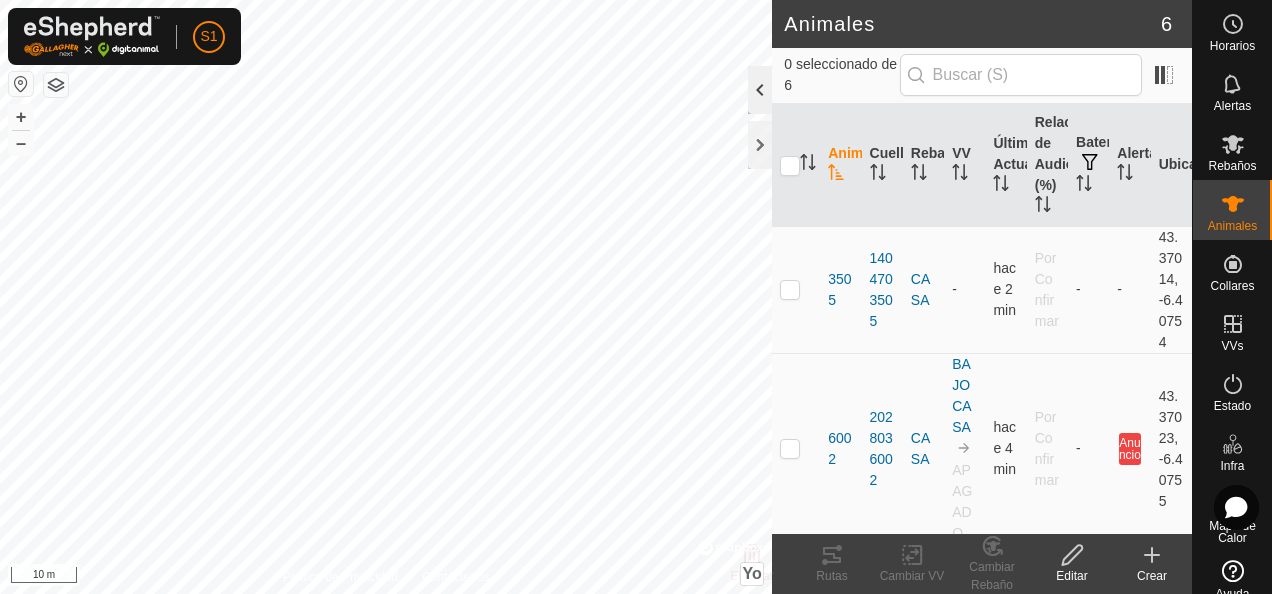 click 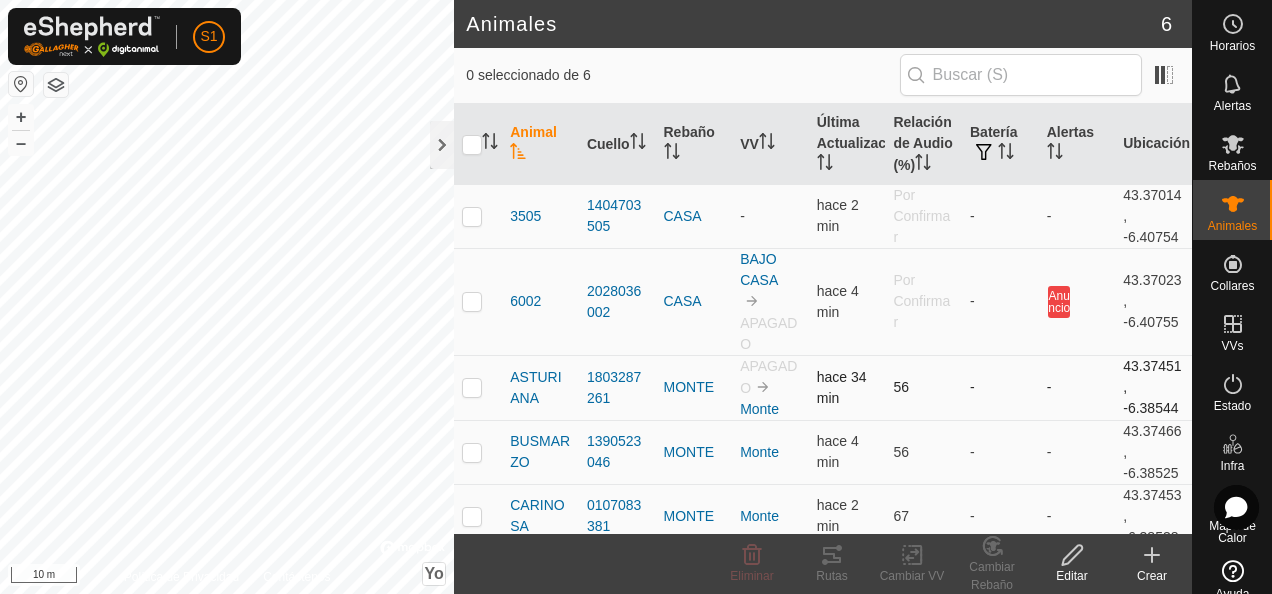 click at bounding box center (472, 387) 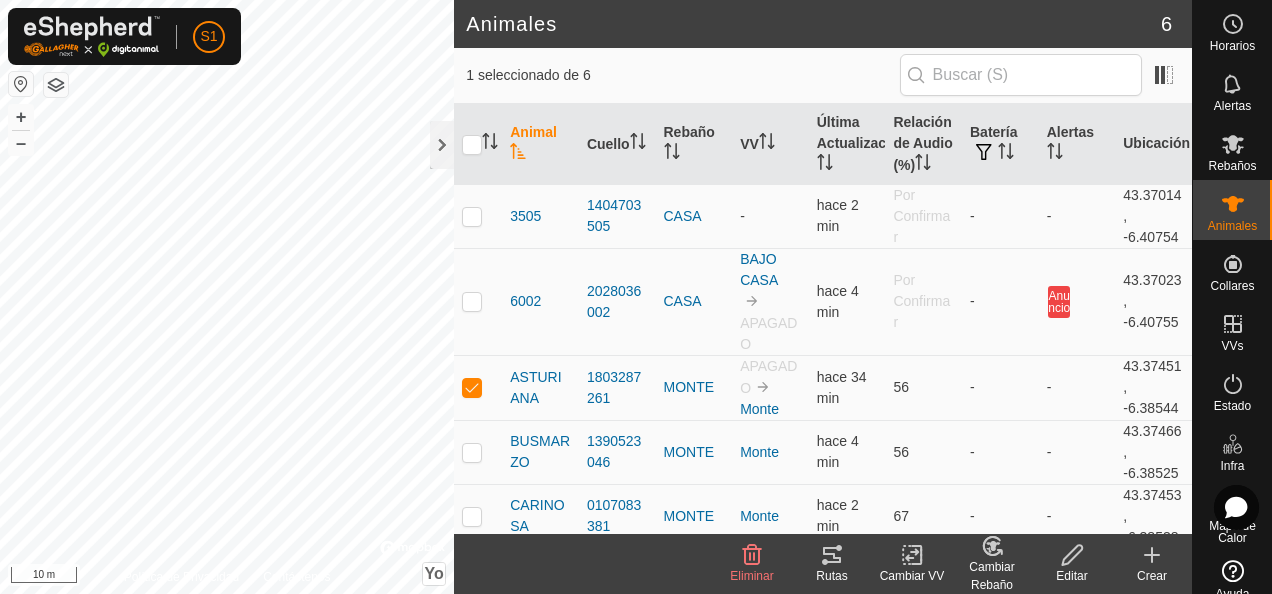 click 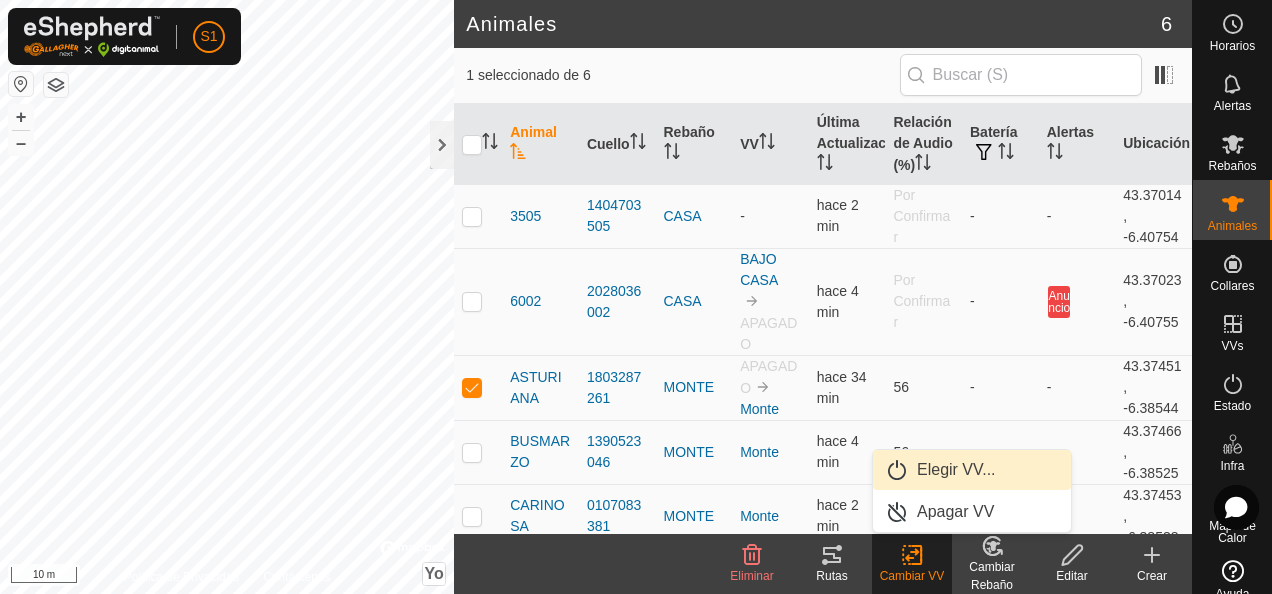 click on "Elegir VV..." at bounding box center [972, 470] 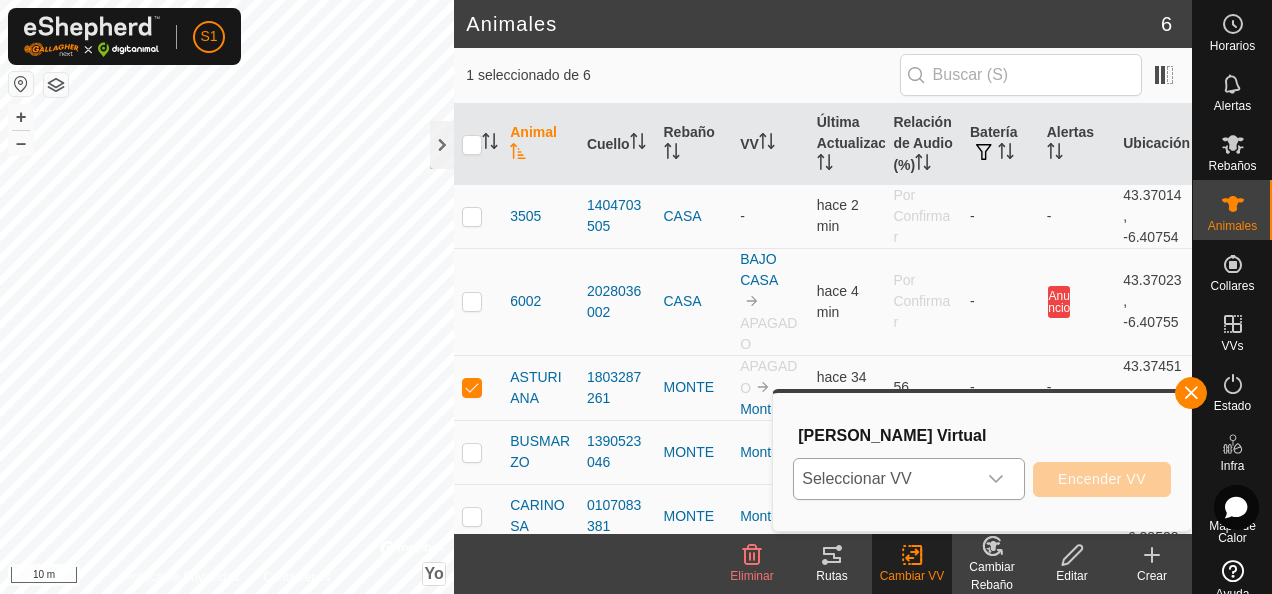 click on "Seleccionar VV" at bounding box center (885, 479) 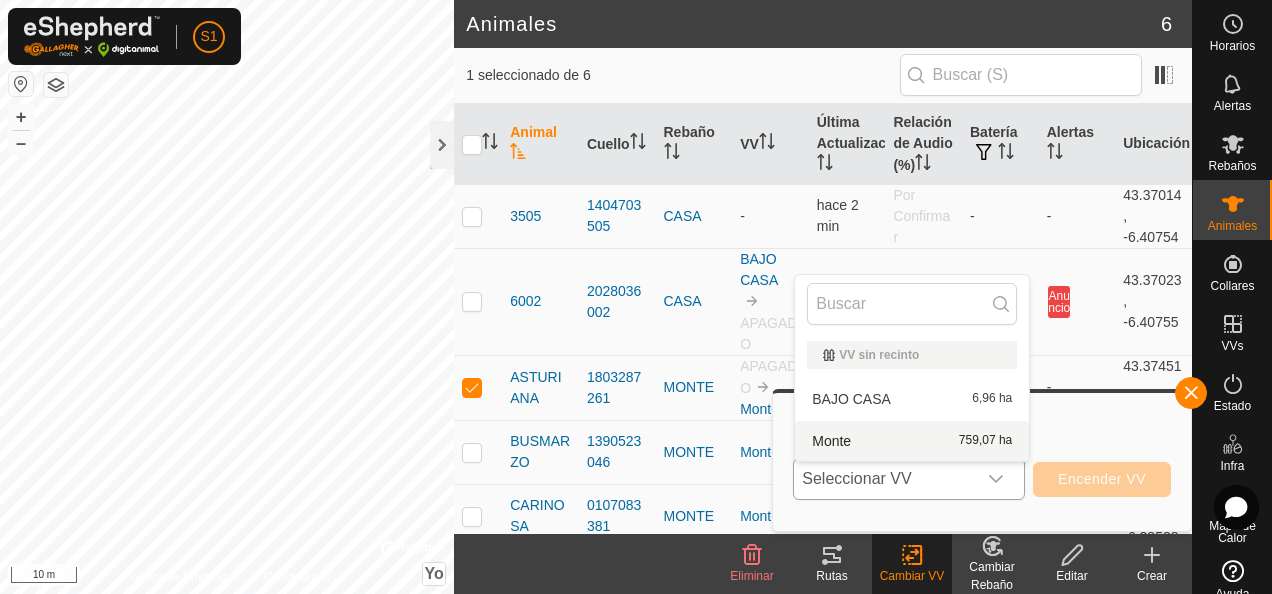 click on "Monte  759,07 ha" at bounding box center [912, 441] 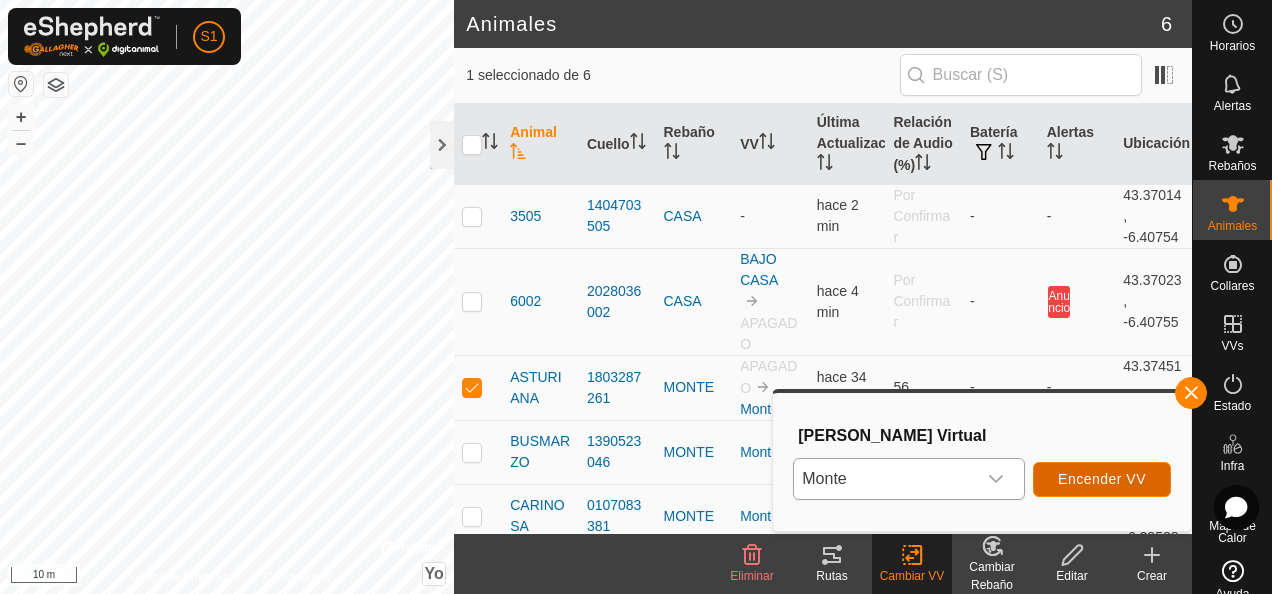 click on "Encender VV" at bounding box center [1102, 479] 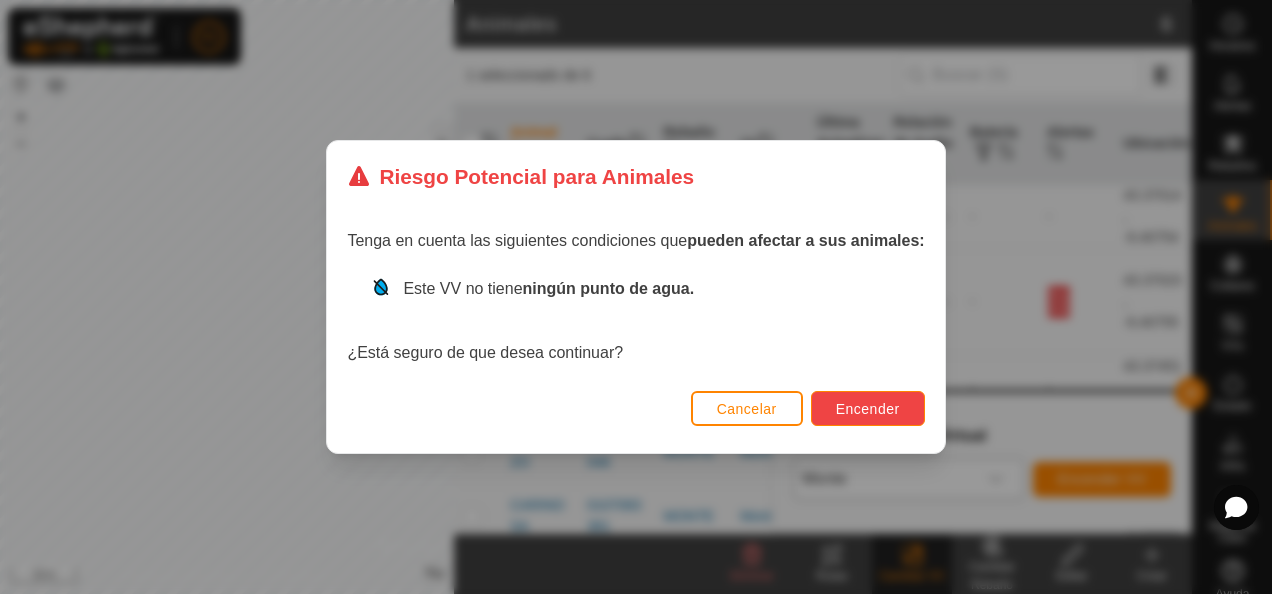 click on "Encender" at bounding box center (868, 409) 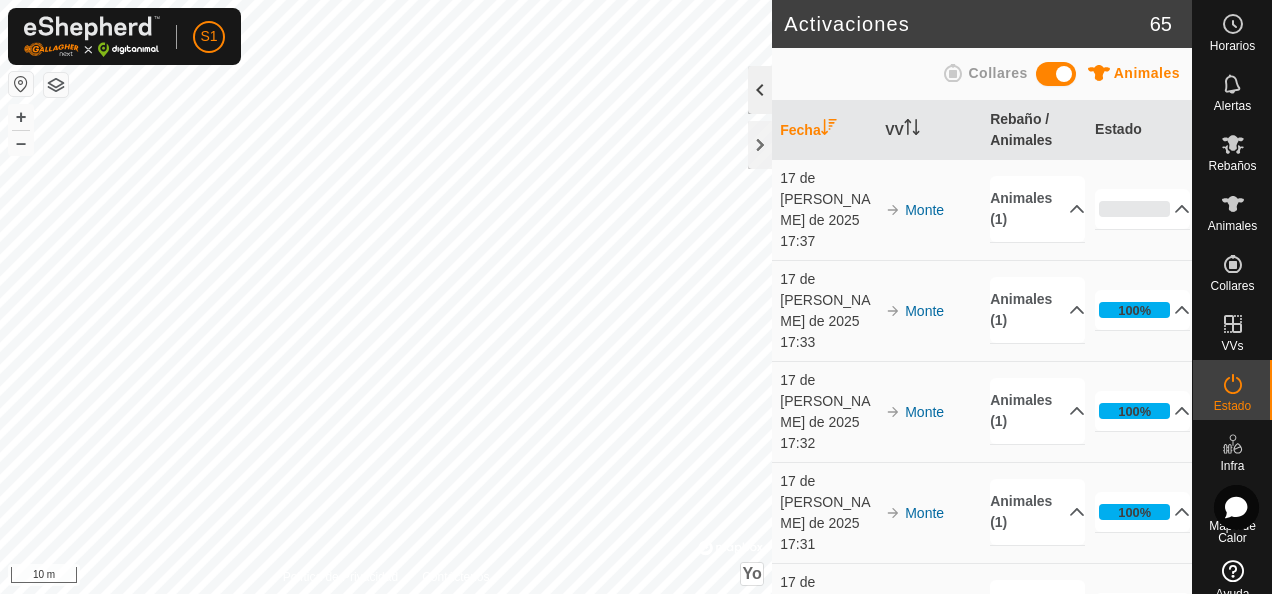 click 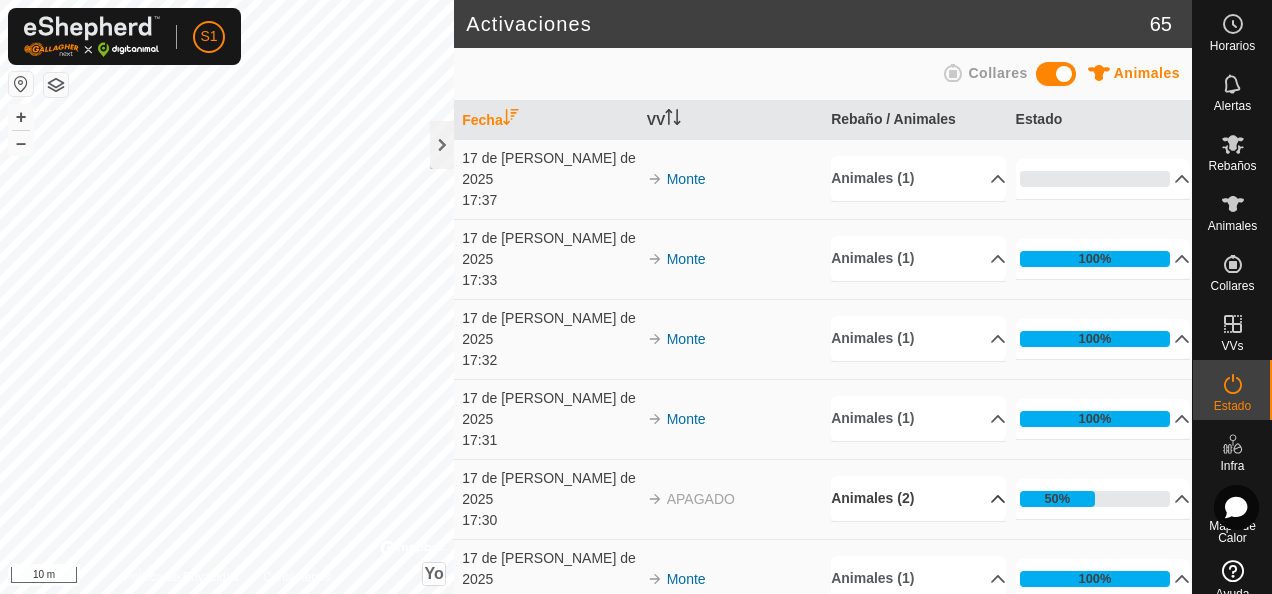 click on "Animales (2)" at bounding box center (918, 498) 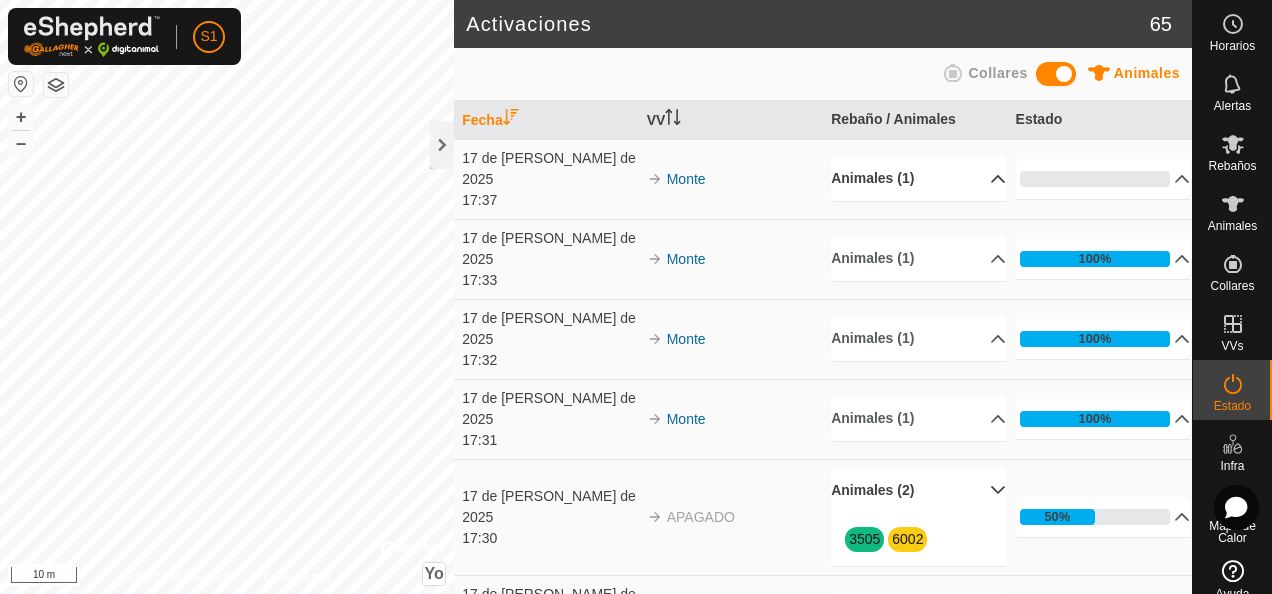 click on "Animales (1)" at bounding box center [918, 178] 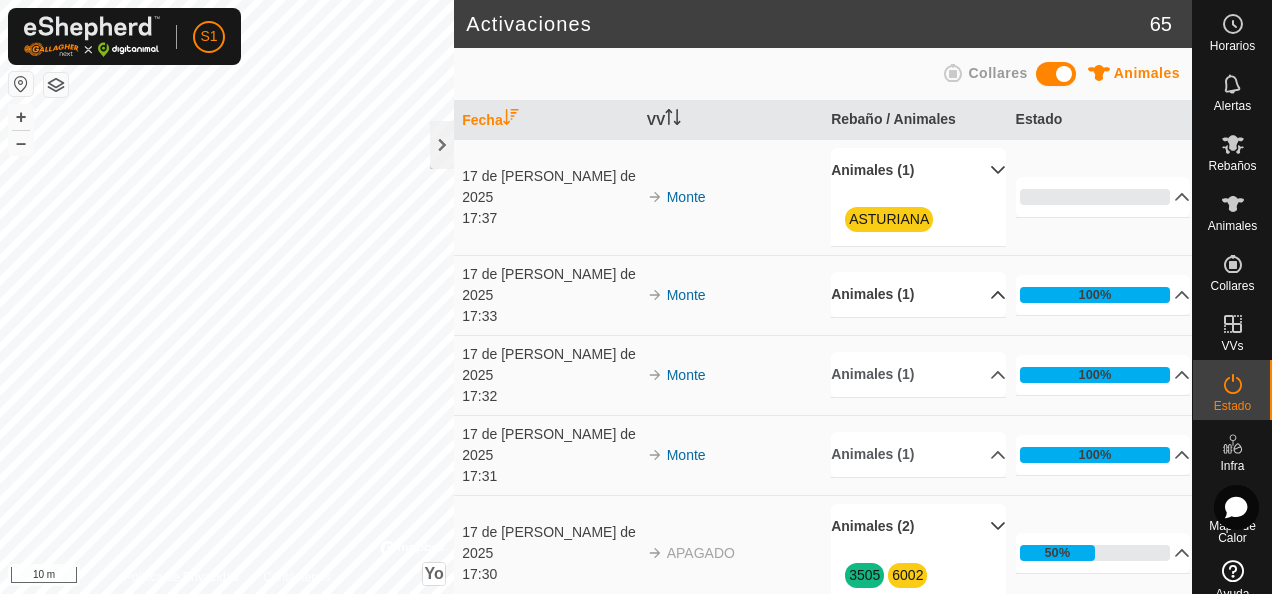 click on "Animales (1)" at bounding box center (918, 294) 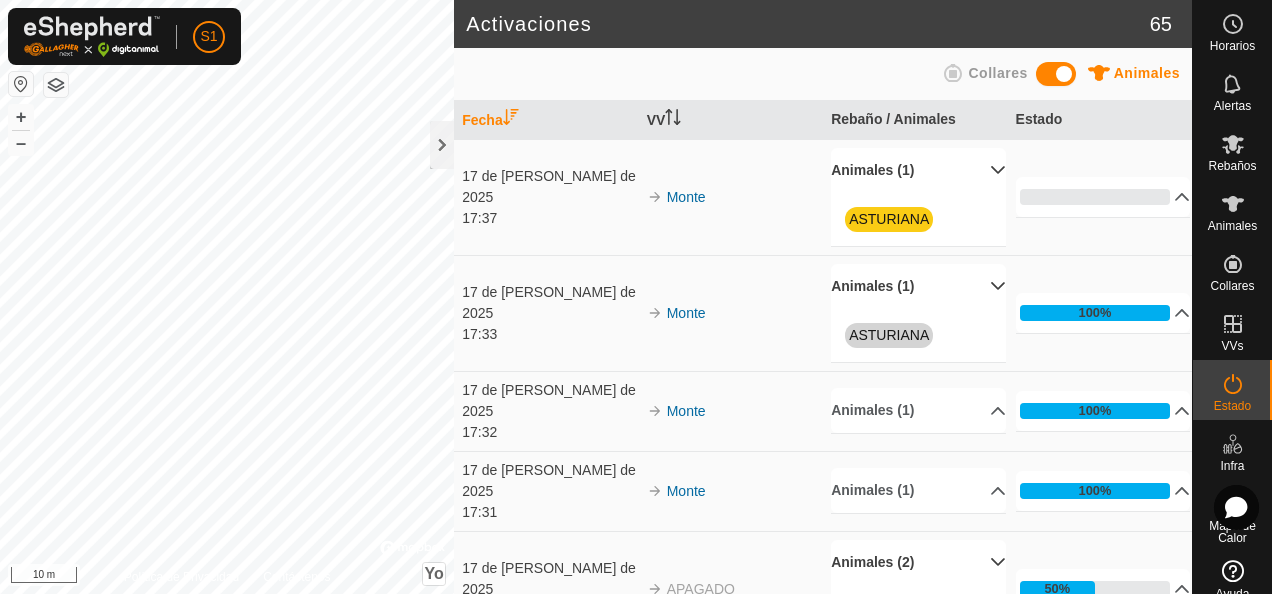 click on "Animales (1)" at bounding box center [918, 286] 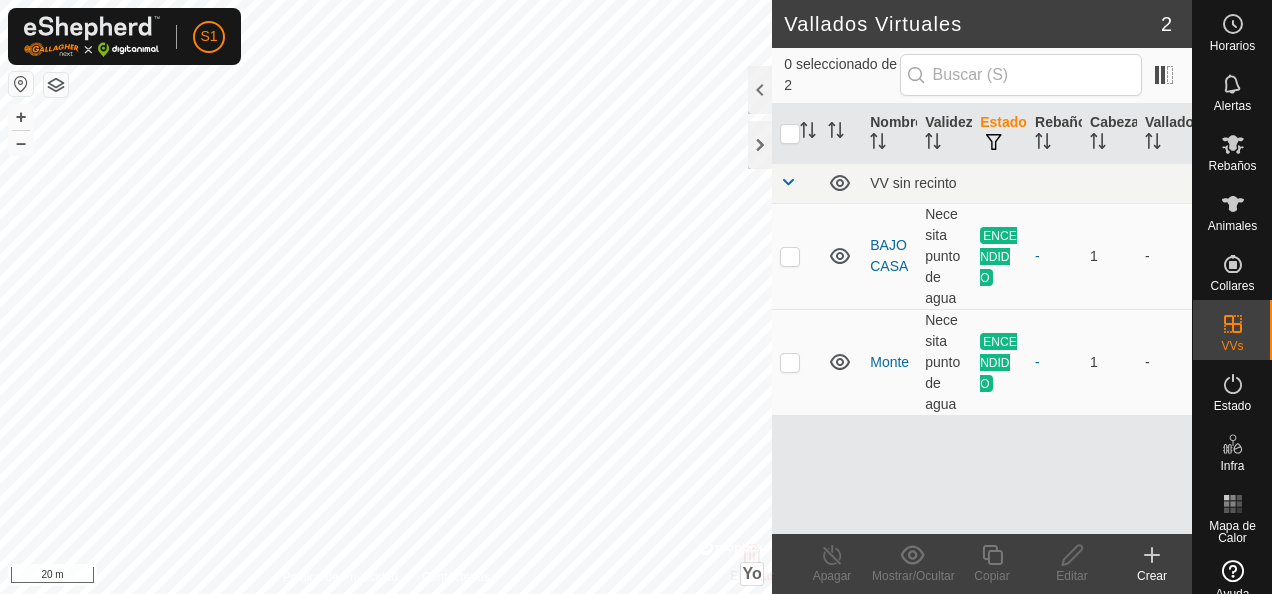 scroll, scrollTop: 0, scrollLeft: 0, axis: both 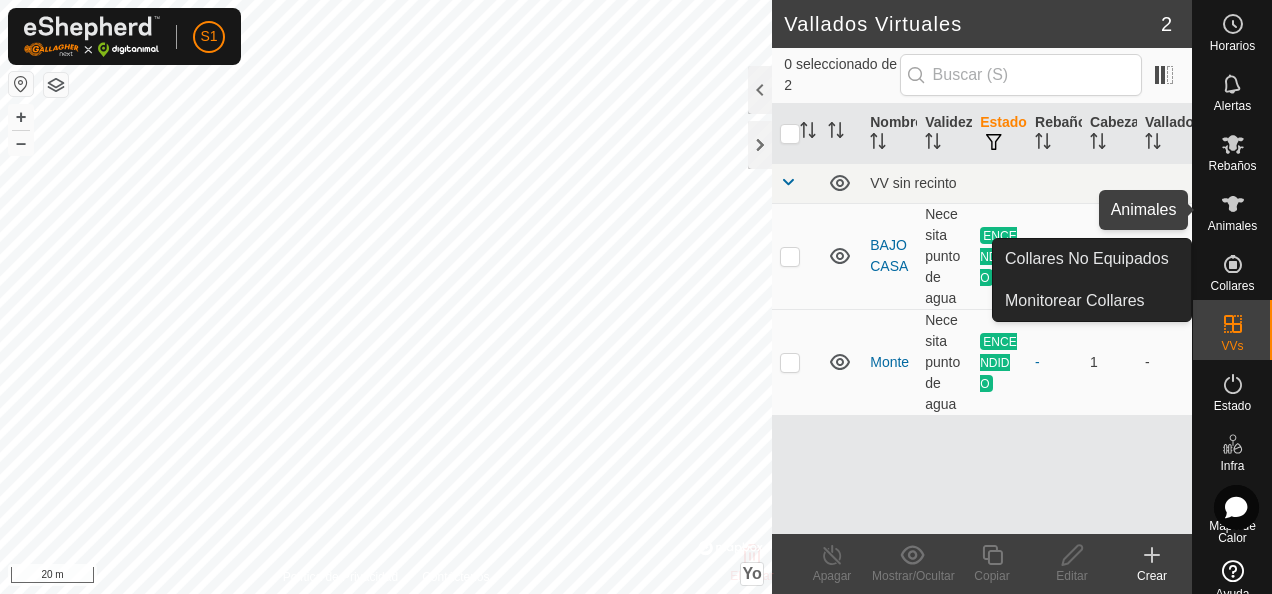 click at bounding box center [1233, 204] 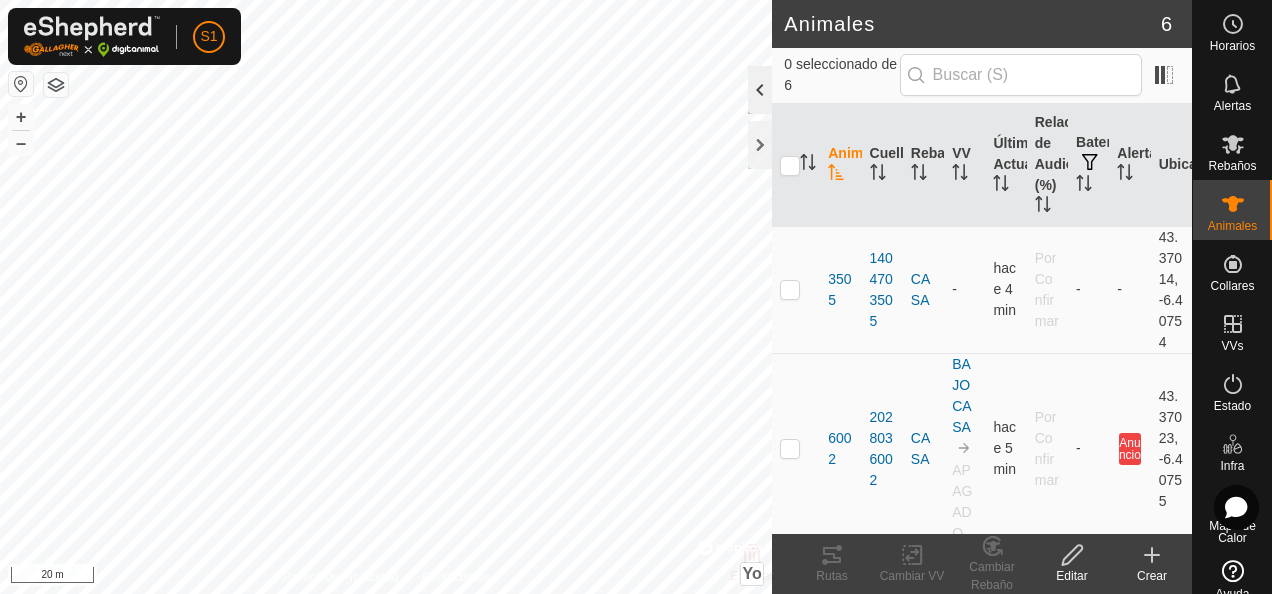 click 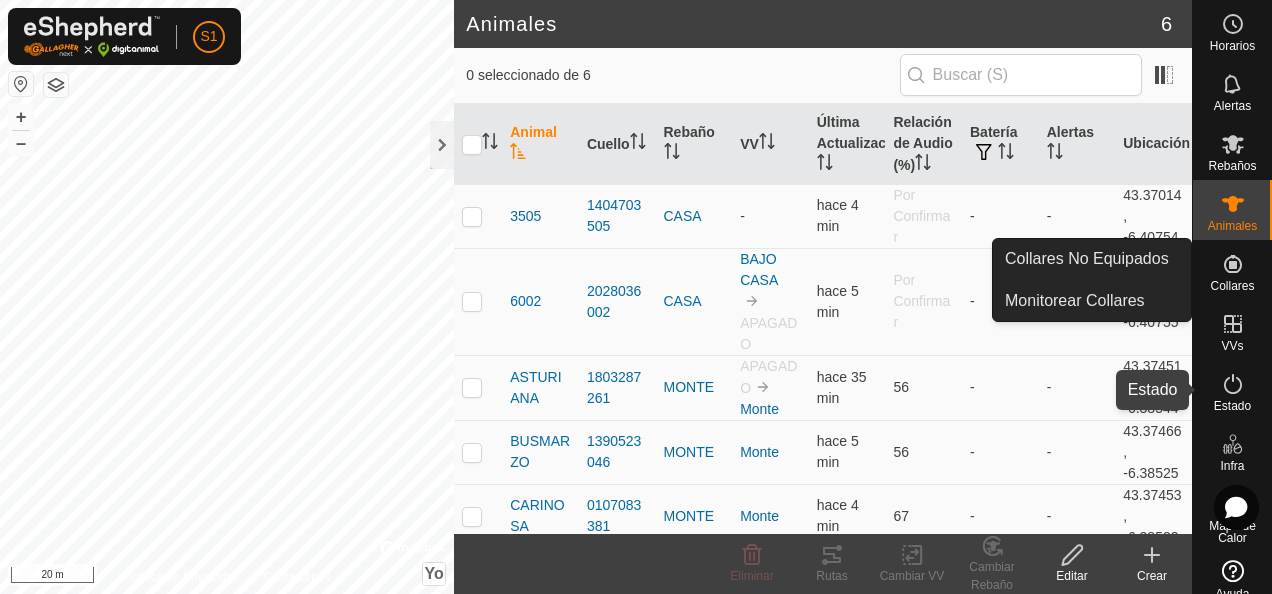 click at bounding box center [1233, 384] 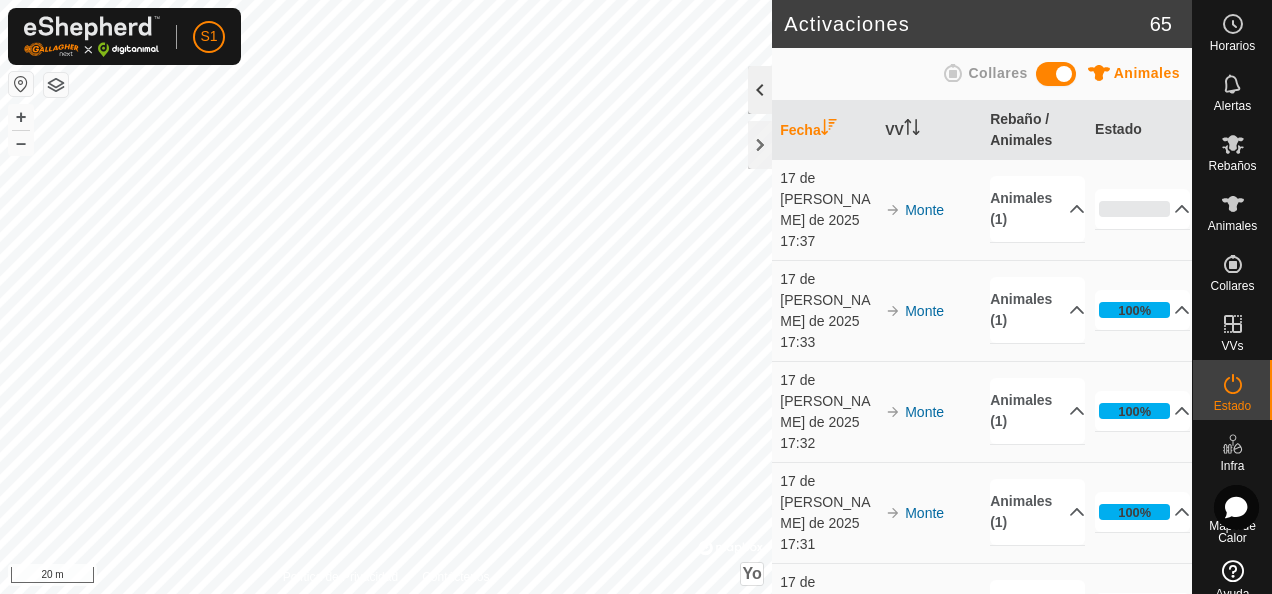 click 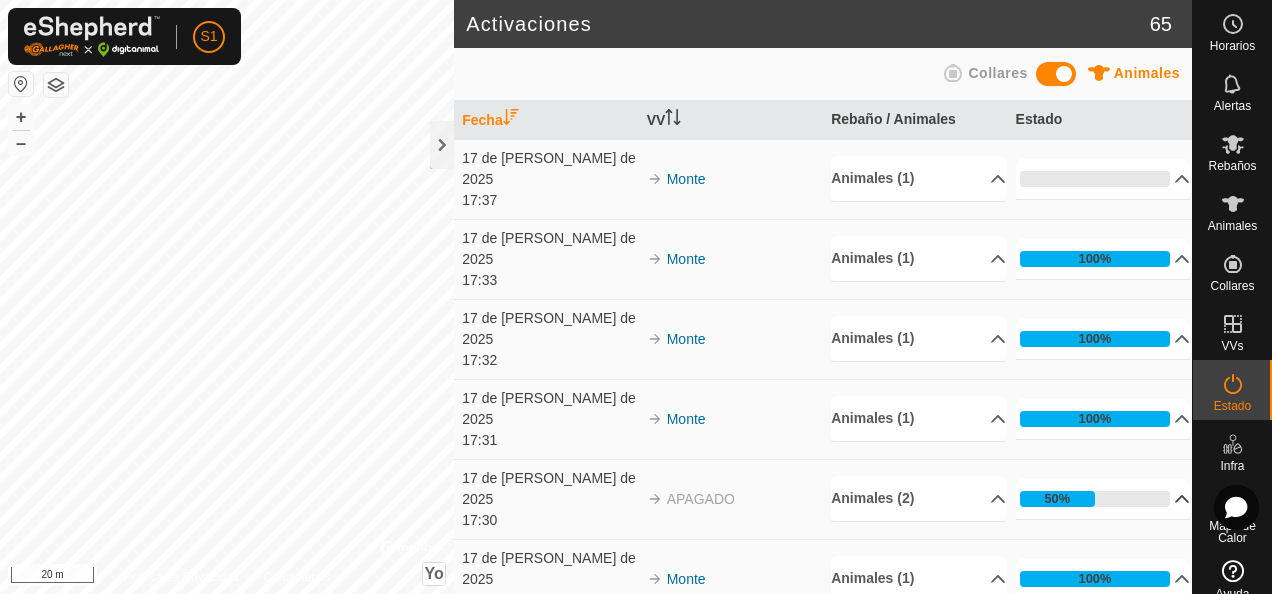 click on "50%" at bounding box center [1103, 499] 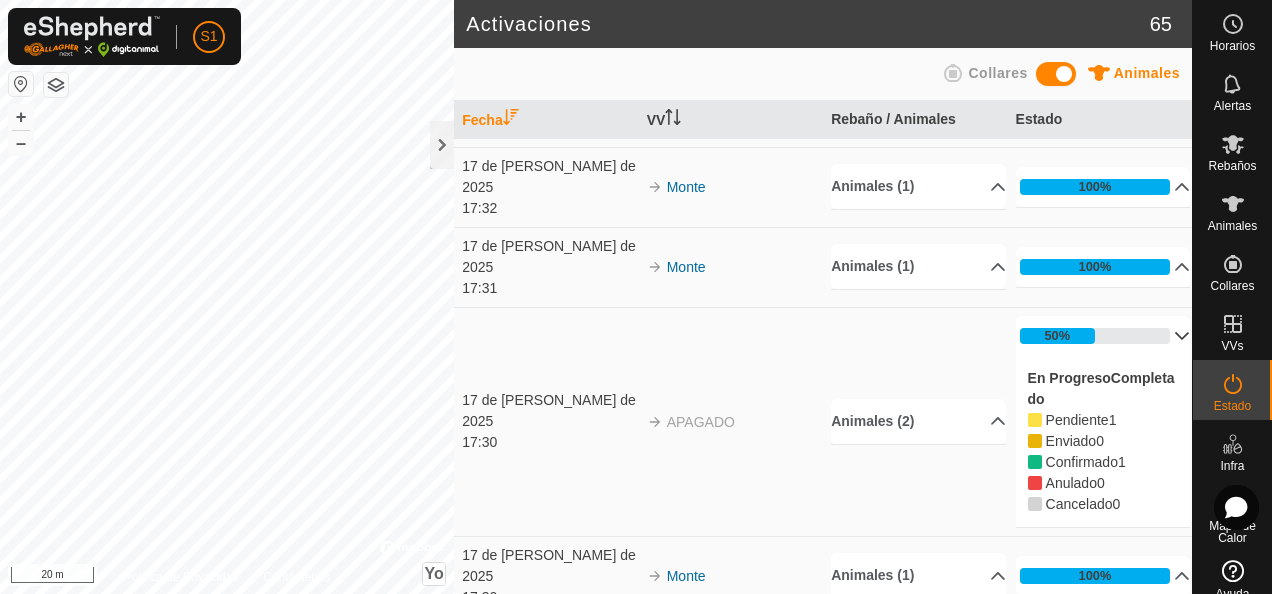 scroll, scrollTop: 200, scrollLeft: 0, axis: vertical 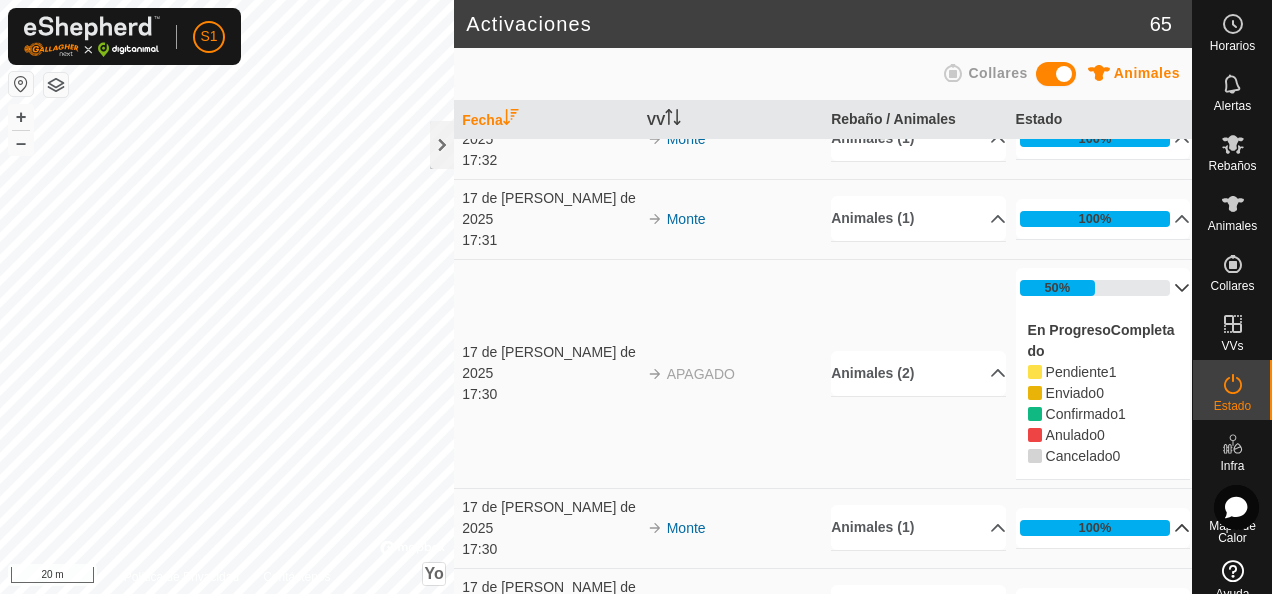 click on "100%" at bounding box center (1103, 528) 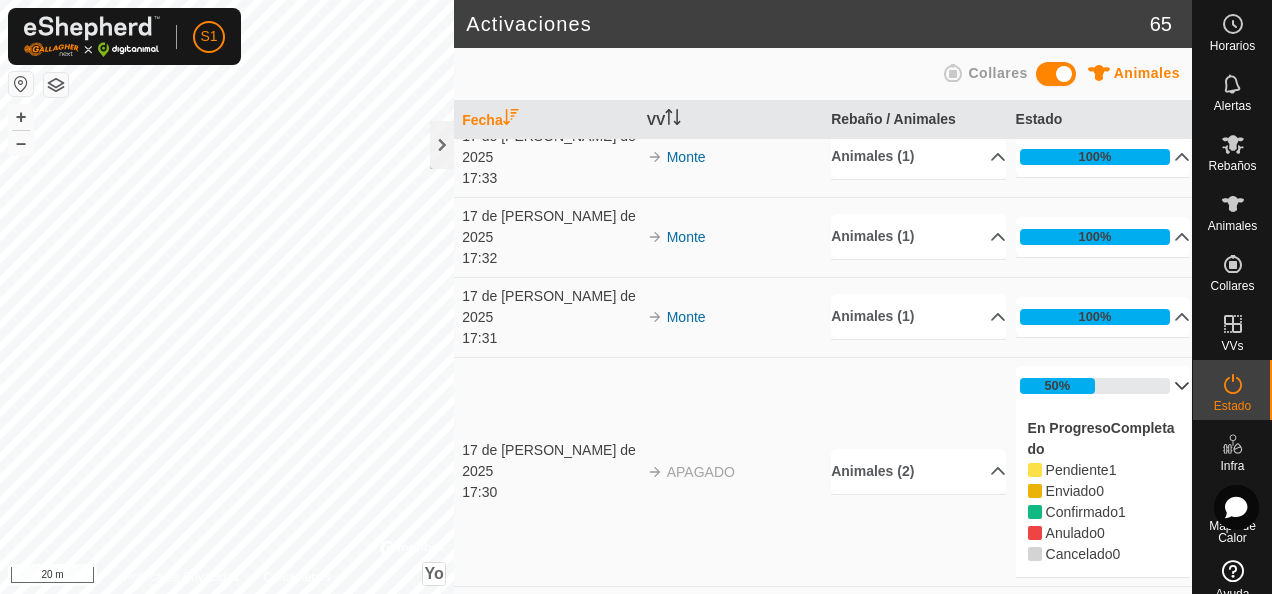 scroll, scrollTop: 100, scrollLeft: 0, axis: vertical 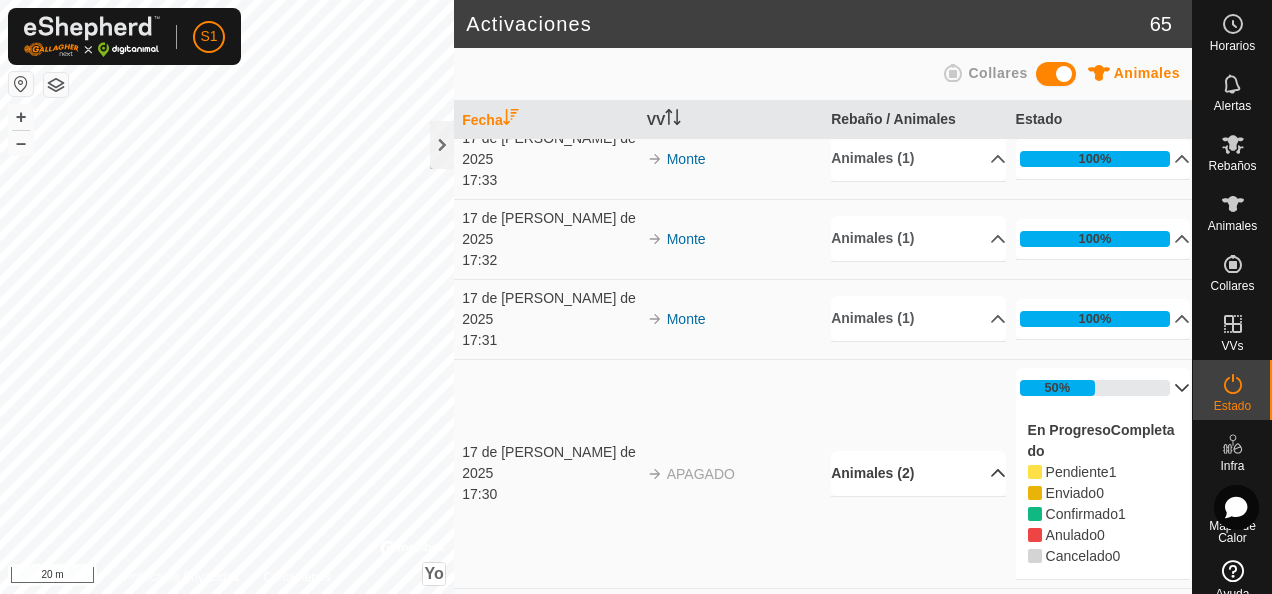 click on "Animales (2)" at bounding box center (918, 473) 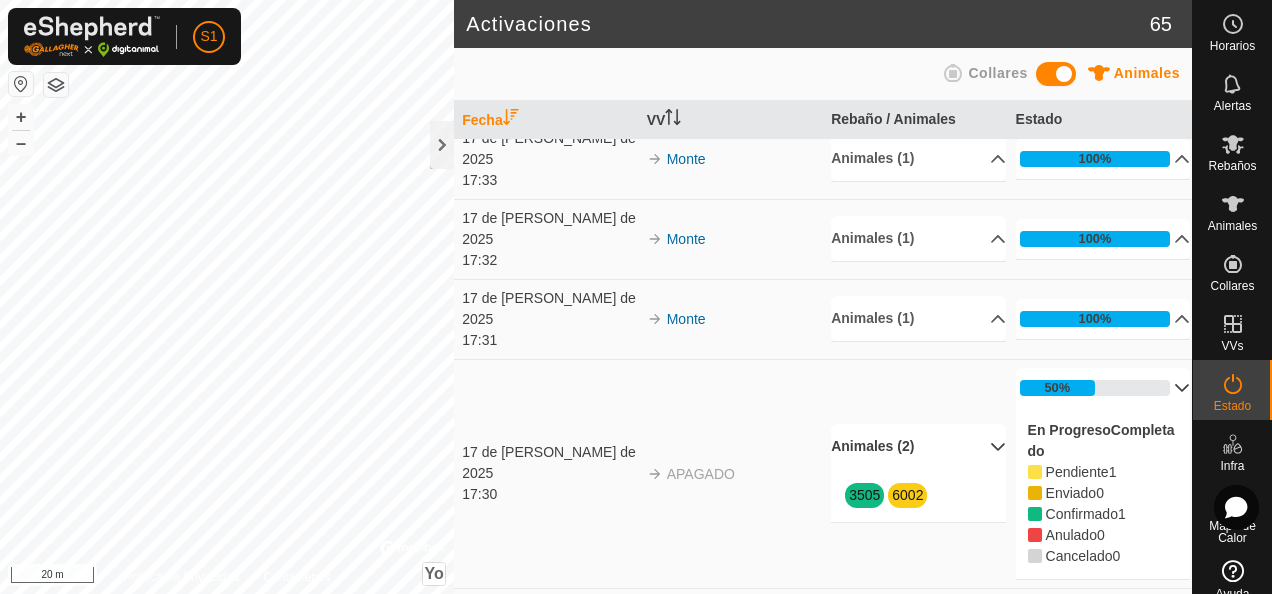 click on "S1 Horarios Alertas Rebaños Animales Collares VVs Estado Infra Mapa de Calor Ayuda Activaciones 65 Animales Collares   Fecha   VV   Rebaño / Animales   Estado  17 de [PERSON_NAME] de 2025 17:37 Monte Animales (1)  ASTURIANA  0% En Progreso Completado Pendiente  1  Enviado   0  Confirmado   0  Anulado  0  Cancelado   0  17 de [PERSON_NAME] de 2025 17:33 Monte Animales (1)  ASTURIANA  100% En Progreso Completado Pendiente  0  Enviado   0  Confirmado   0  Anulado  0  Cancelado   1  17 de [PERSON_NAME] de 2025 17:32 Monte Animales (1)  CARINOSA  100% En Progreso Completado Pendiente  0  Enviado   0  Confirmado   1  Anulado  0  Cancelado   0  17 de [PERSON_NAME] de 2025 17:31 Monte Animales (1)  ASTURIANA  100% En Progreso Completado Pendiente  0  Enviado   0  Confirmado   0  Anulado  0  Cancelado   1  17 de [PERSON_NAME] de 2025 17:30 APAGADO Animales [PHONE_NUMBER]% En Progreso Completado Pendiente  1  Enviado   0  Confirmado   1  Anulado  0  Cancelado   0  17 de [PERSON_NAME] de 2025 17:30 Monte Animales (1)  CARINOSA  100% En Progreso  0" at bounding box center [636, 297] 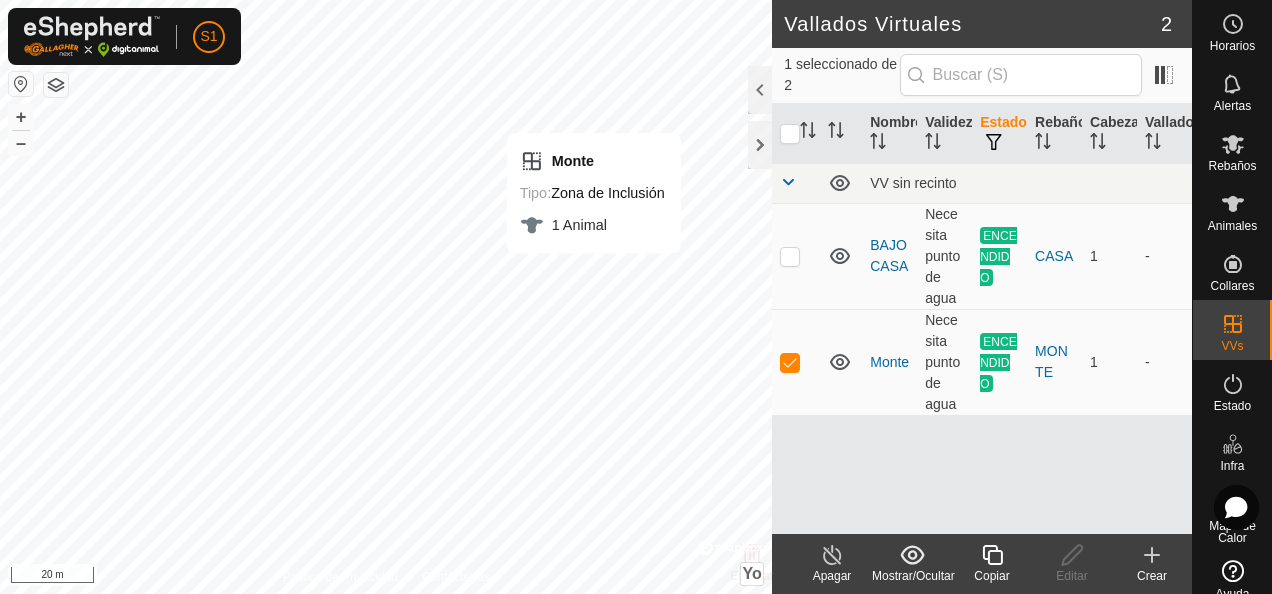 checkbox on "false" 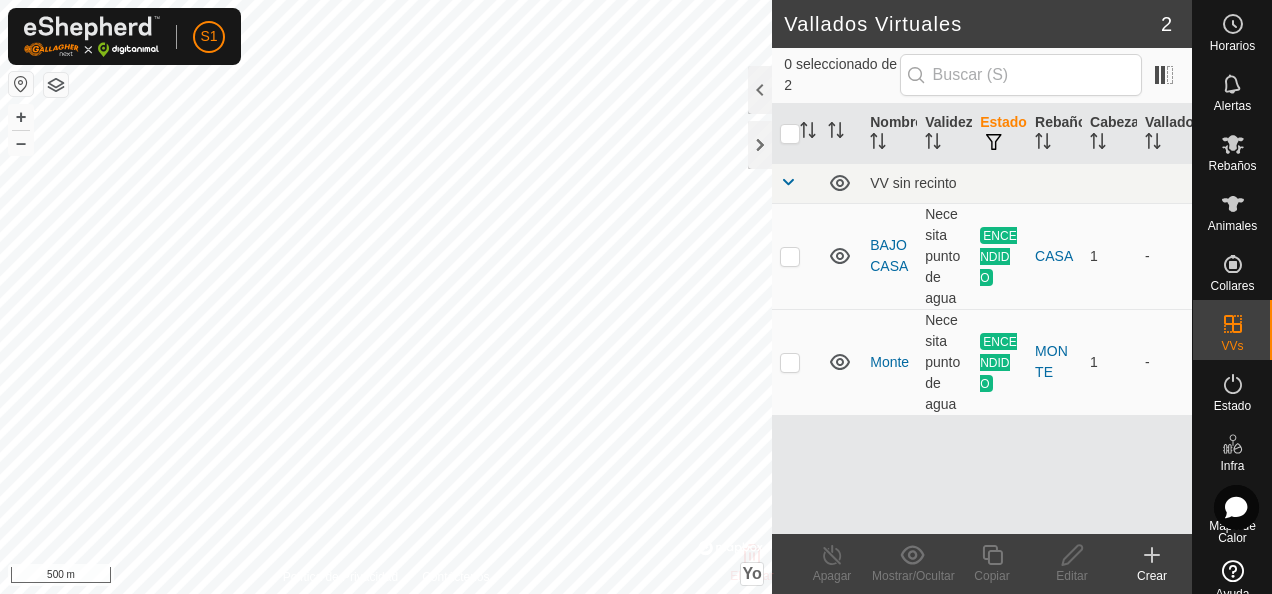 checkbox on "true" 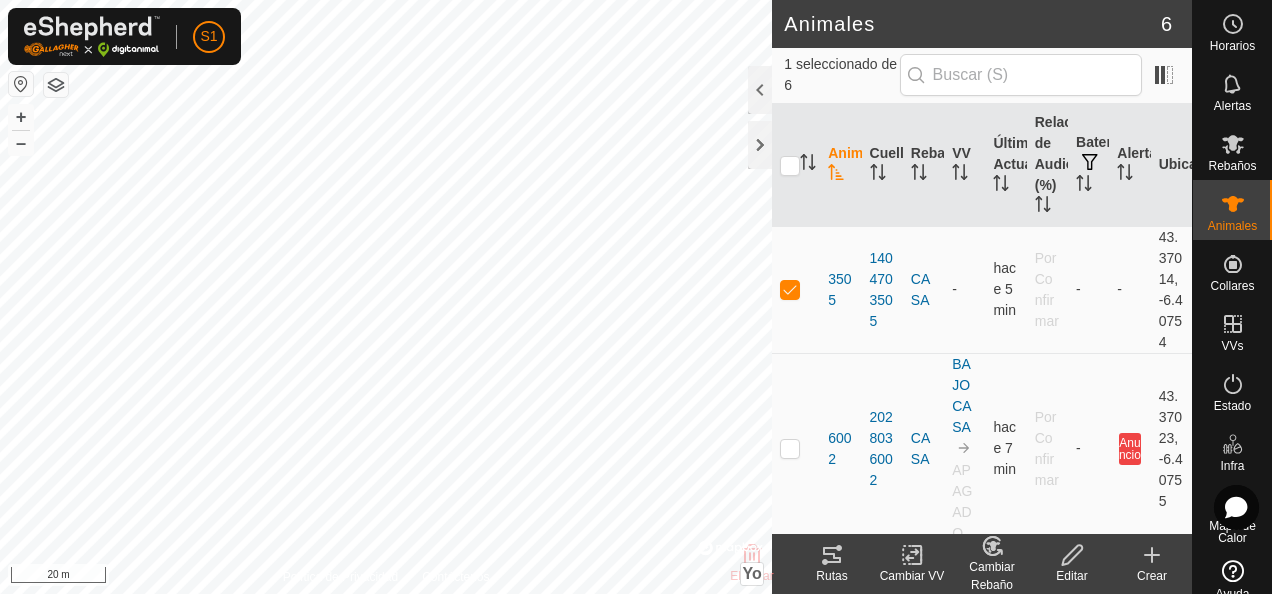 checkbox on "false" 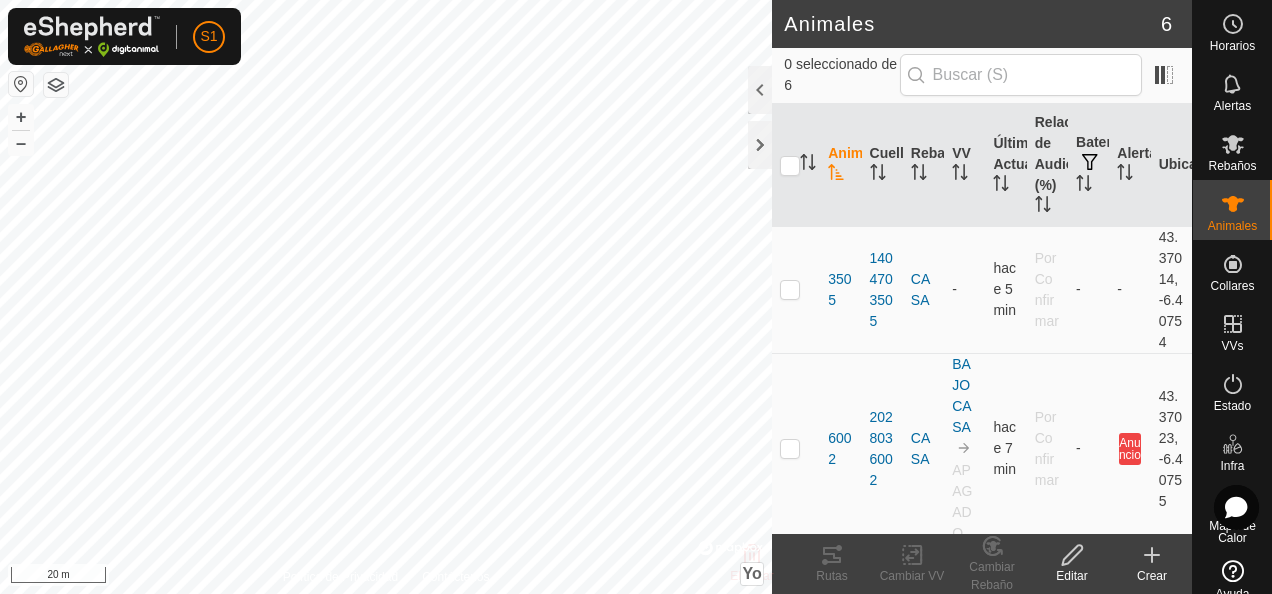 scroll, scrollTop: 0, scrollLeft: 0, axis: both 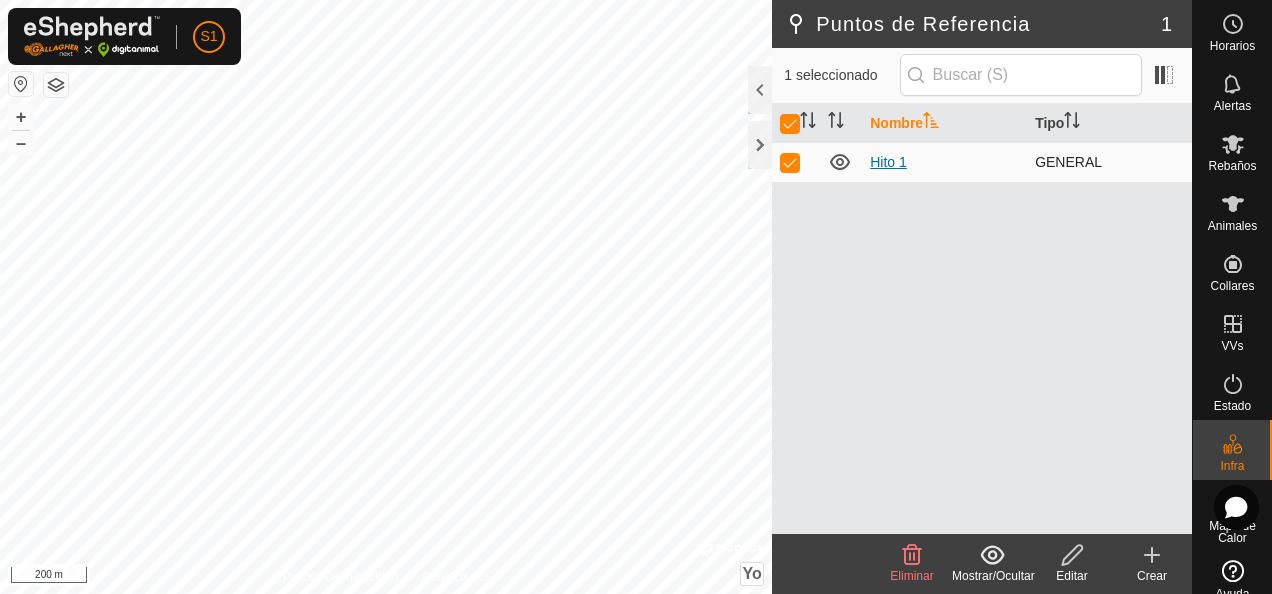 click on "Hito 1" at bounding box center [888, 162] 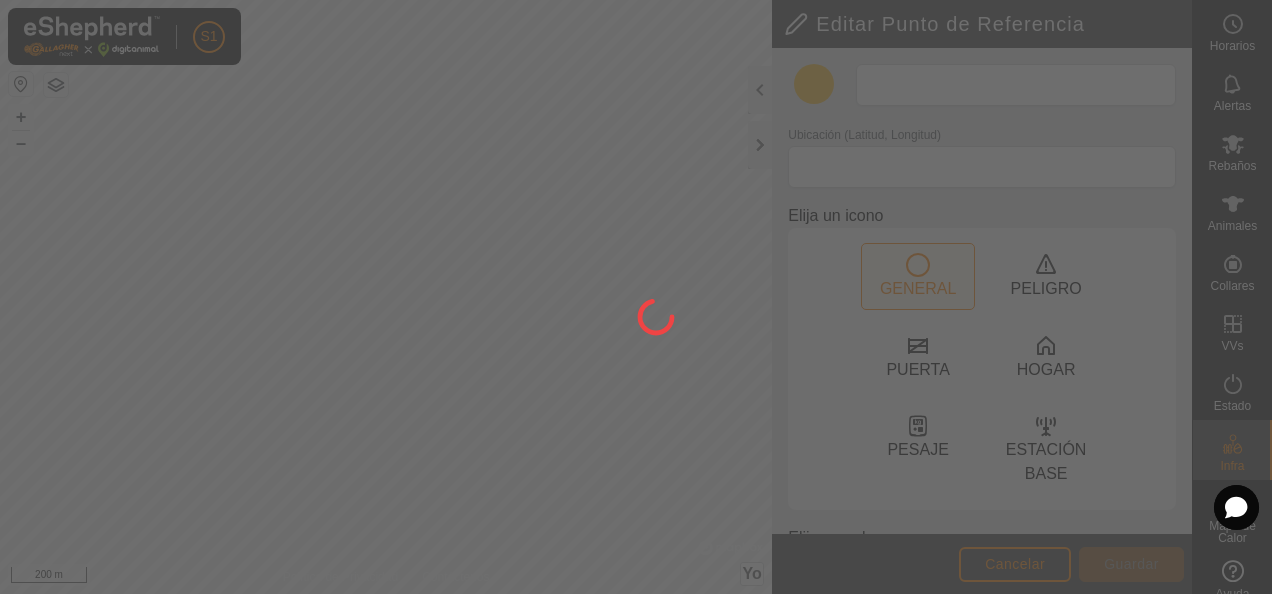 type on "Landmark 1" 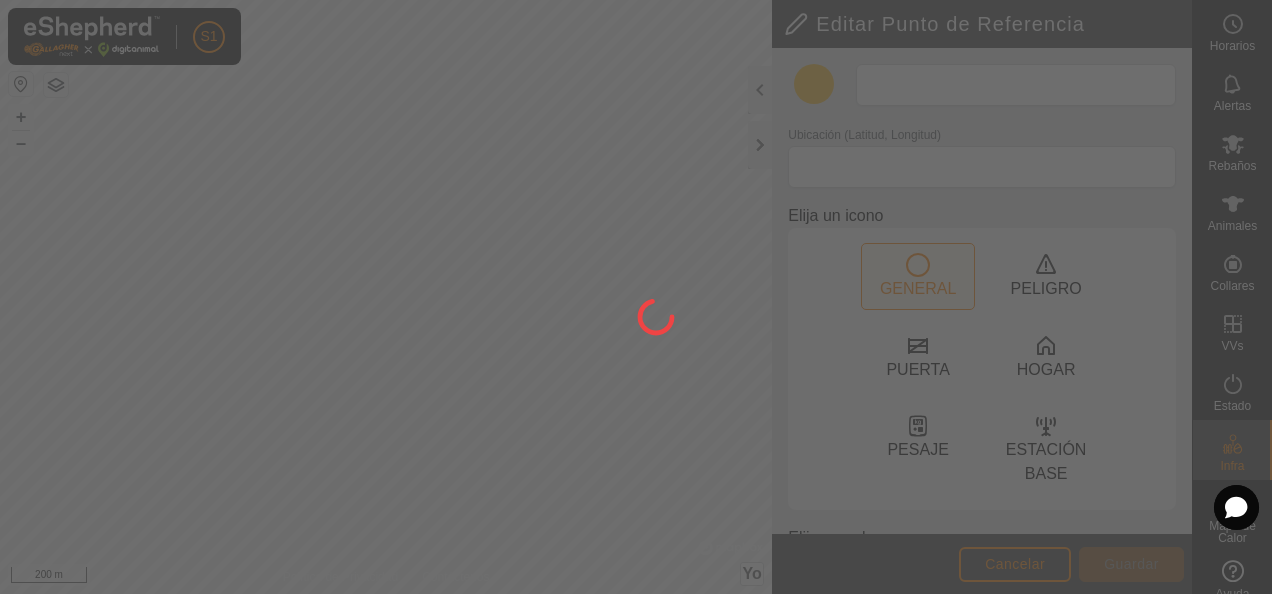 type on "43.371832, -6.394194" 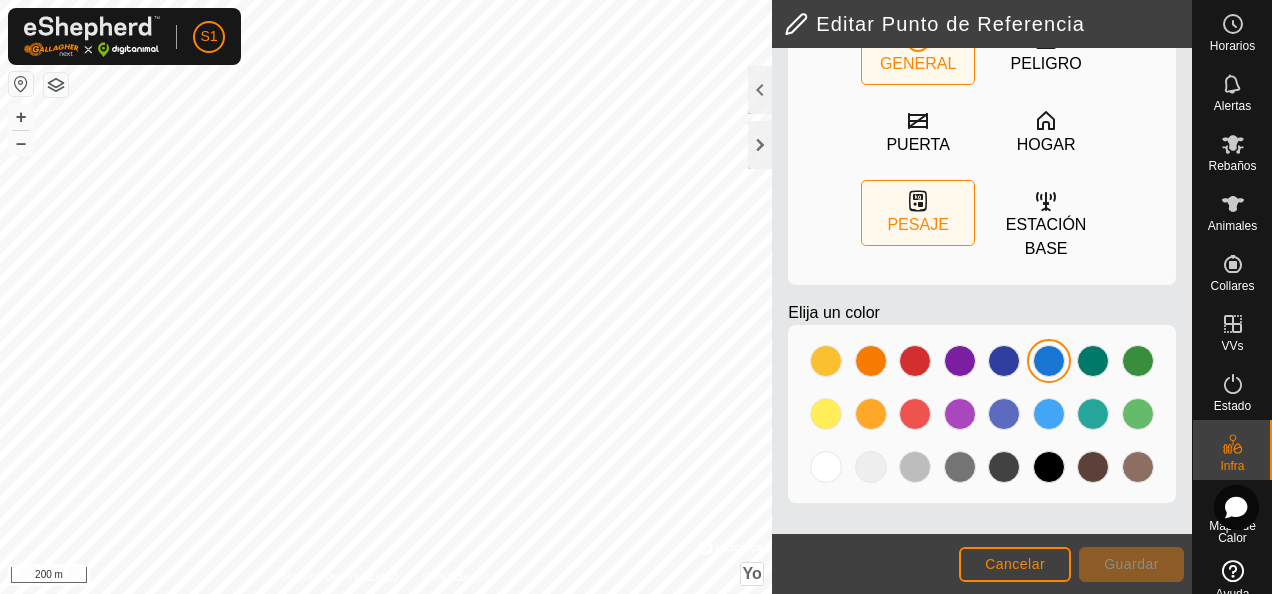 scroll, scrollTop: 0, scrollLeft: 0, axis: both 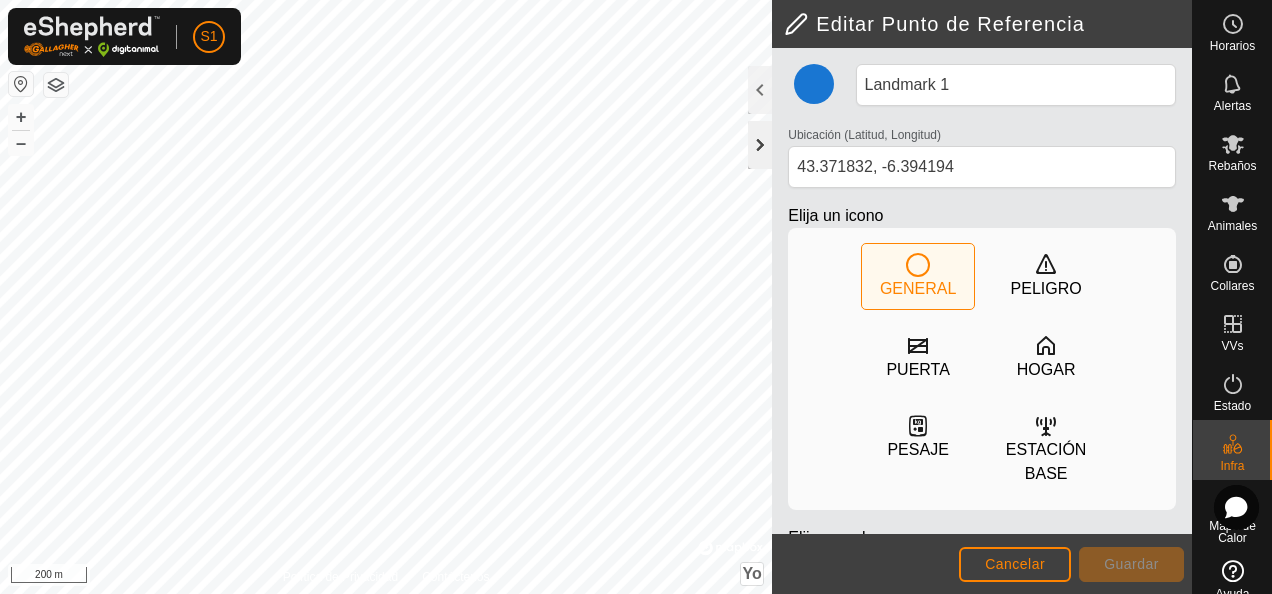 click 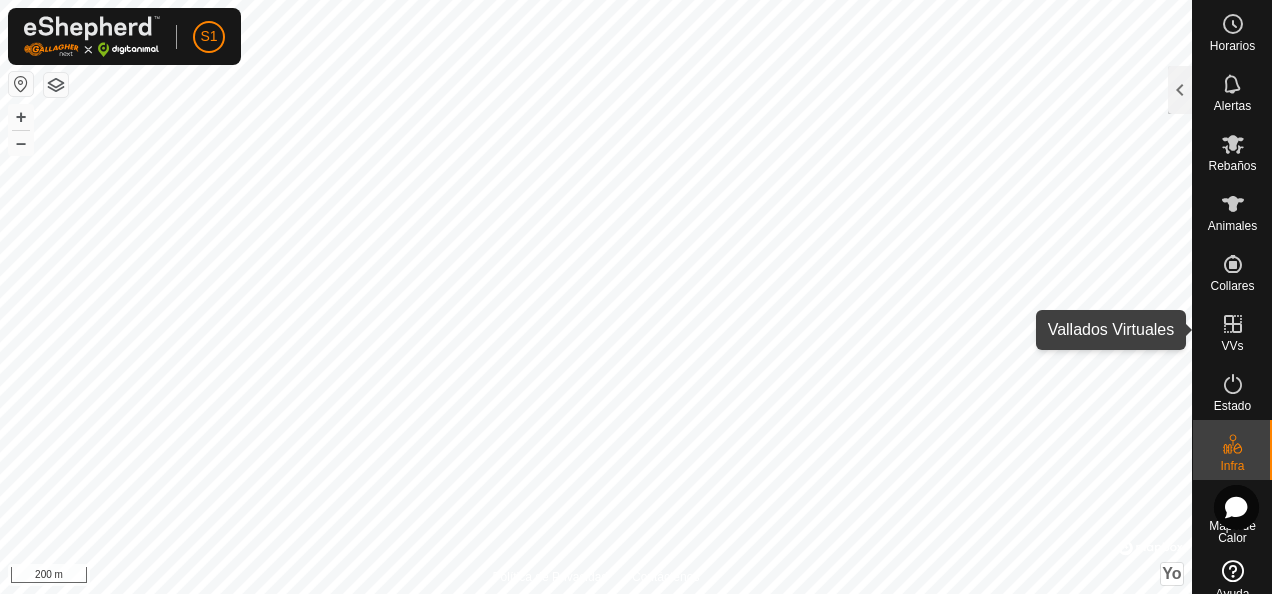 click 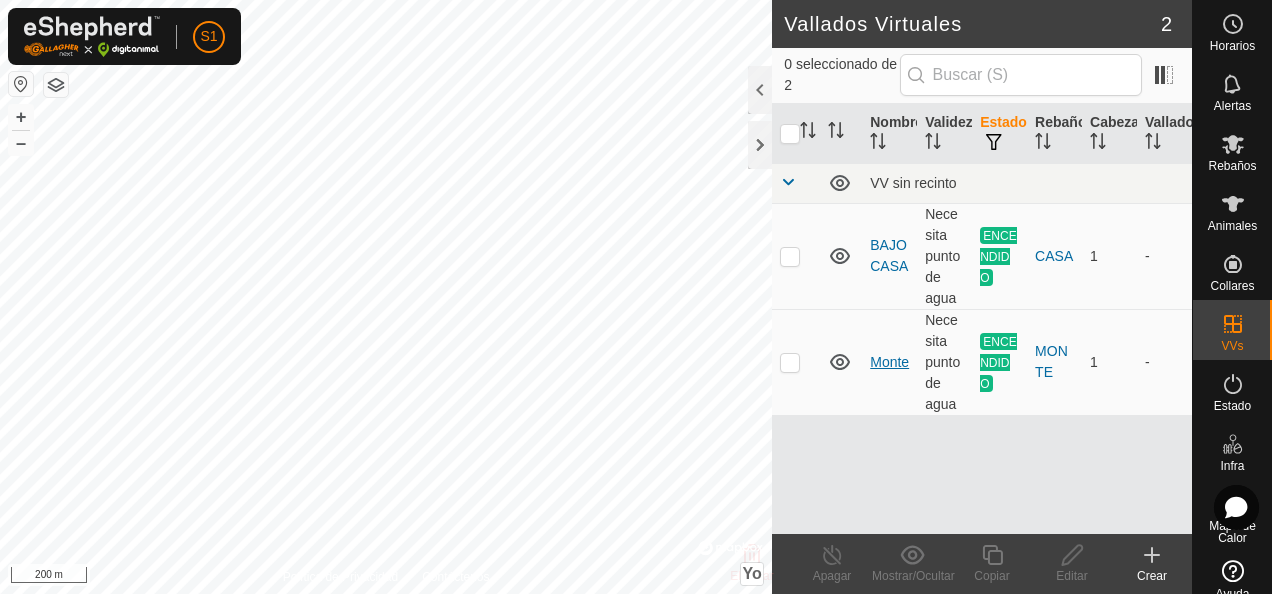 click on "Monte" at bounding box center (889, 362) 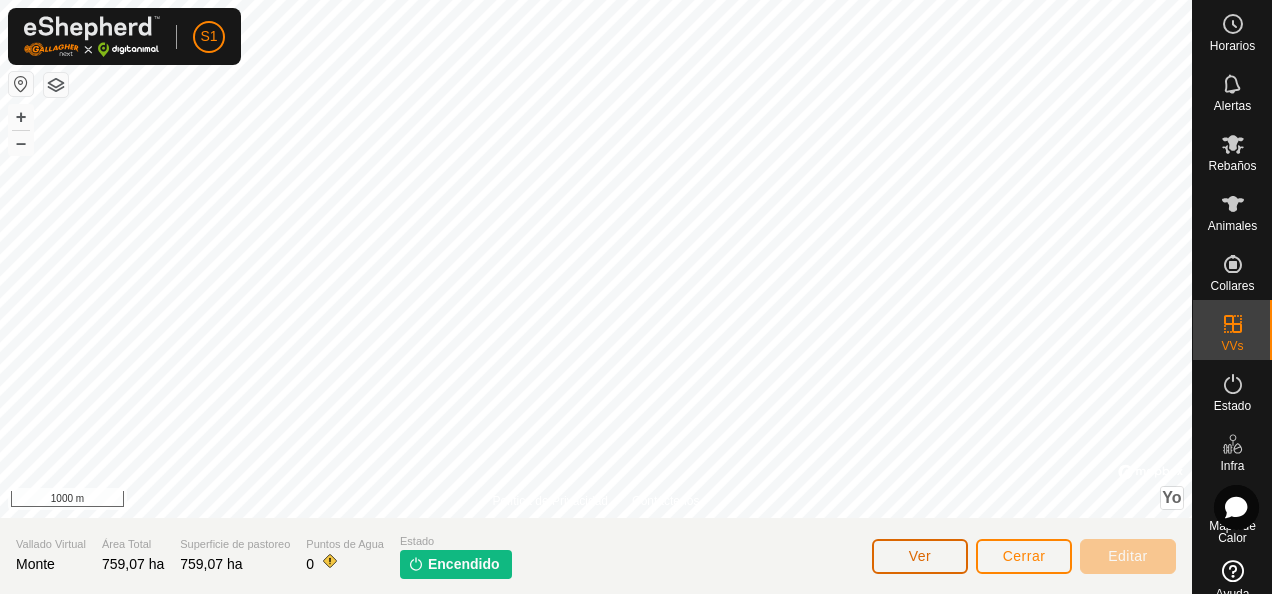 click on "Ver" 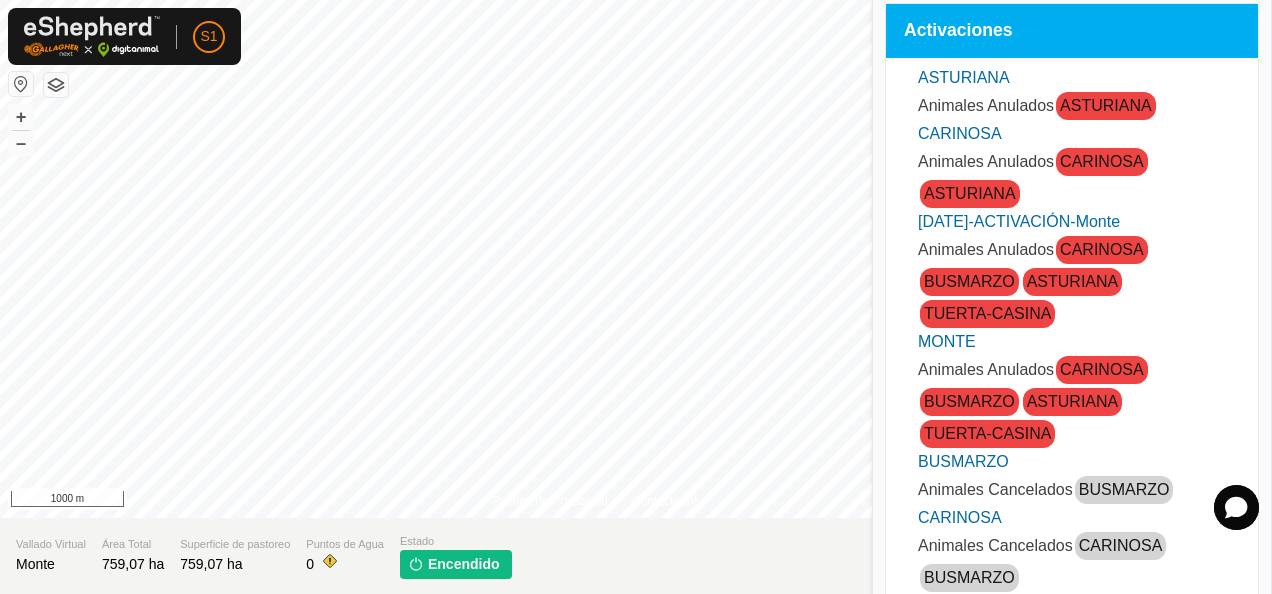 click on "ASTURIANA" at bounding box center (1106, 105) 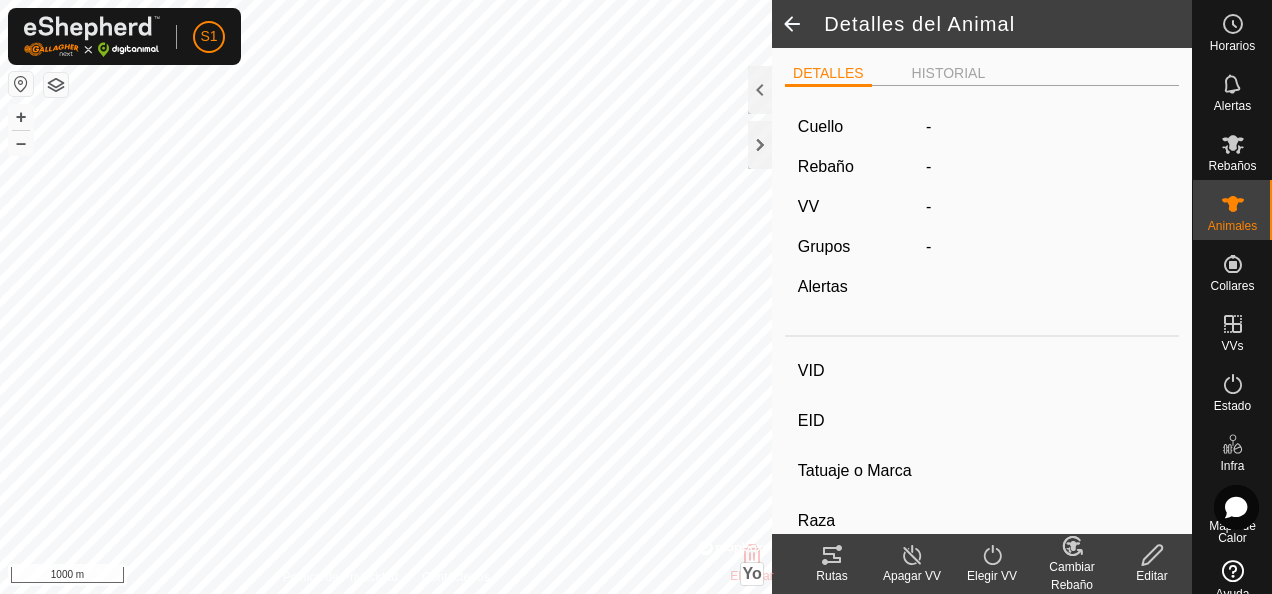 type on "ASTURIANA" 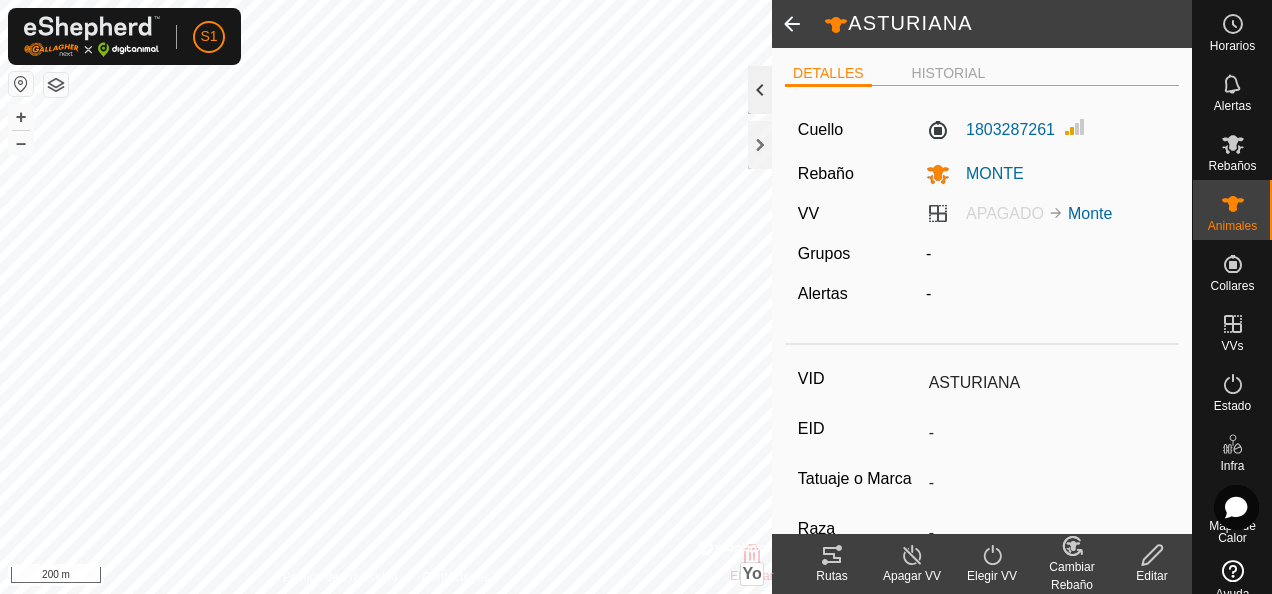 click 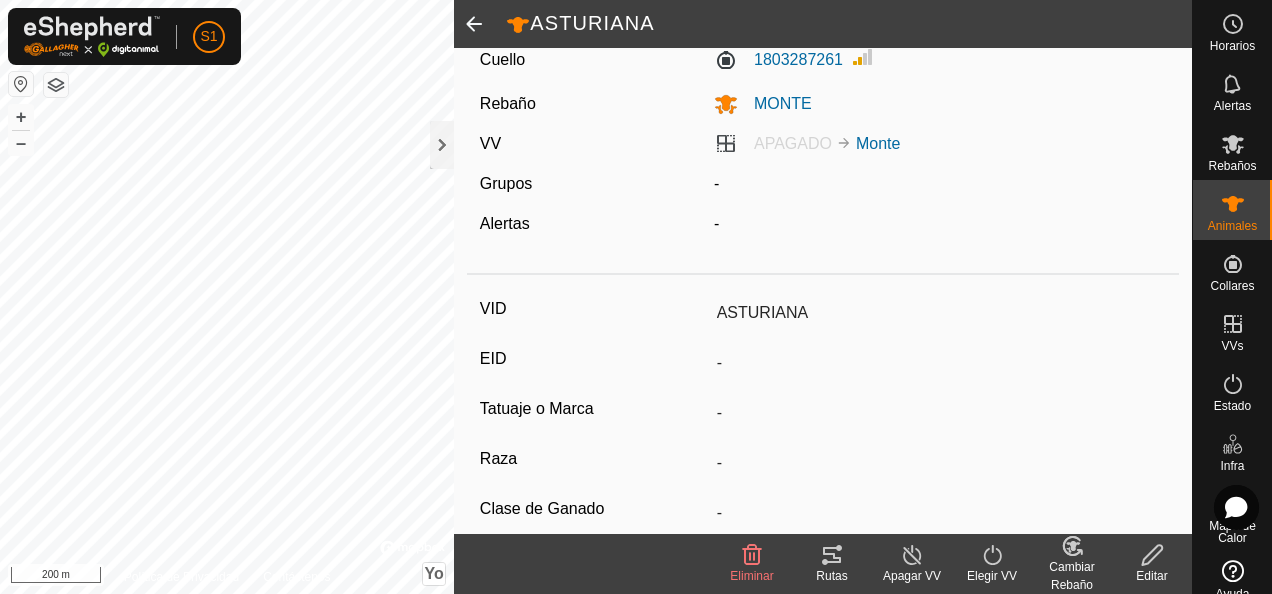 scroll, scrollTop: 0, scrollLeft: 0, axis: both 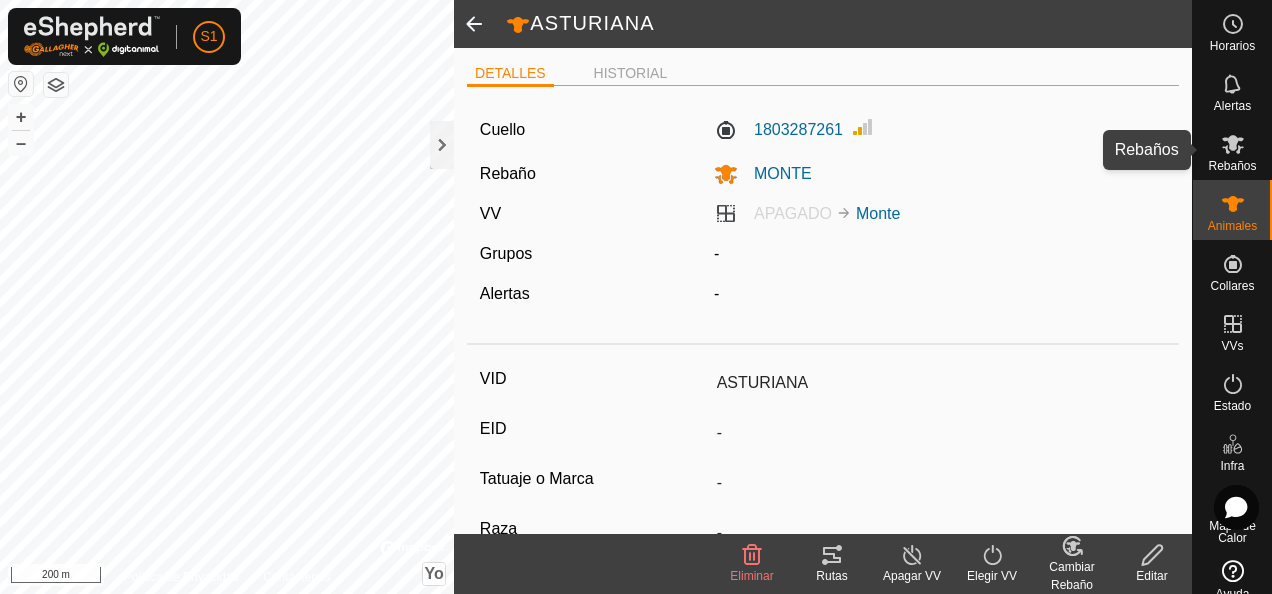 click 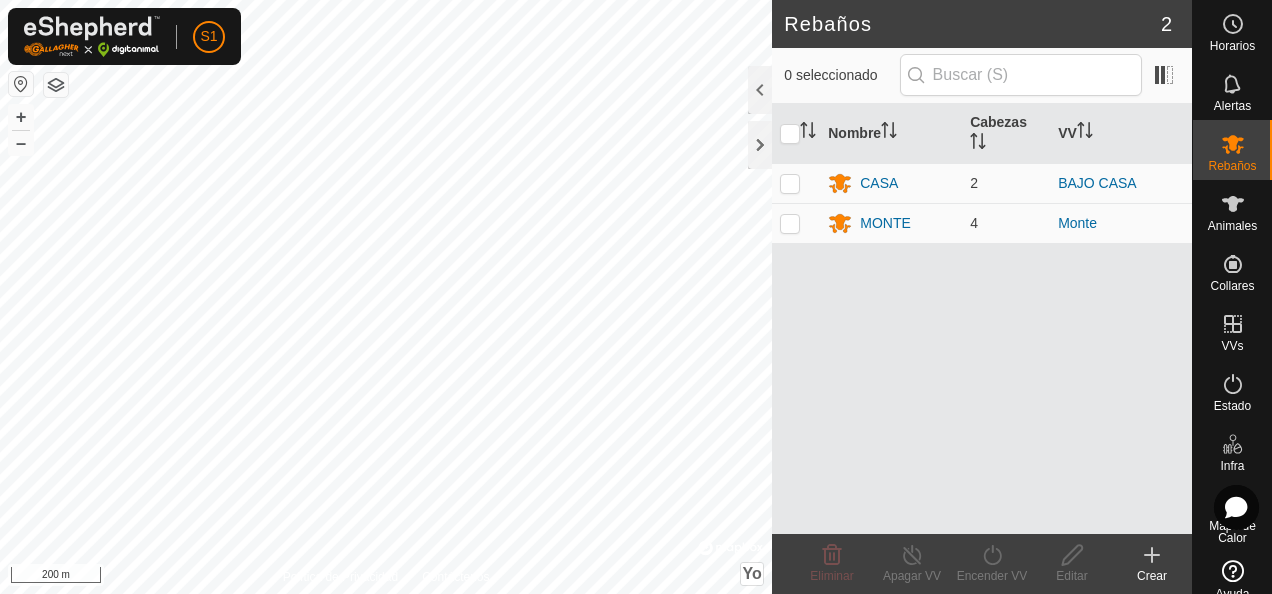 click 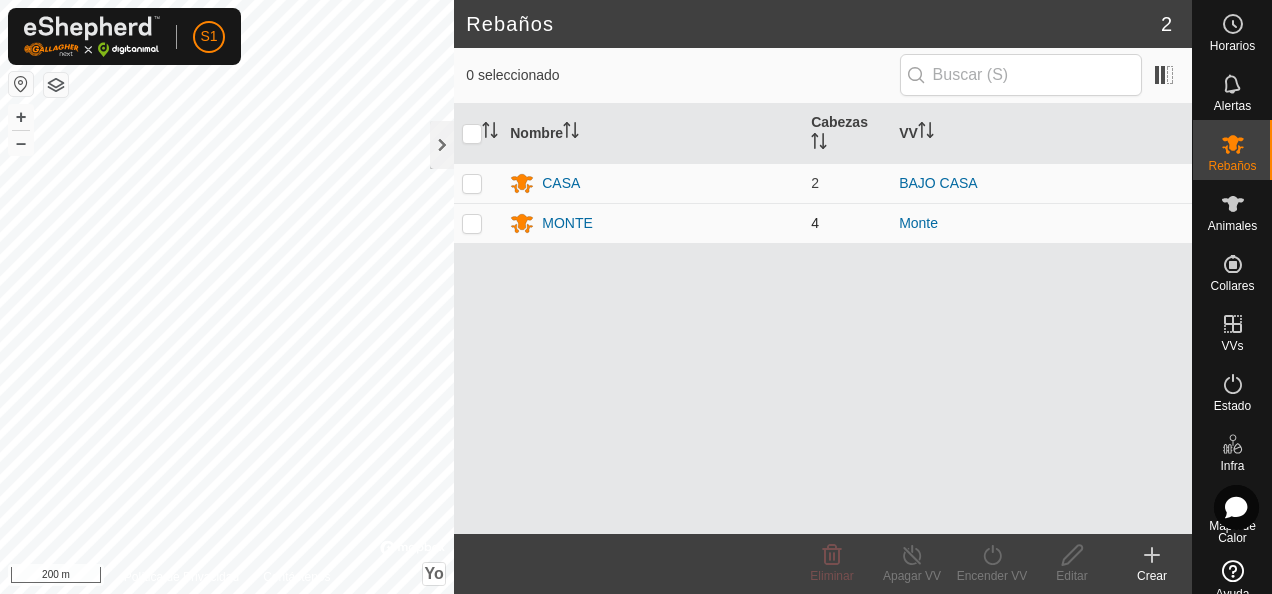 click at bounding box center (472, 223) 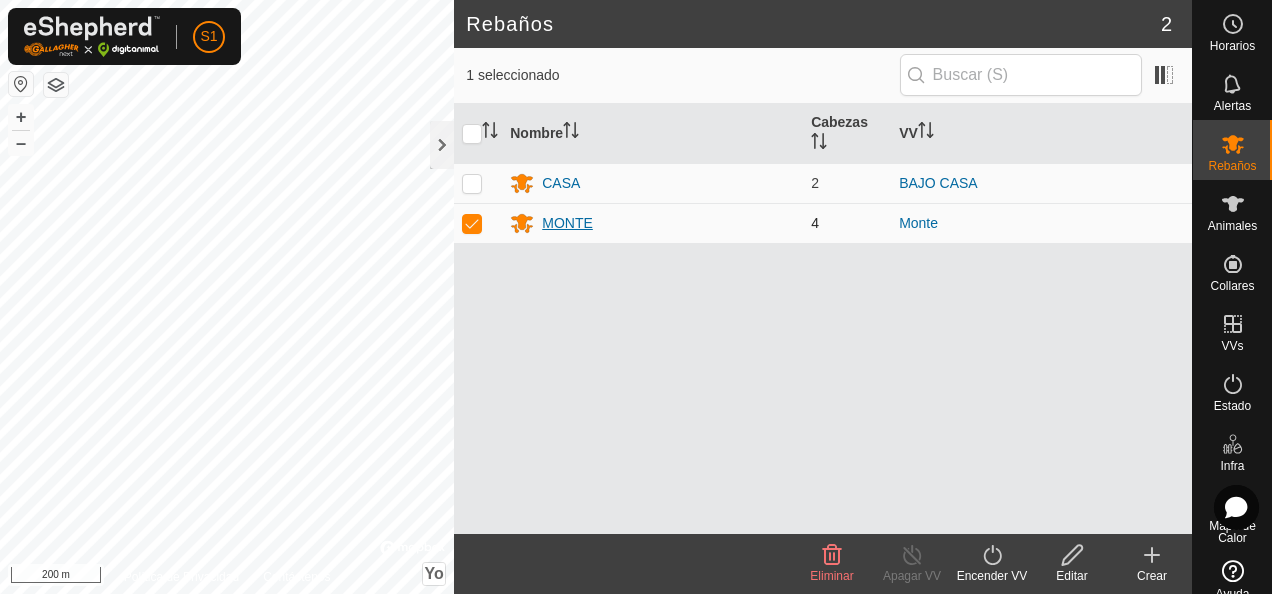 click on "MONTE" at bounding box center [567, 223] 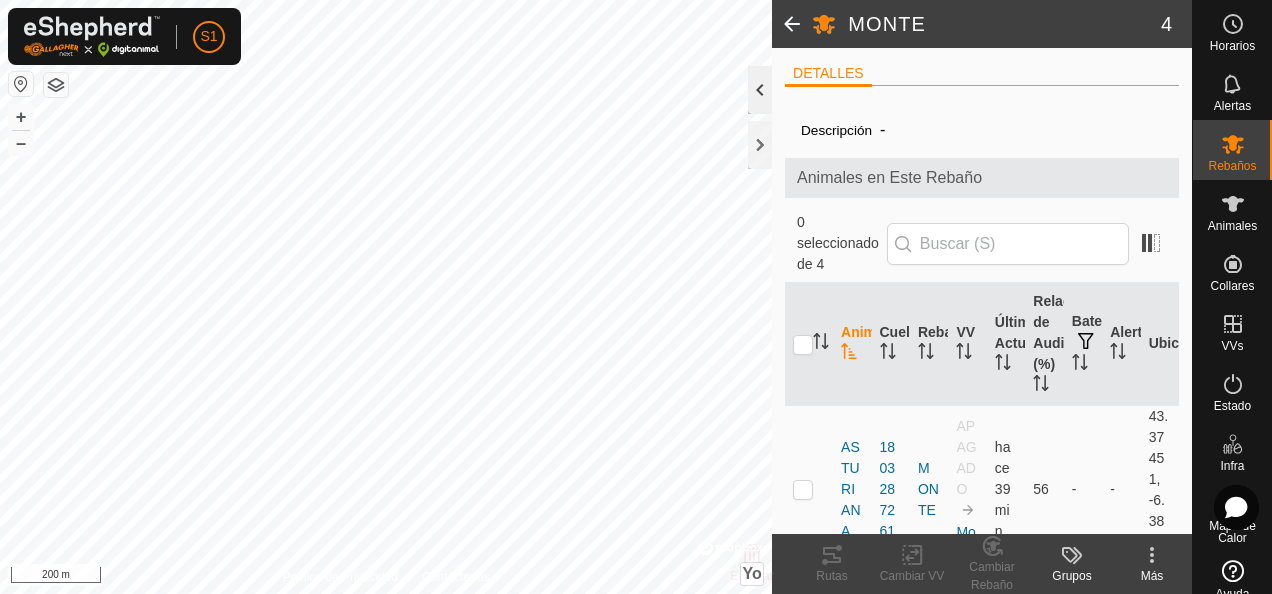 click 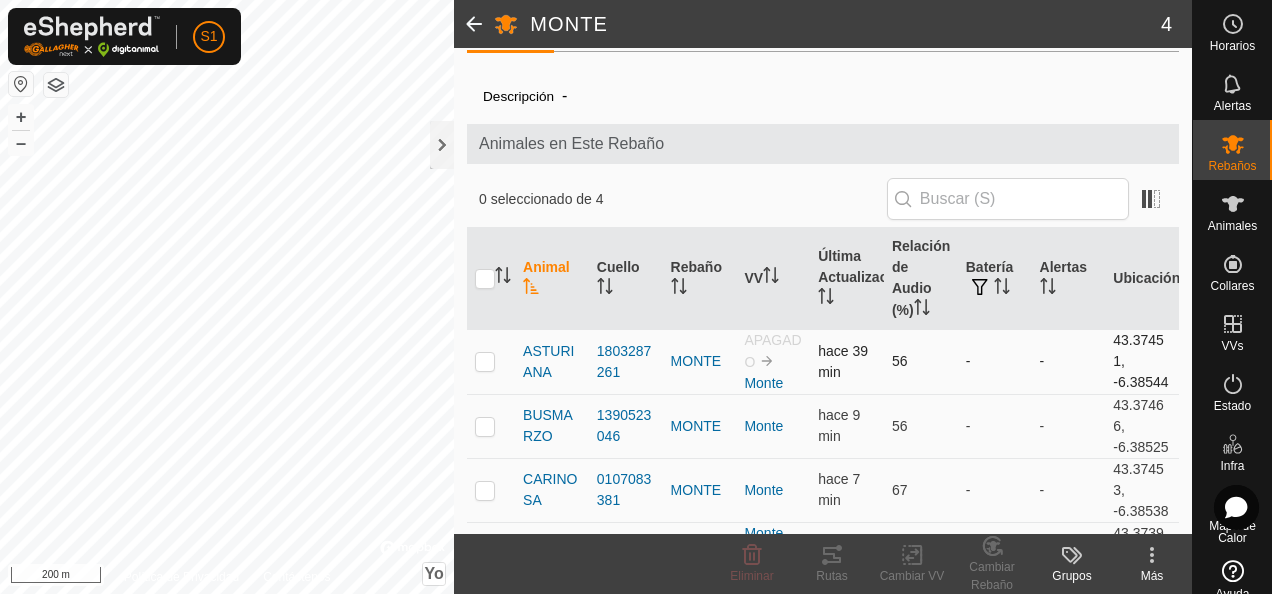 scroll, scrollTop: 62, scrollLeft: 0, axis: vertical 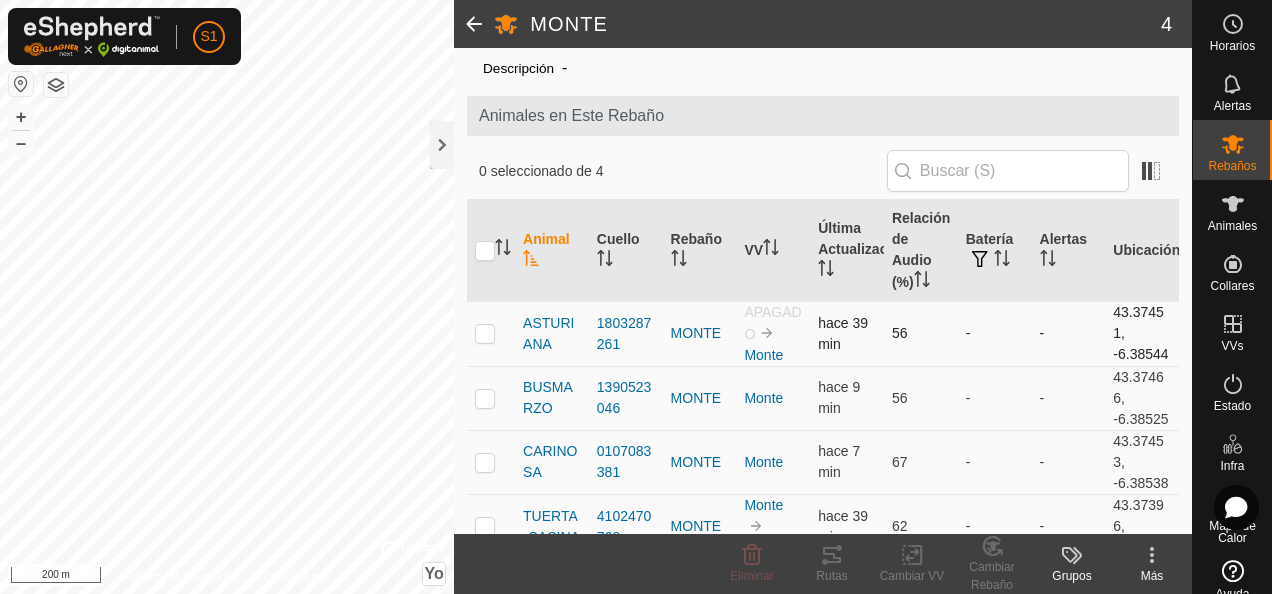 click at bounding box center [485, 333] 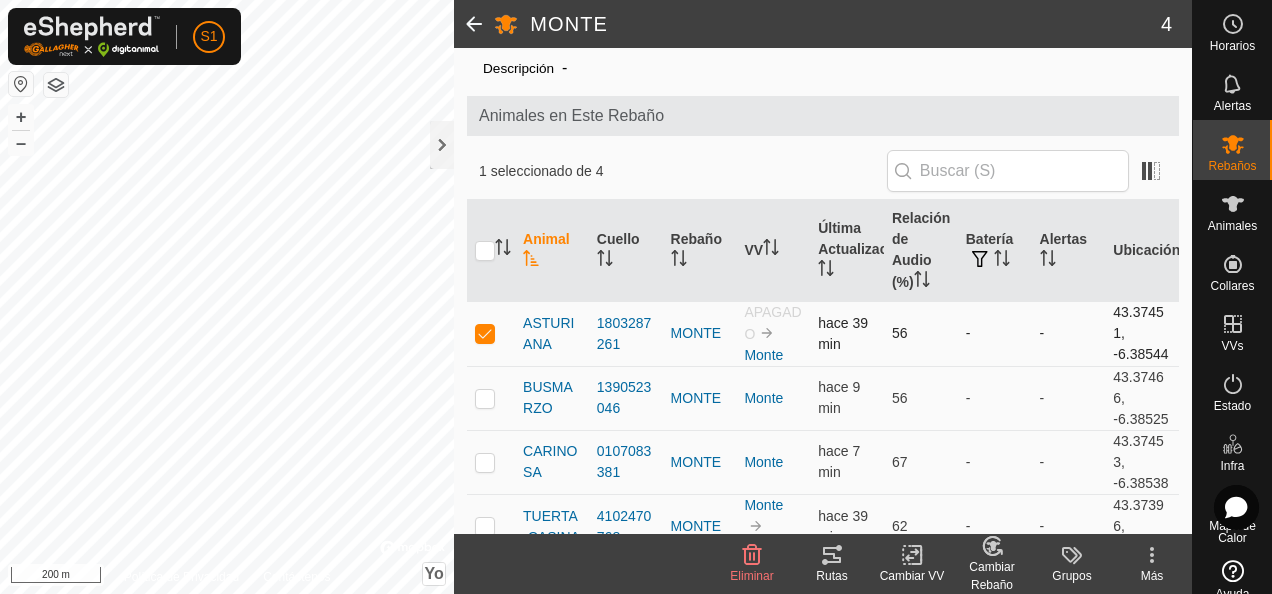 checkbox on "true" 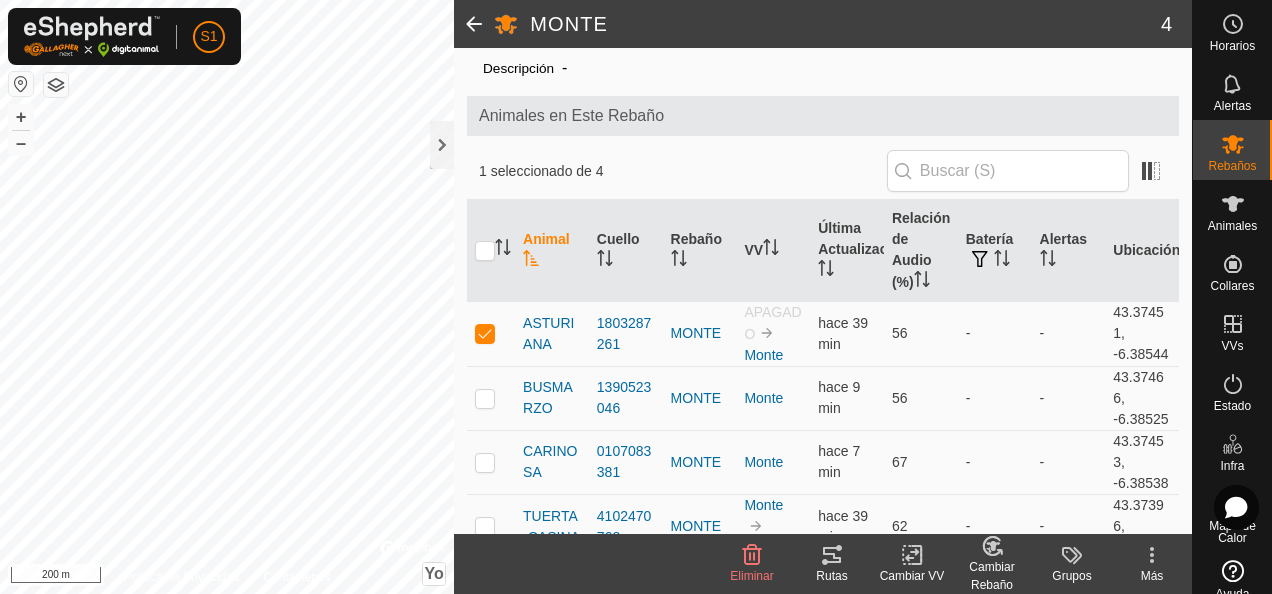 click 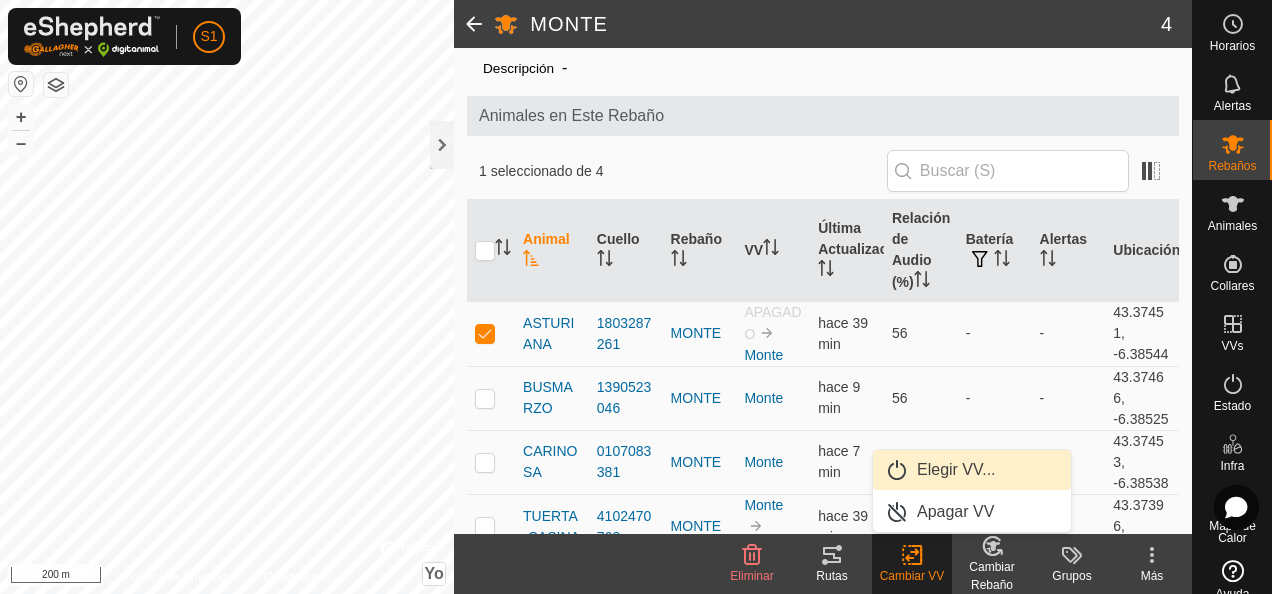 click on "Elegir VV..." at bounding box center [972, 470] 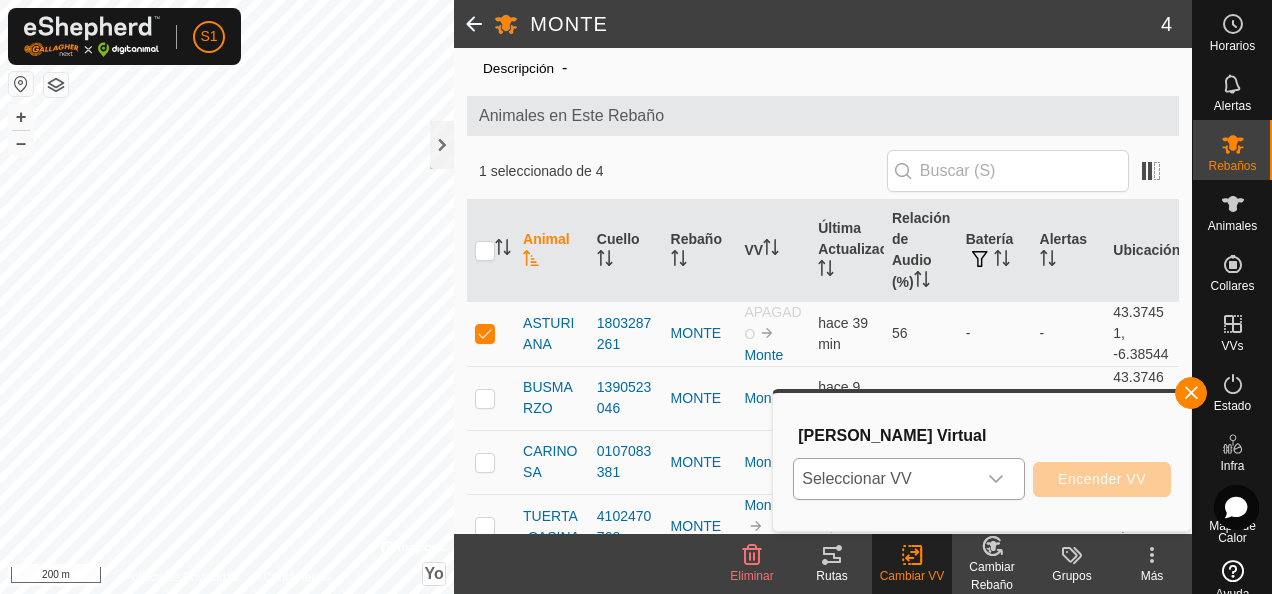 click 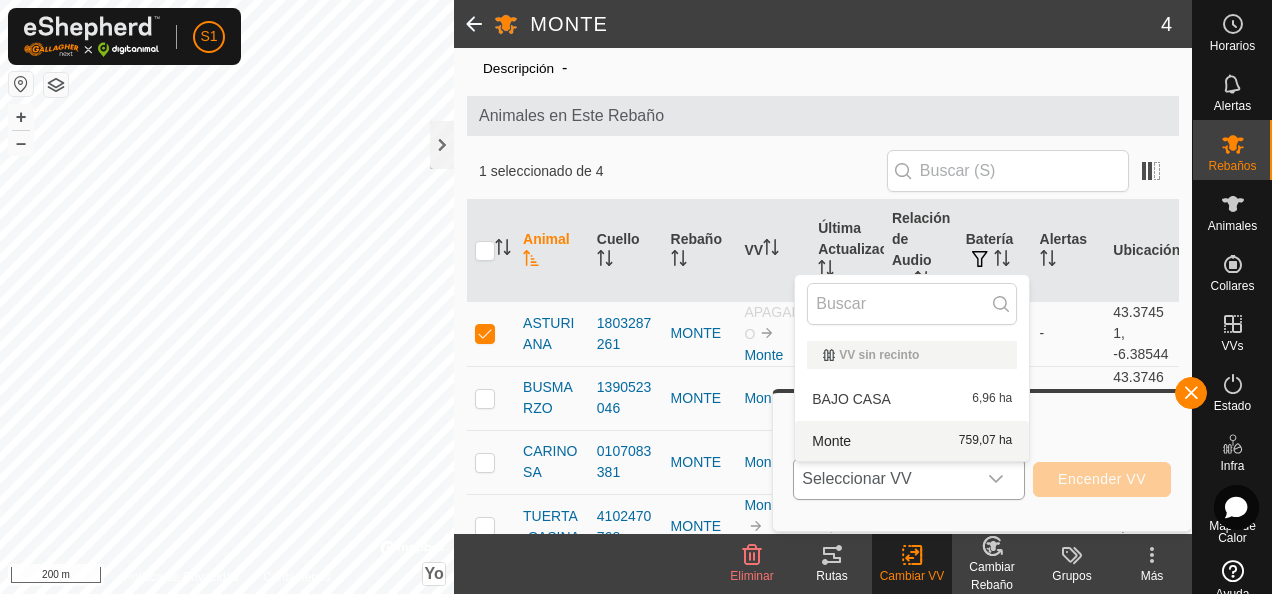 click on "Monte  759,07 ha" at bounding box center [912, 441] 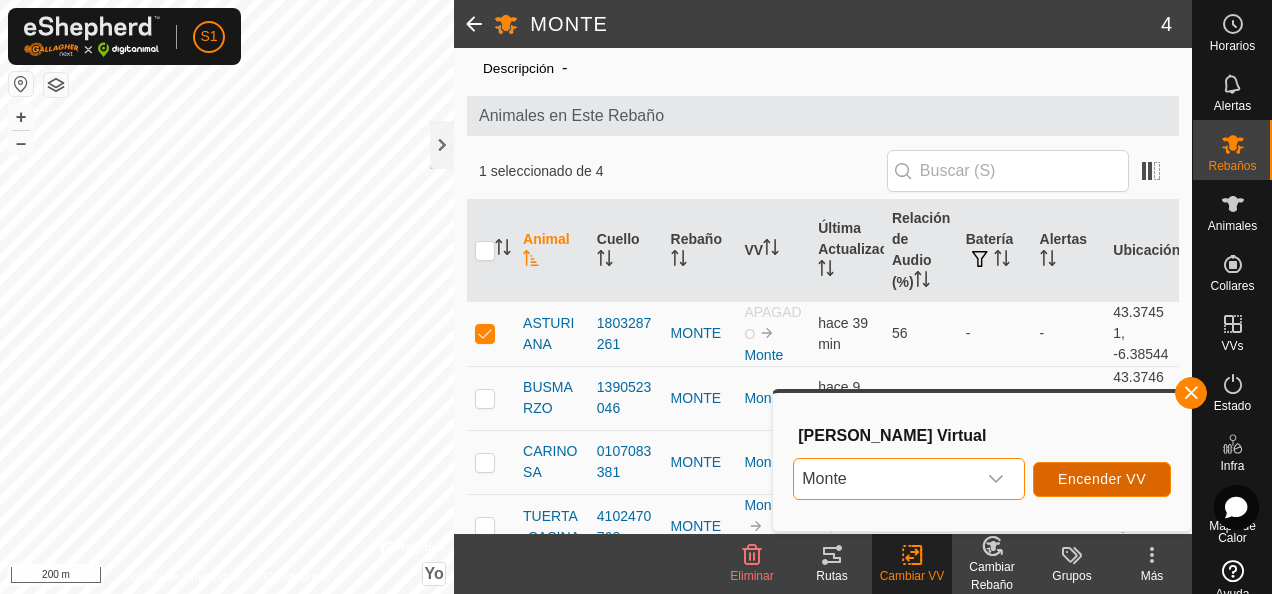 click on "Encender VV" at bounding box center [1102, 479] 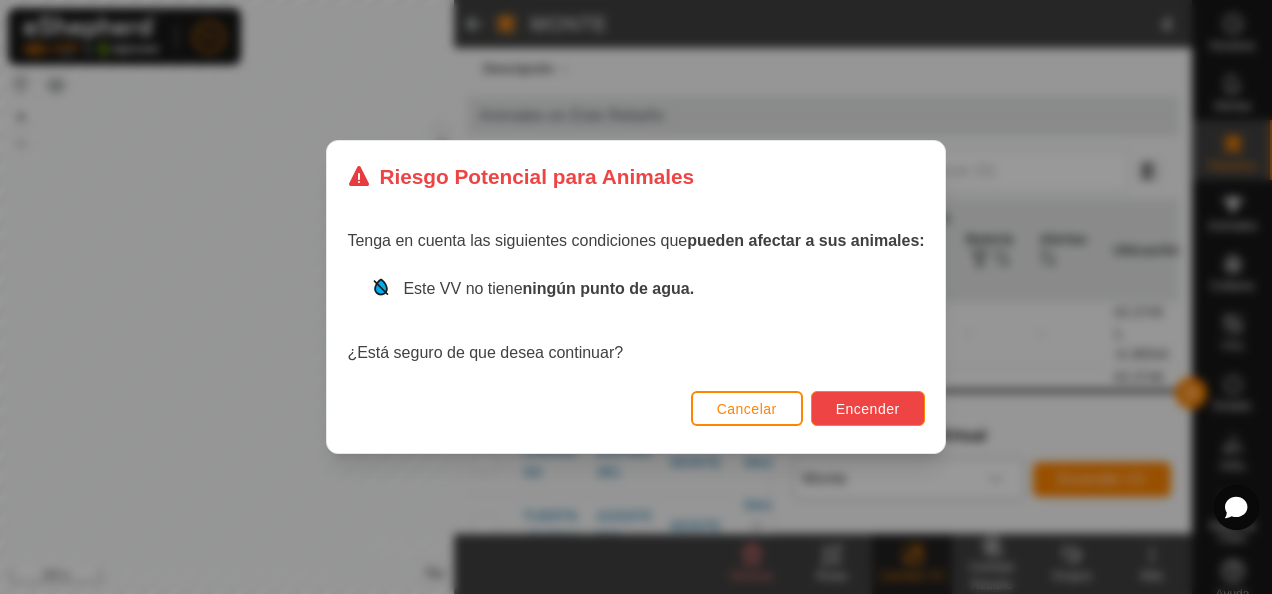 click on "Encender" at bounding box center (868, 409) 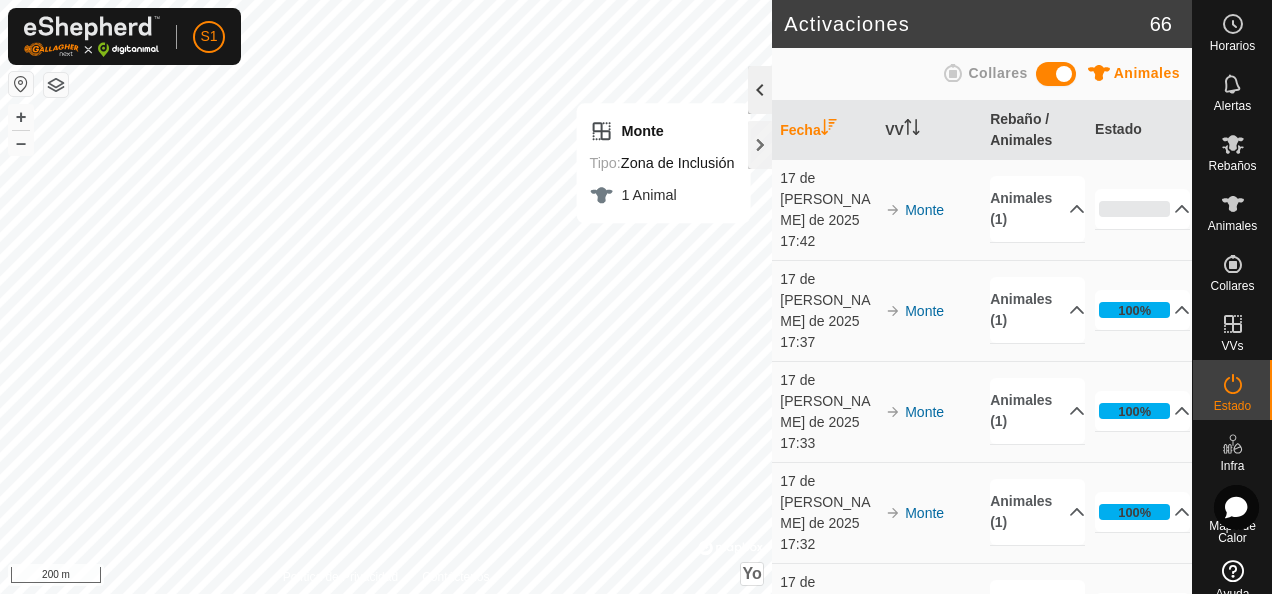 click 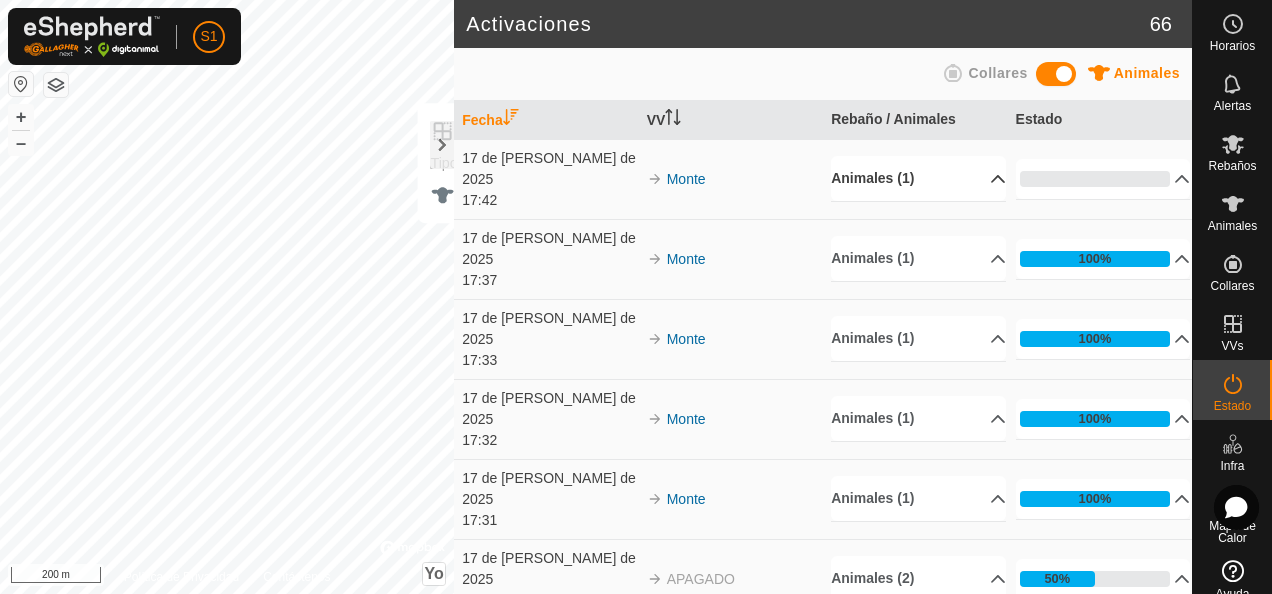 click on "Animales (1)" at bounding box center [918, 178] 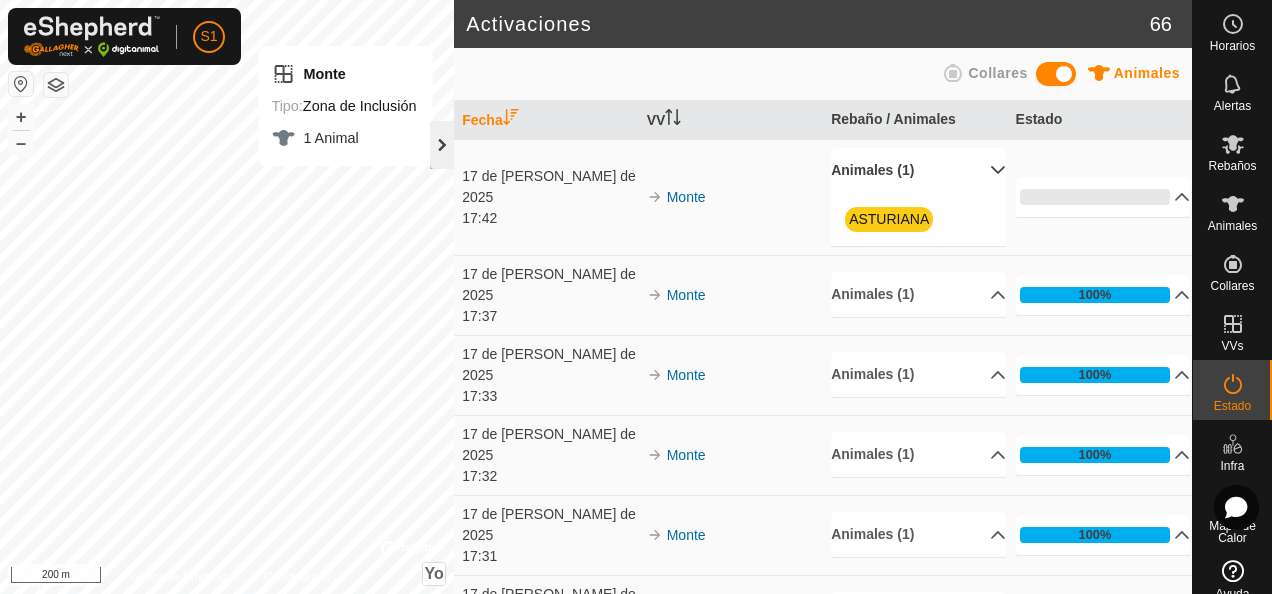 click 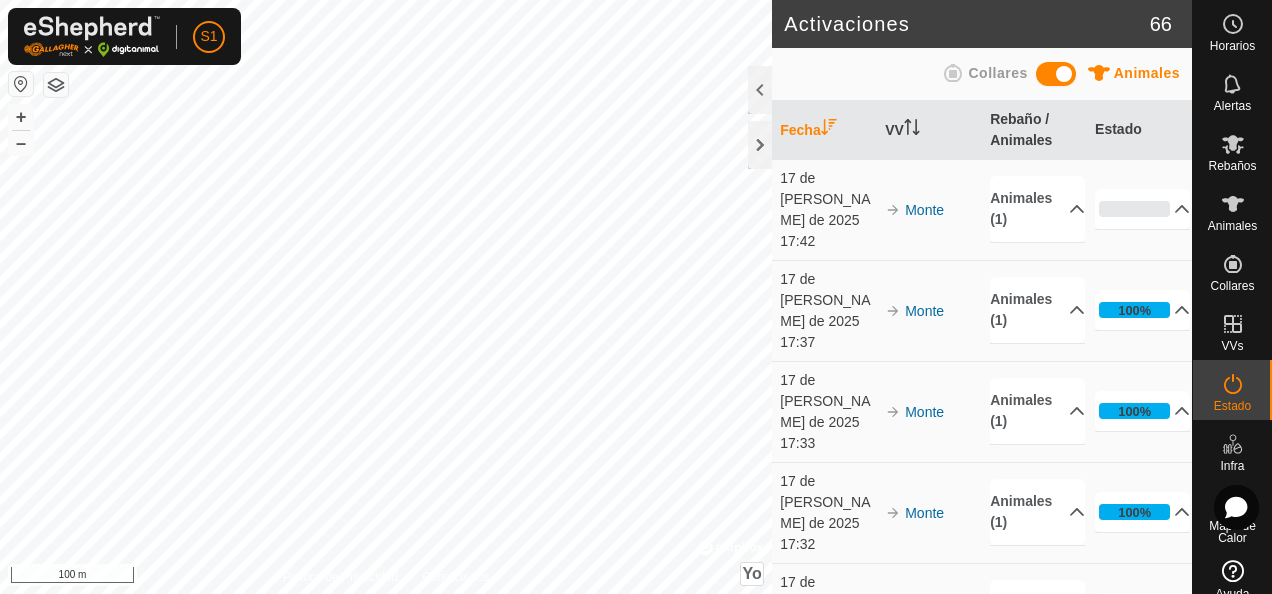 scroll, scrollTop: 0, scrollLeft: 0, axis: both 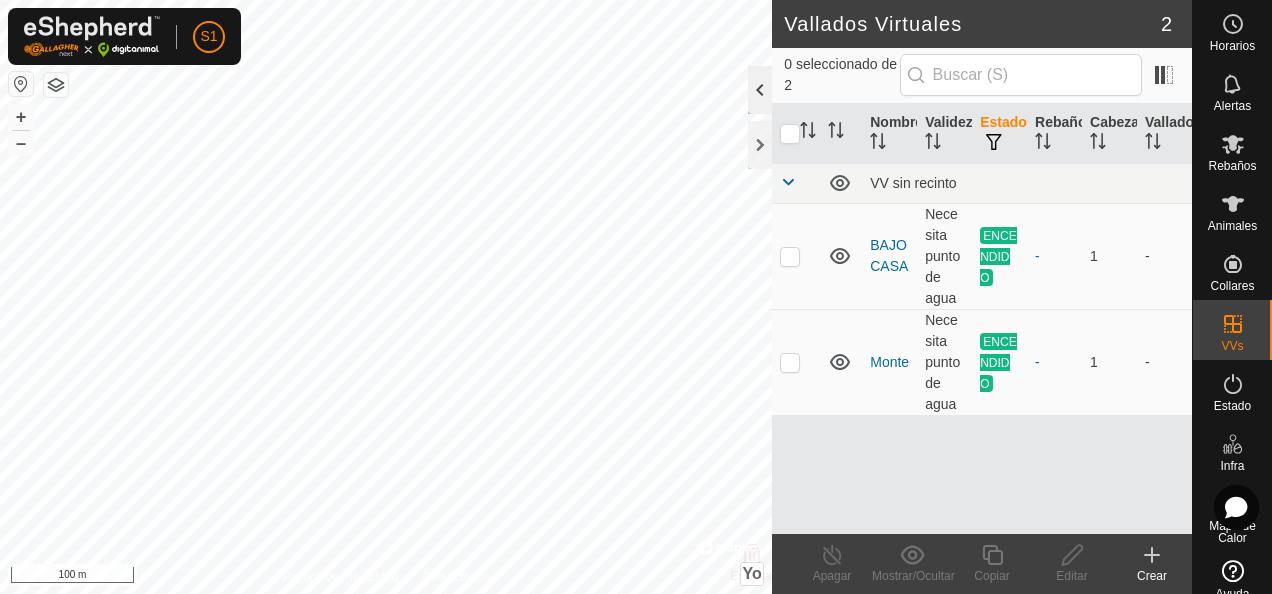 click 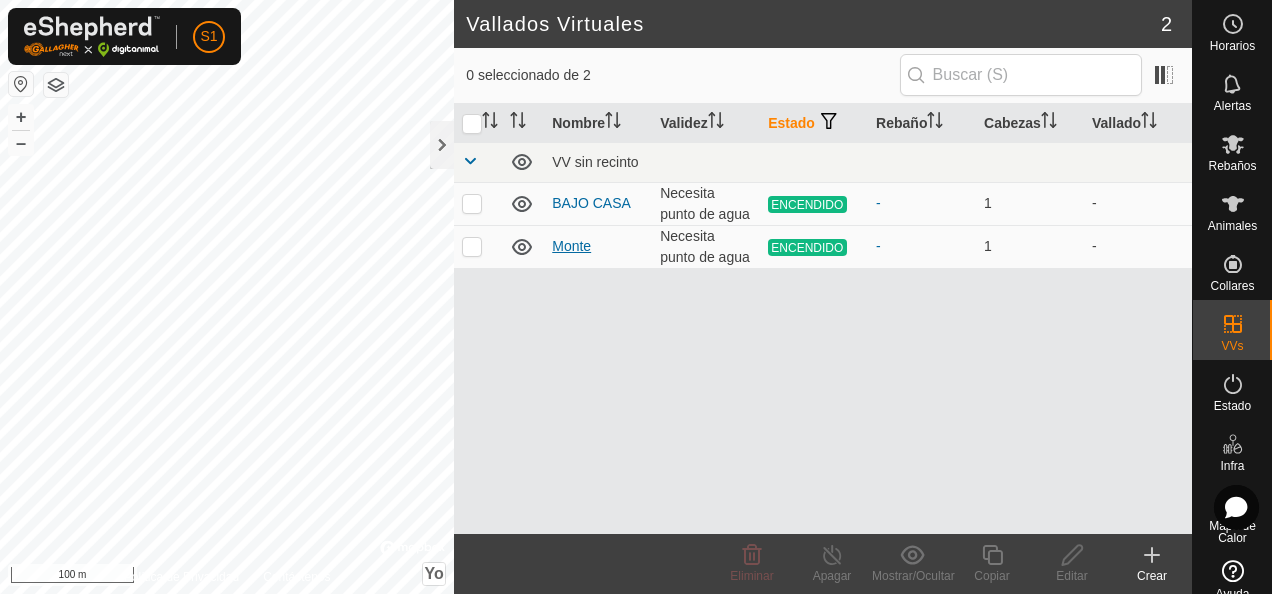 click on "Monte" at bounding box center (571, 246) 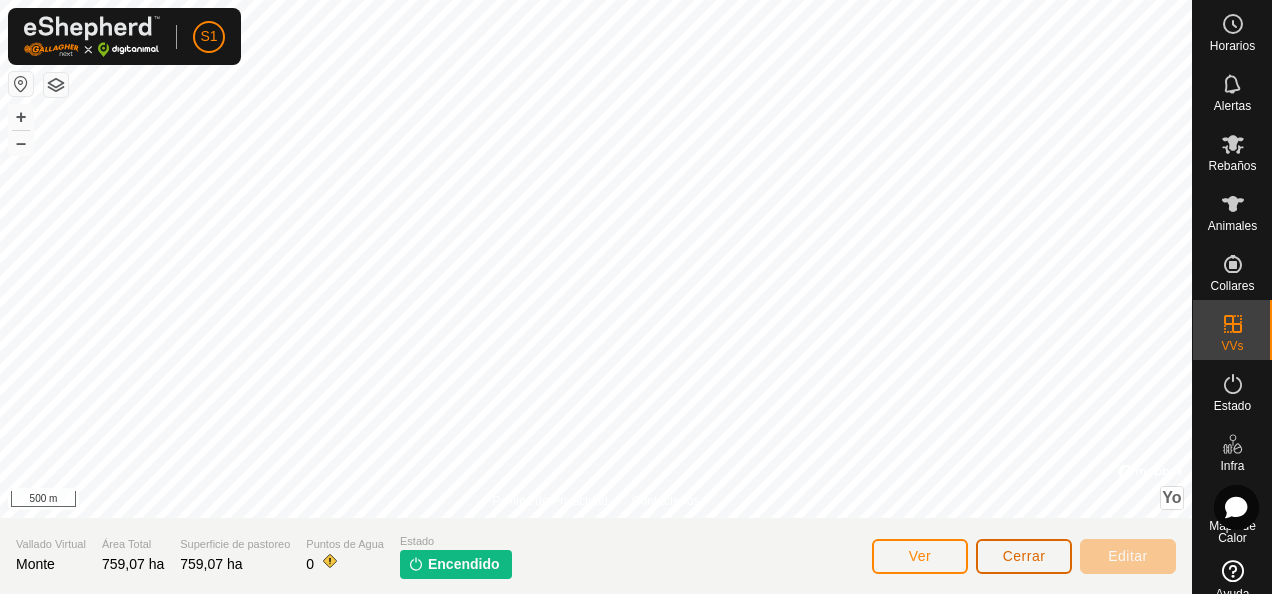 click on "Cerrar" 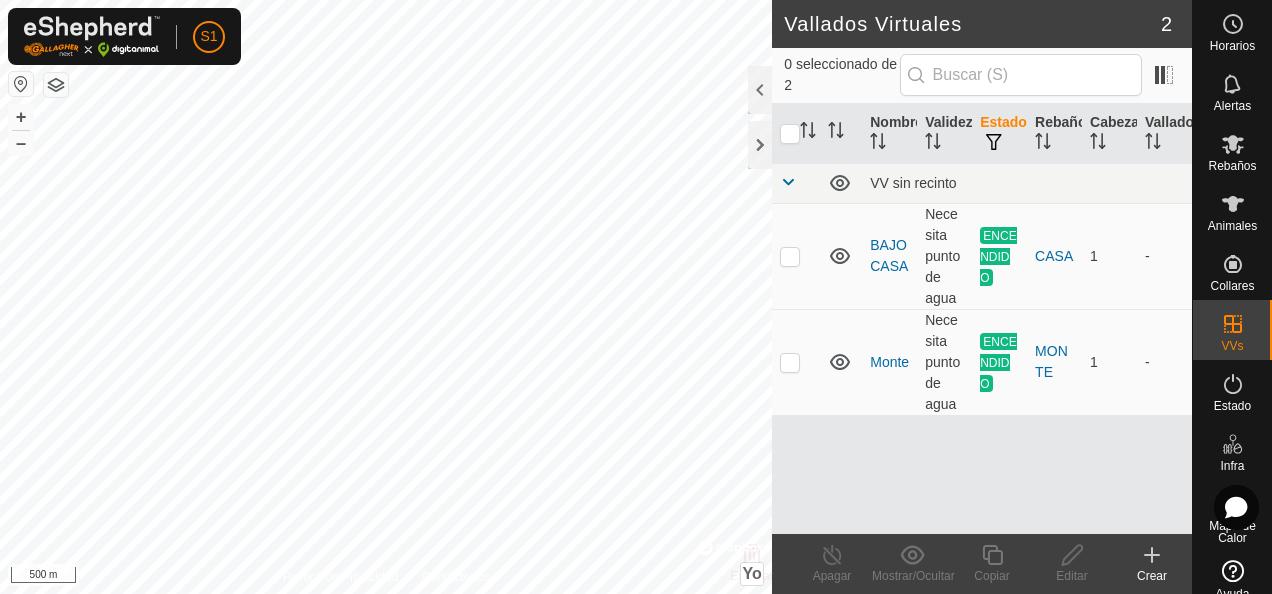 click on "Vallados Virtuales 2 0 seleccionado de 2     Nombre   Validez   Estado   Rebaño   [PERSON_NAME]   VV sin recinto  BAJO CASA  Necesita punto de agua  ENCENDIDO  CASA   1   -  Monte  Necesita punto de agua  ENCENDIDO  MONTE   1   -  Eliminar  Apagar   Mostrar/Ocultar   Copiar   Editar   Crear  Política de Privacidad Contáctenos
Hito [DEMOGRAPHIC_DATA] ©  Mapbox , ©  OpenStreetMap ,  Improve this map 500 m" 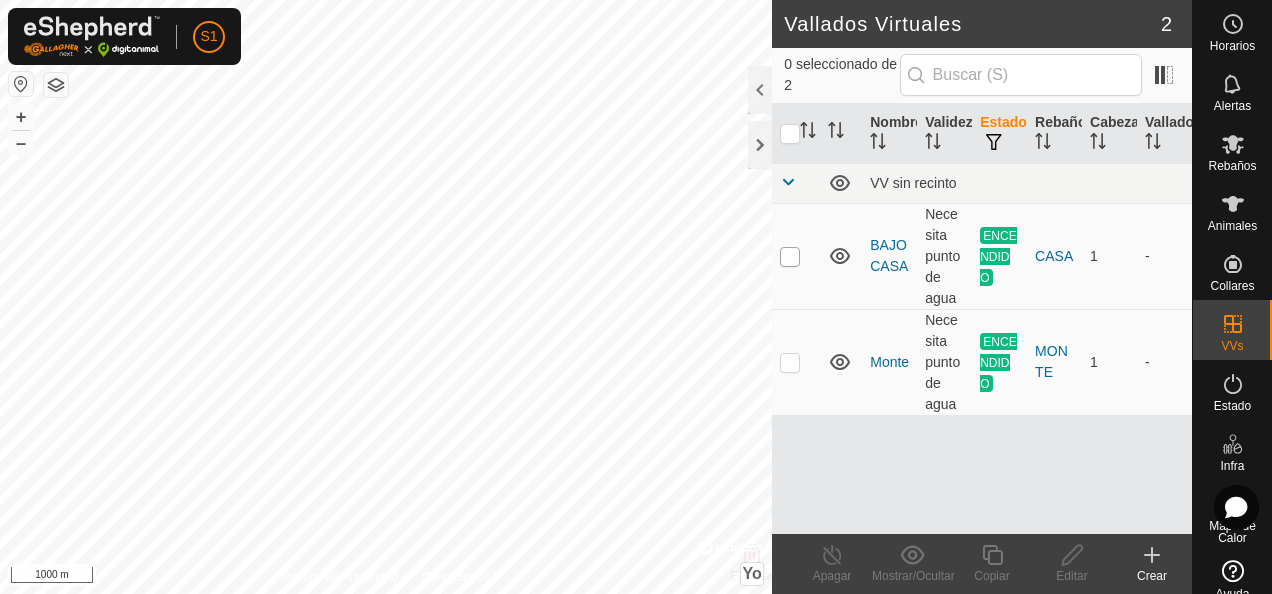 click at bounding box center (790, 257) 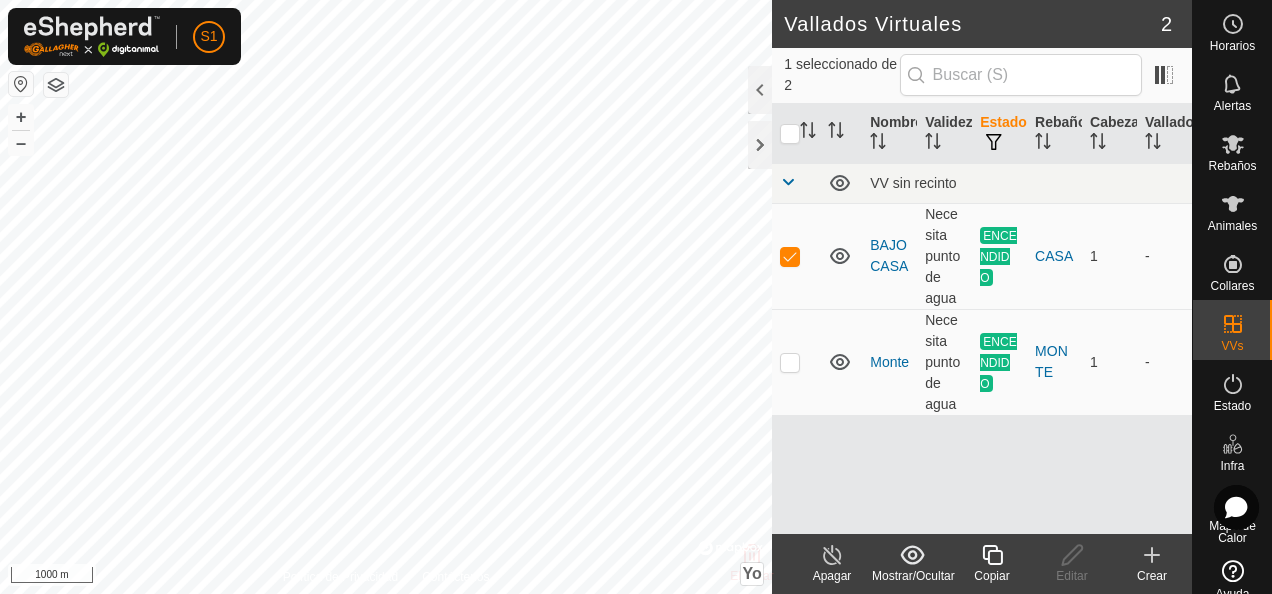 click 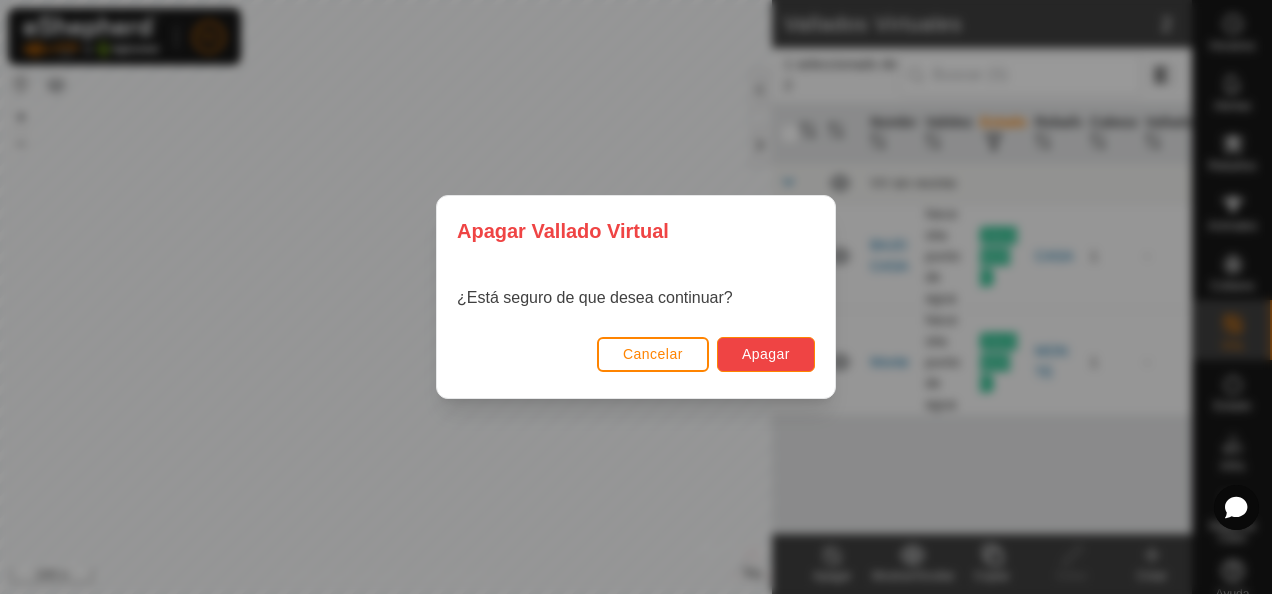 click on "Apagar" at bounding box center (766, 354) 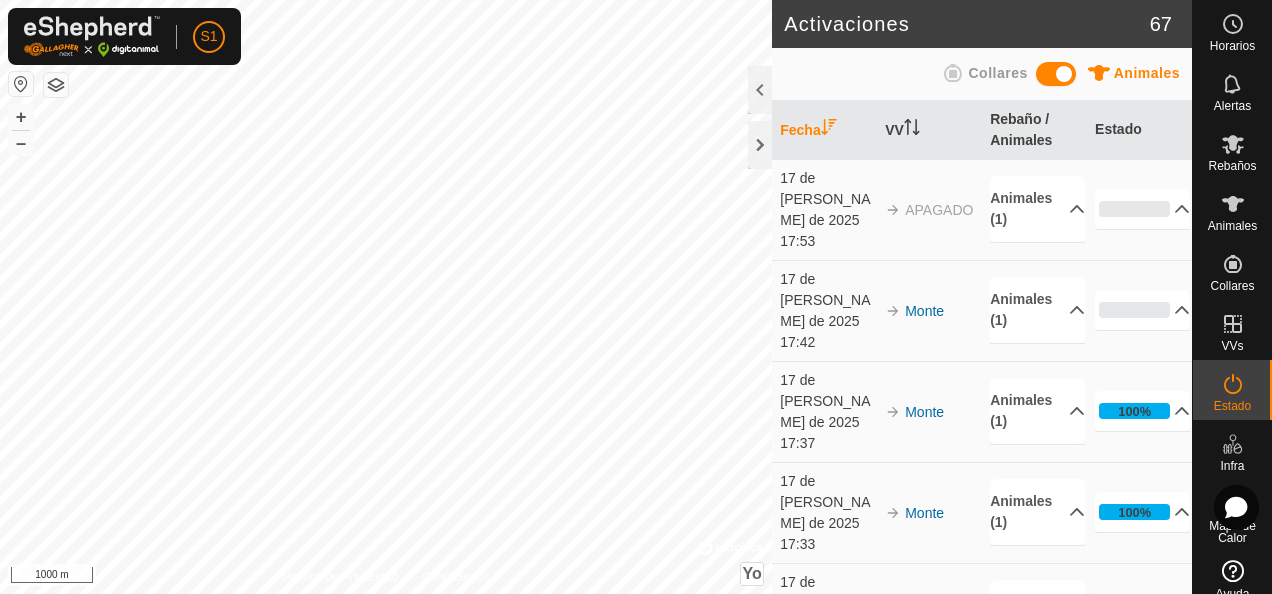 click on "Collares" at bounding box center [997, 73] 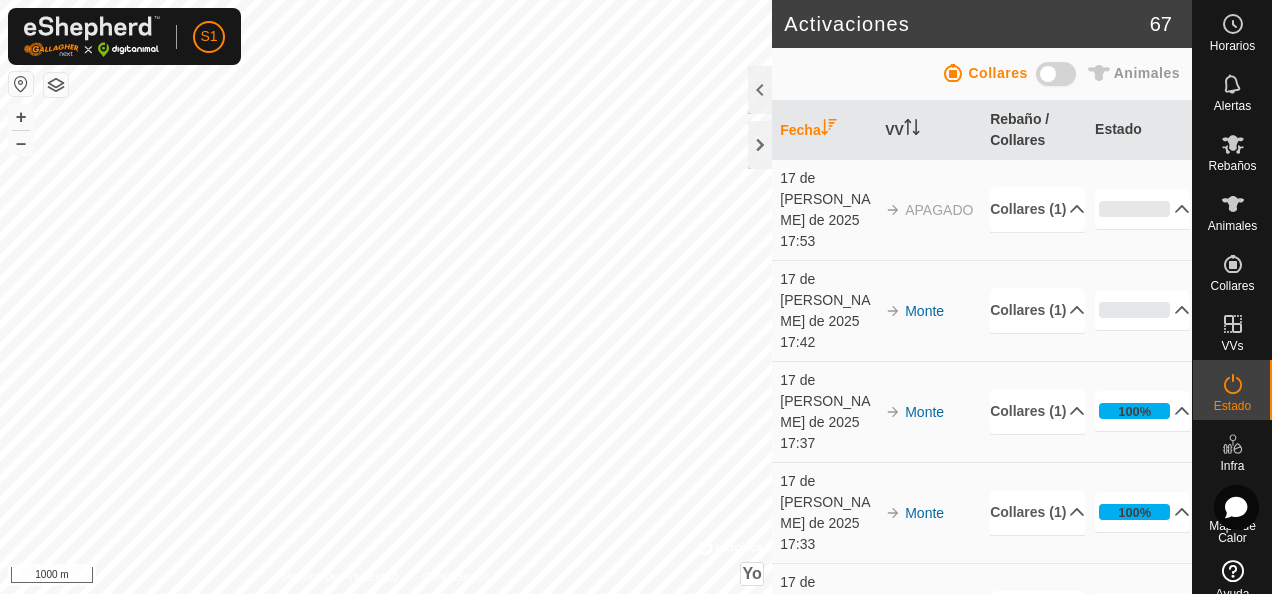 click on "Animales" at bounding box center (1147, 73) 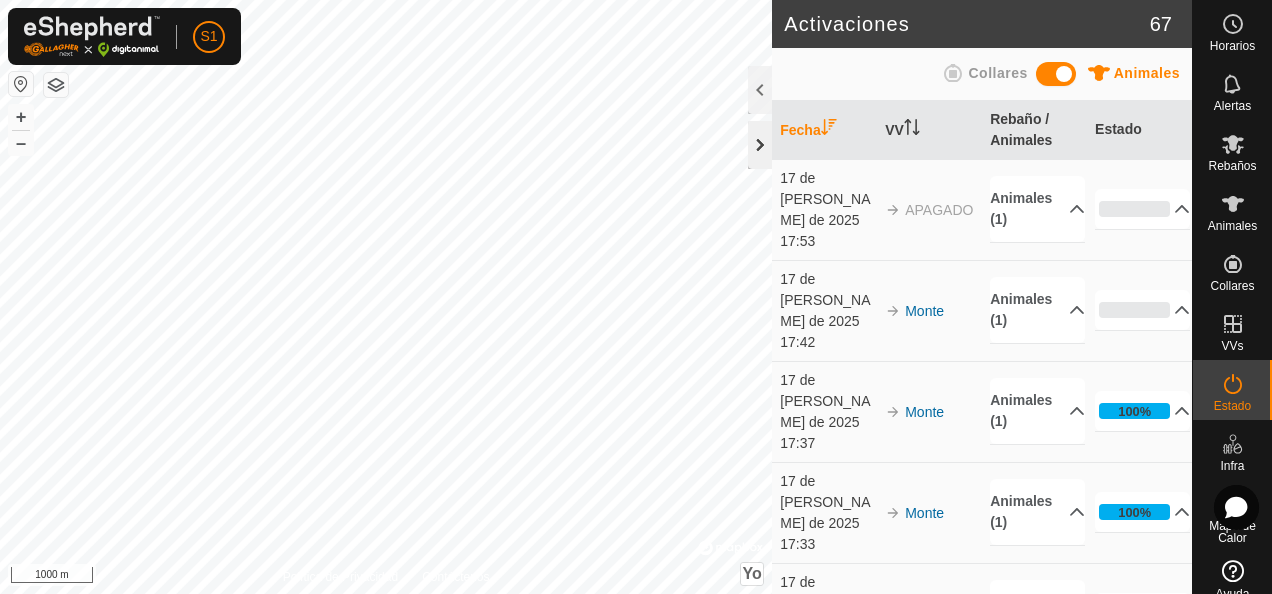 click 